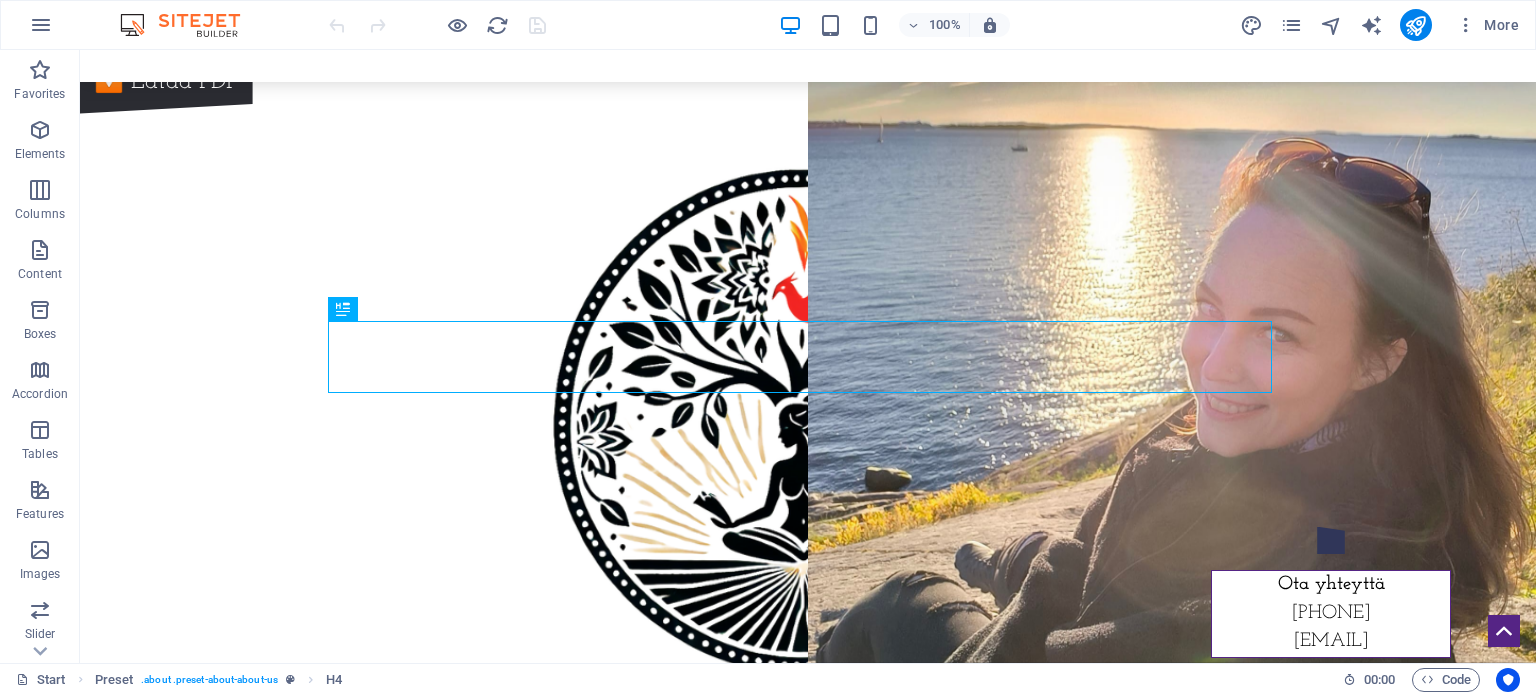 scroll, scrollTop: 1016, scrollLeft: 0, axis: vertical 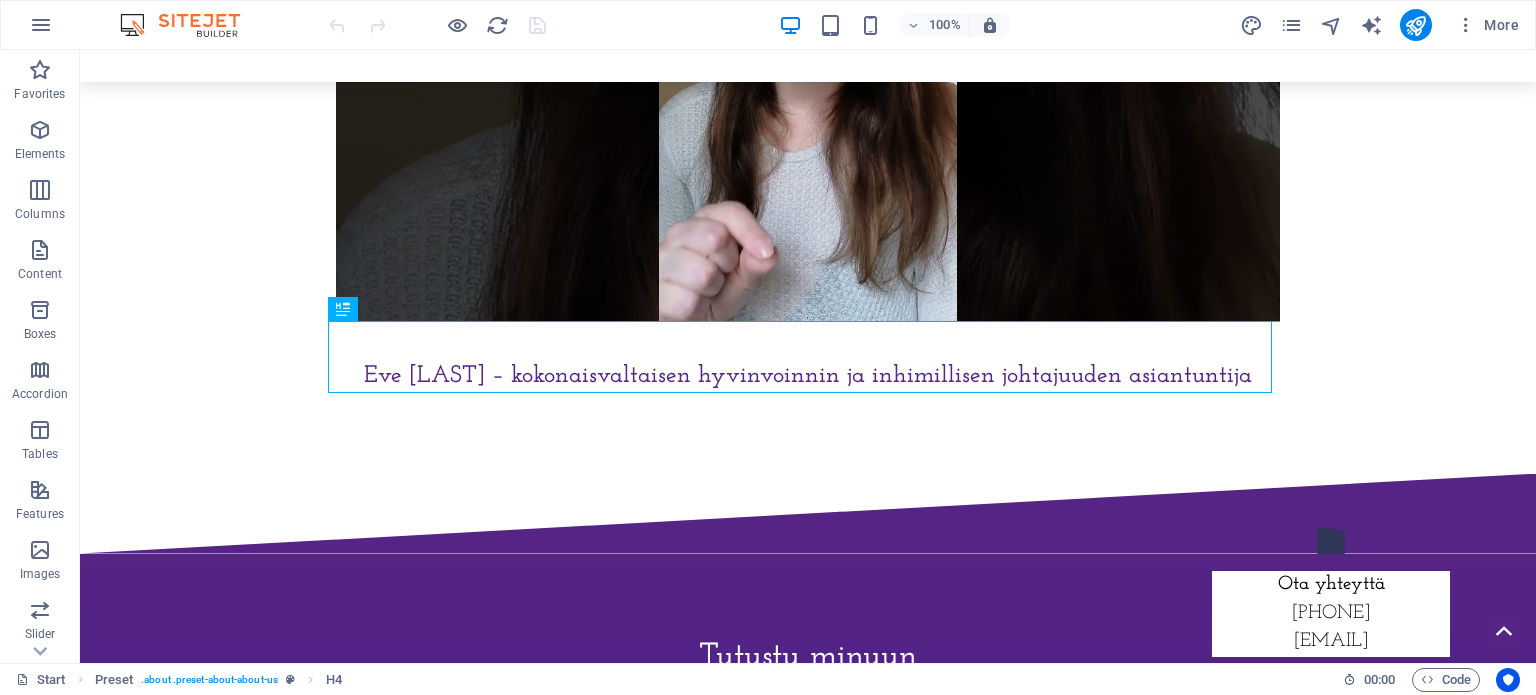 click at bounding box center (340, 24) 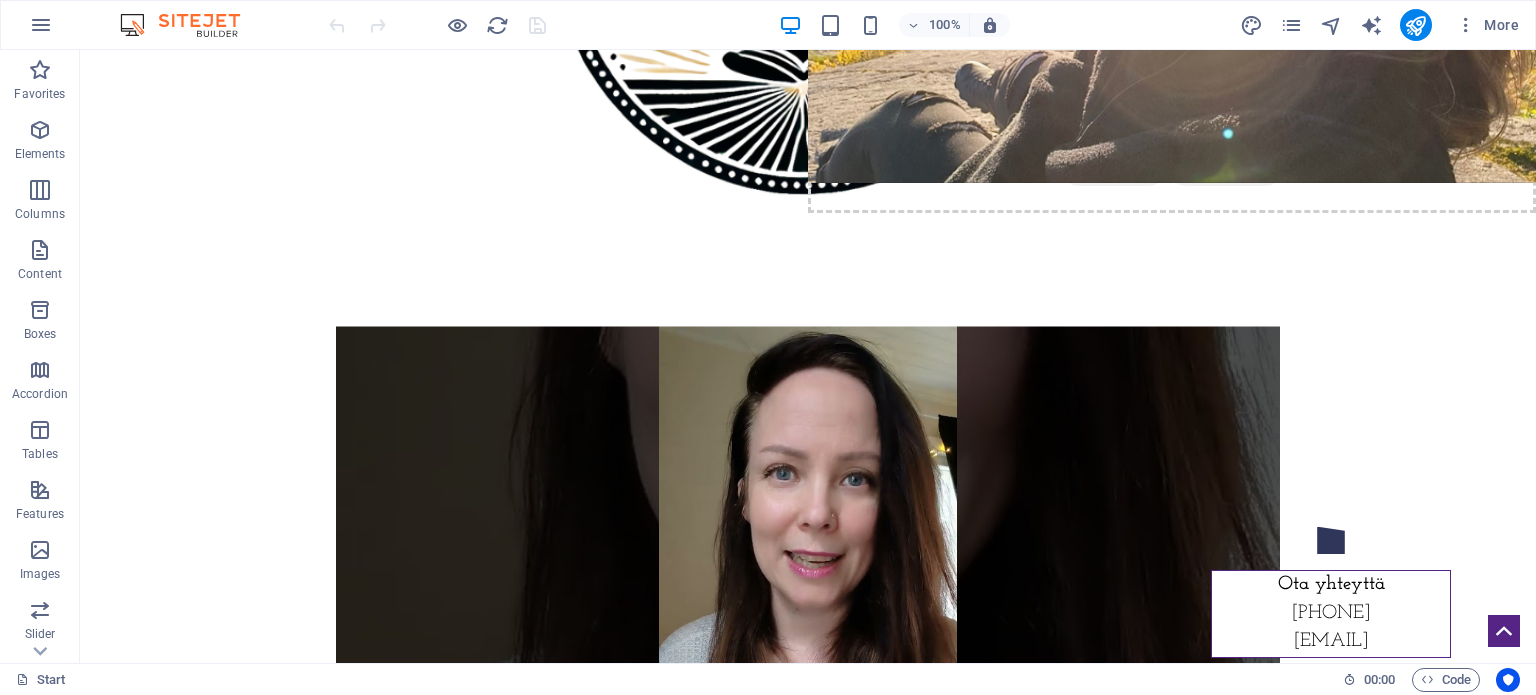 scroll, scrollTop: 0, scrollLeft: 0, axis: both 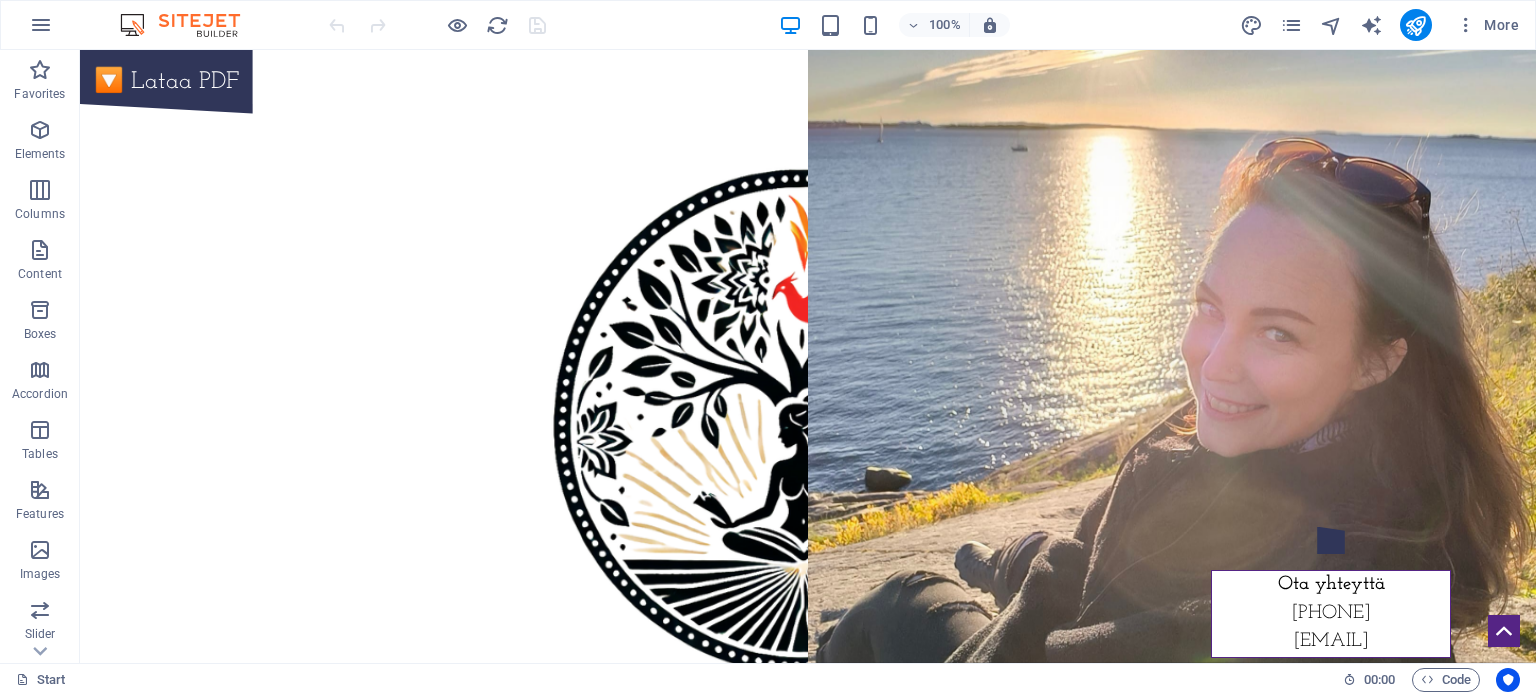 click on "🔽 Lataa PDF" at bounding box center [166, 82] 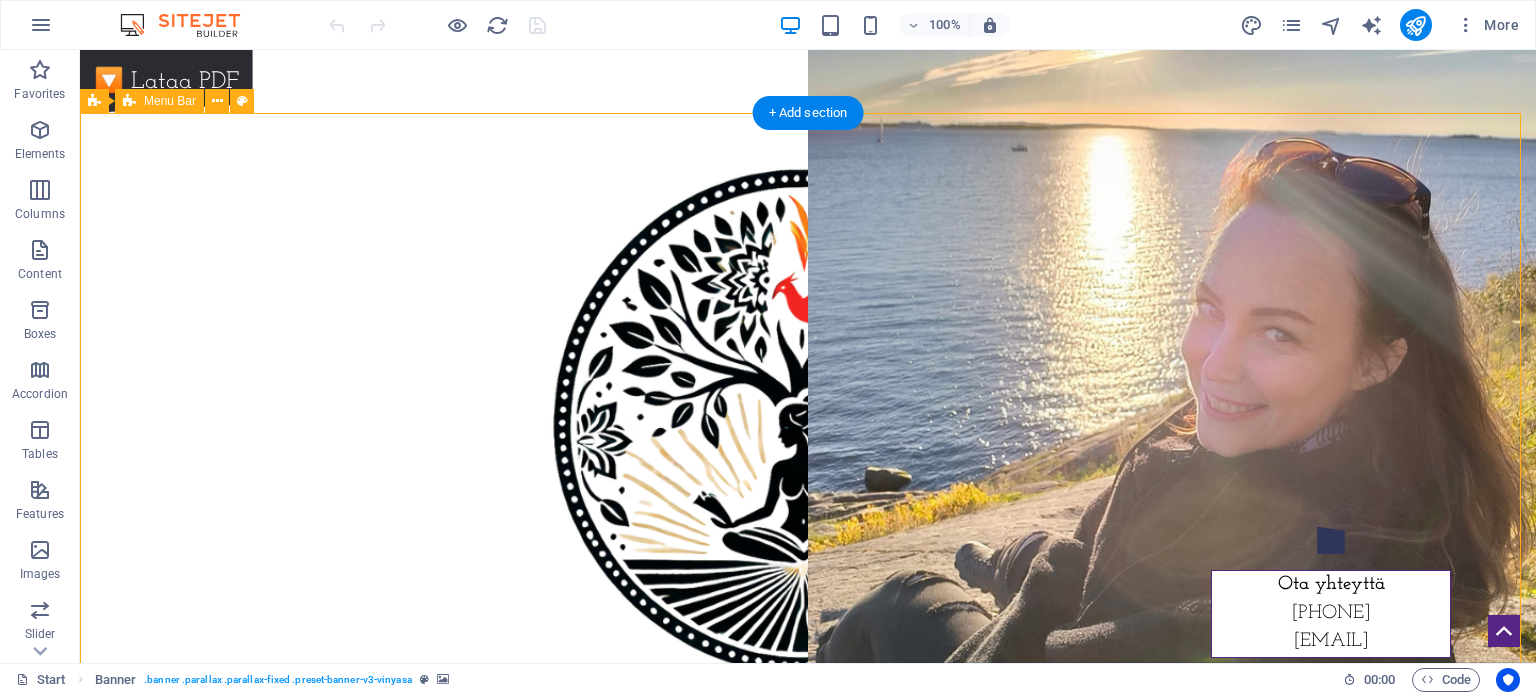 drag, startPoint x: 171, startPoint y: 91, endPoint x: 124, endPoint y: 139, distance: 67.17886 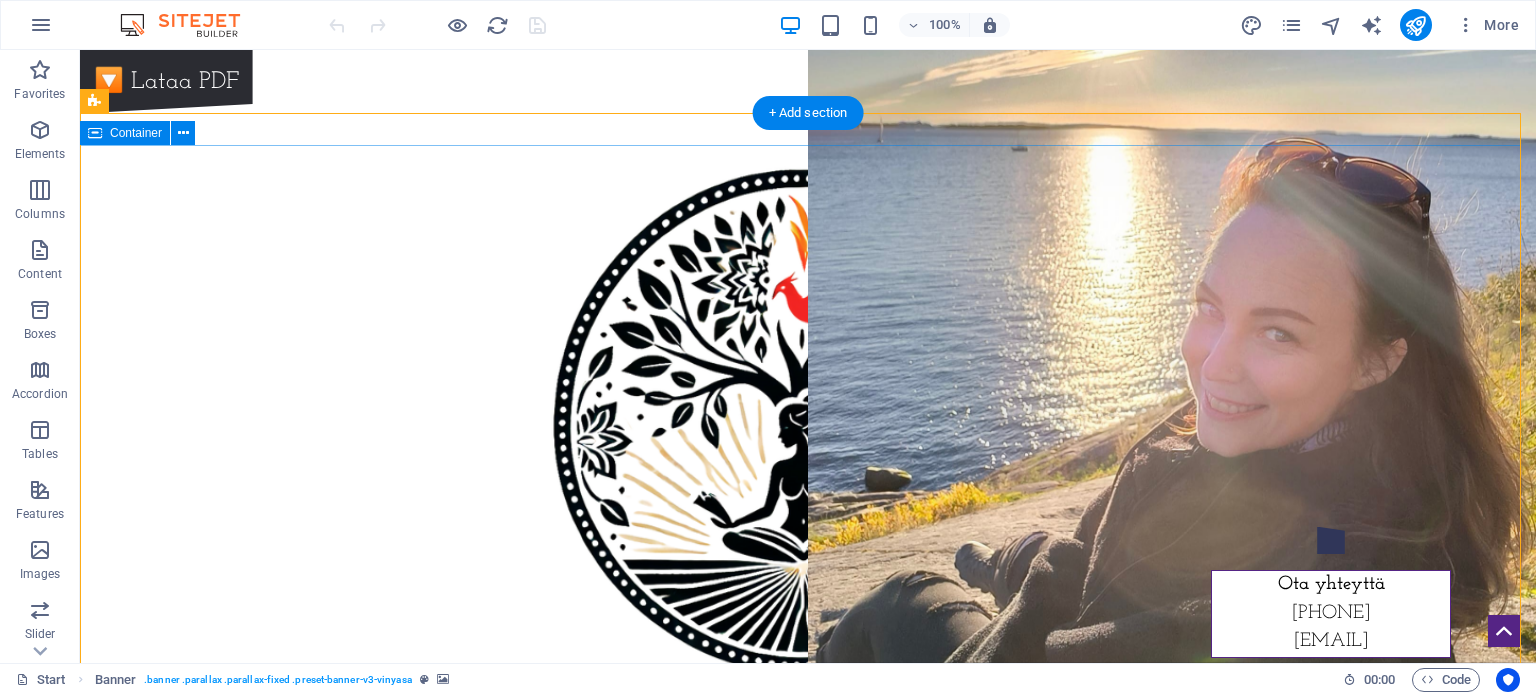 drag, startPoint x: 160, startPoint y: 75, endPoint x: 123, endPoint y: 176, distance: 107.563934 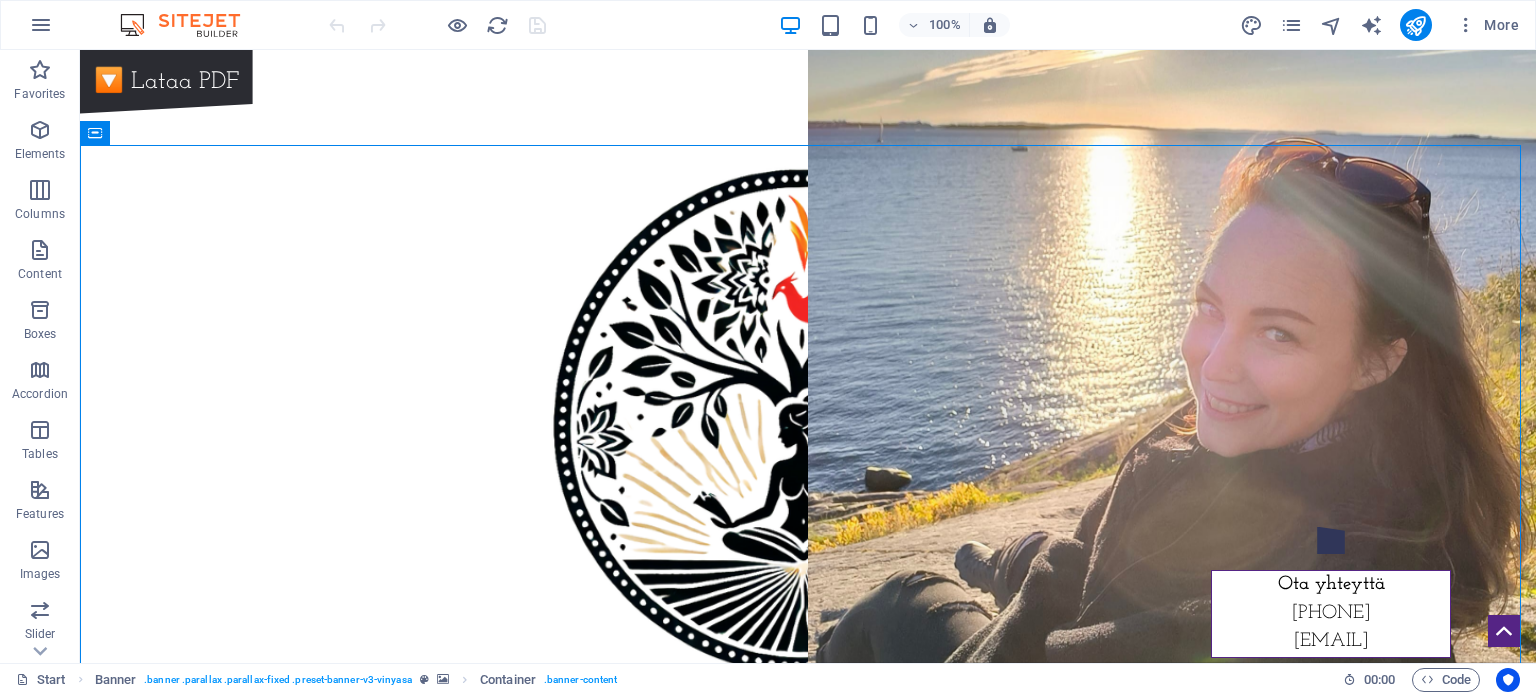click on "🔽 Lataa PDF
‌Eve [LAST] – kokonaisvaltaisen hyvinvoinnin ja inhimillisen johtajuuden asiantuntija
Tutustu minuun Eve [LAST] – laaja-alainen osaaja, valmentaja ja inhimillinen johtaja Minne olen matkalla? - Unelmien työ ja merkityksellinen yhteistyö Olen Eve – ihminen, jolla on poikkeuksellisen laaja osaamiskirjo ja kyky omaksua nopeasti mitä tahansa uutta. Minua voisi kutsua generalistiksi, moniottelijaksi tai monilahjakkuudeksi – mutta ennen kaikkea sydämelliseksi tekijäksi, joka tarttuu asioihin kokonaisvaltaisesti, viisaasti ja käytännönläheisesti. Etsin tällä hetkellä työtä tai toimeksiantoa, jossa voin hyödyntää laajaa osaamistani  luovana, inhimillisenä ja strategisena johtajana.  Haluan olla rakentamassa uutta aikakautta, jossa ihmisyys, läsnäolo ja yhteys yhdistyvät kestävään kasvuun ja jossa saan loistaa omimmillani.  🔎 Haen erityisesti: -  📦" at bounding box center [808, 2305] 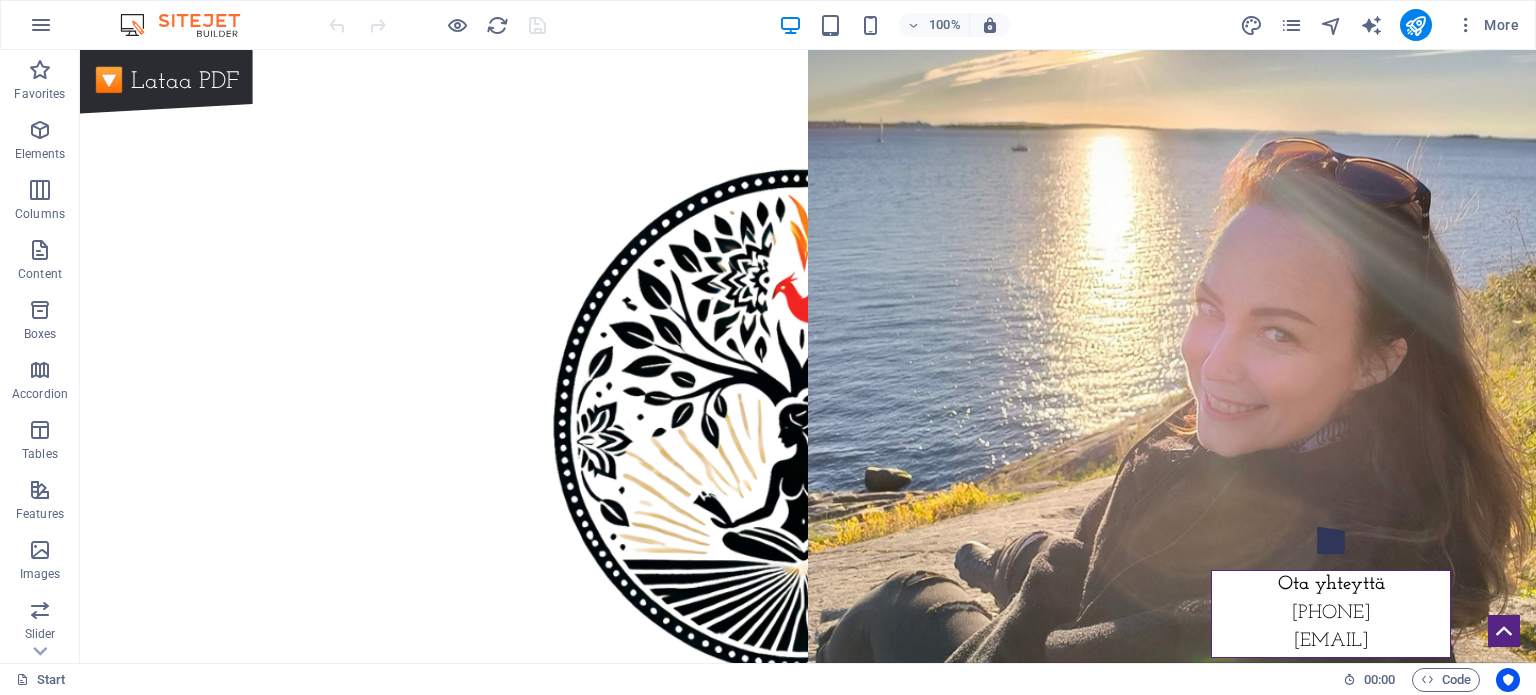 click on "🔽 Lataa PDF
‌Eve [LAST] – kokonaisvaltaisen hyvinvoinnin ja inhimillisen johtajuuden asiantuntija
Tutustu minuun Eve [LAST] – laaja-alainen osaaja, valmentaja ja inhimillinen johtaja Minne olen matkalla? - Unelmien työ ja merkityksellinen yhteistyö Olen Eve – ihminen, jolla on poikkeuksellisen laaja osaamiskirjo ja kyky omaksua nopeasti mitä tahansa uutta. Minua voisi kutsua generalistiksi, moniottelijaksi tai monilahjakkuudeksi – mutta ennen kaikkea sydämelliseksi tekijäksi, joka tarttuu asioihin kokonaisvaltaisesti, viisaasti ja käytännönläheisesti. Etsin tällä hetkellä työtä tai toimeksiantoa, jossa voin hyödyntää laajaa osaamistani  luovana, inhimillisenä ja strategisena johtajana.  Haluan olla rakentamassa uutta aikakautta, jossa ihmisyys, läsnäolo ja yhteys yhdistyvät kestävään kasvuun ja jossa saan loistaa omimmillani.  🔎 Haen erityisesti: -  📦" at bounding box center (808, 2305) 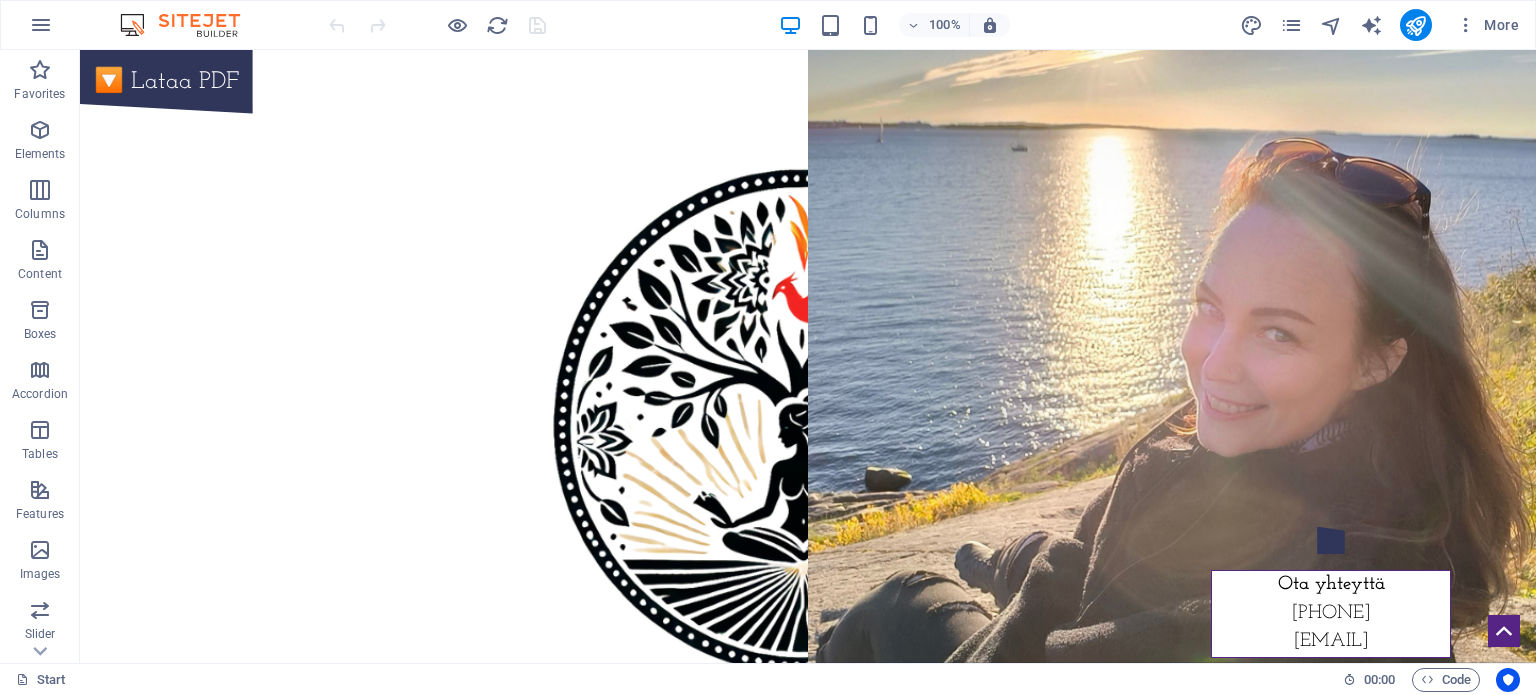 click on "🔽 Lataa PDF" at bounding box center [166, 82] 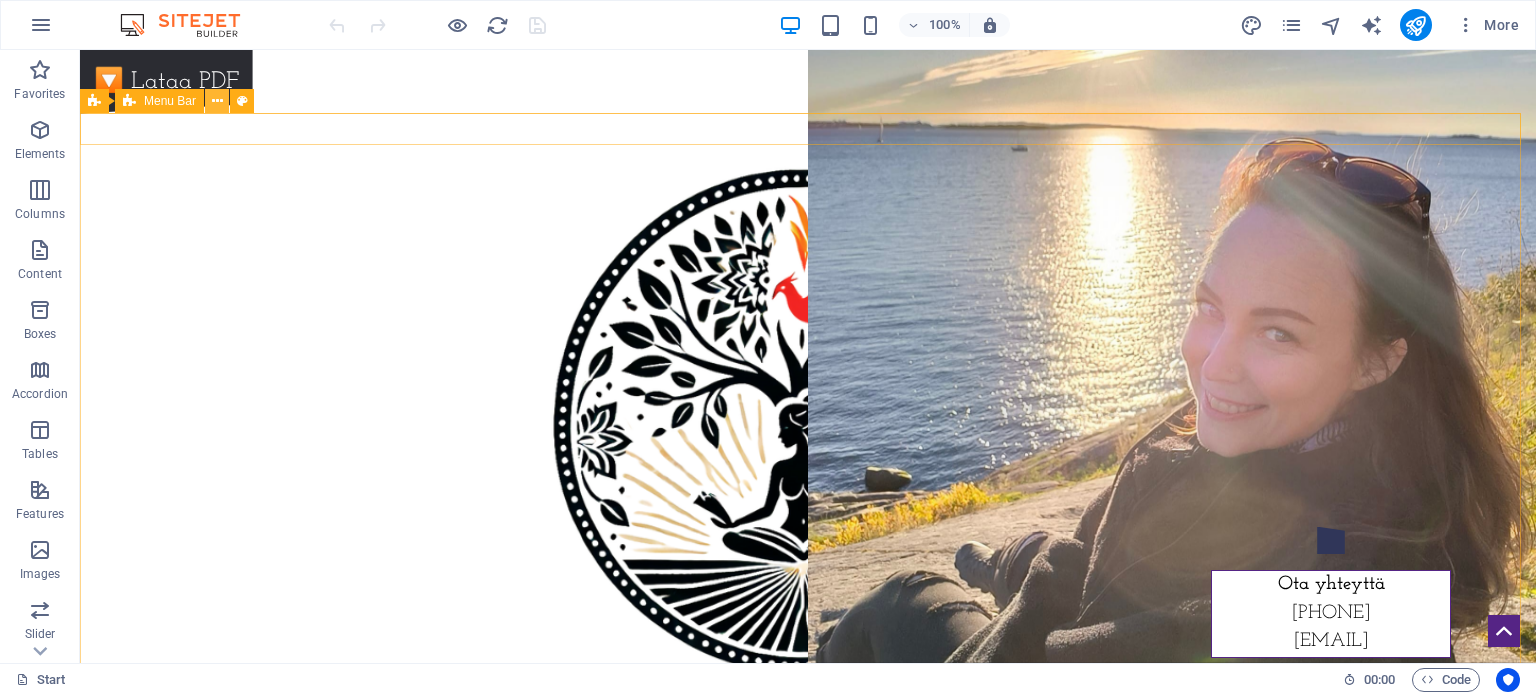 click at bounding box center [217, 101] 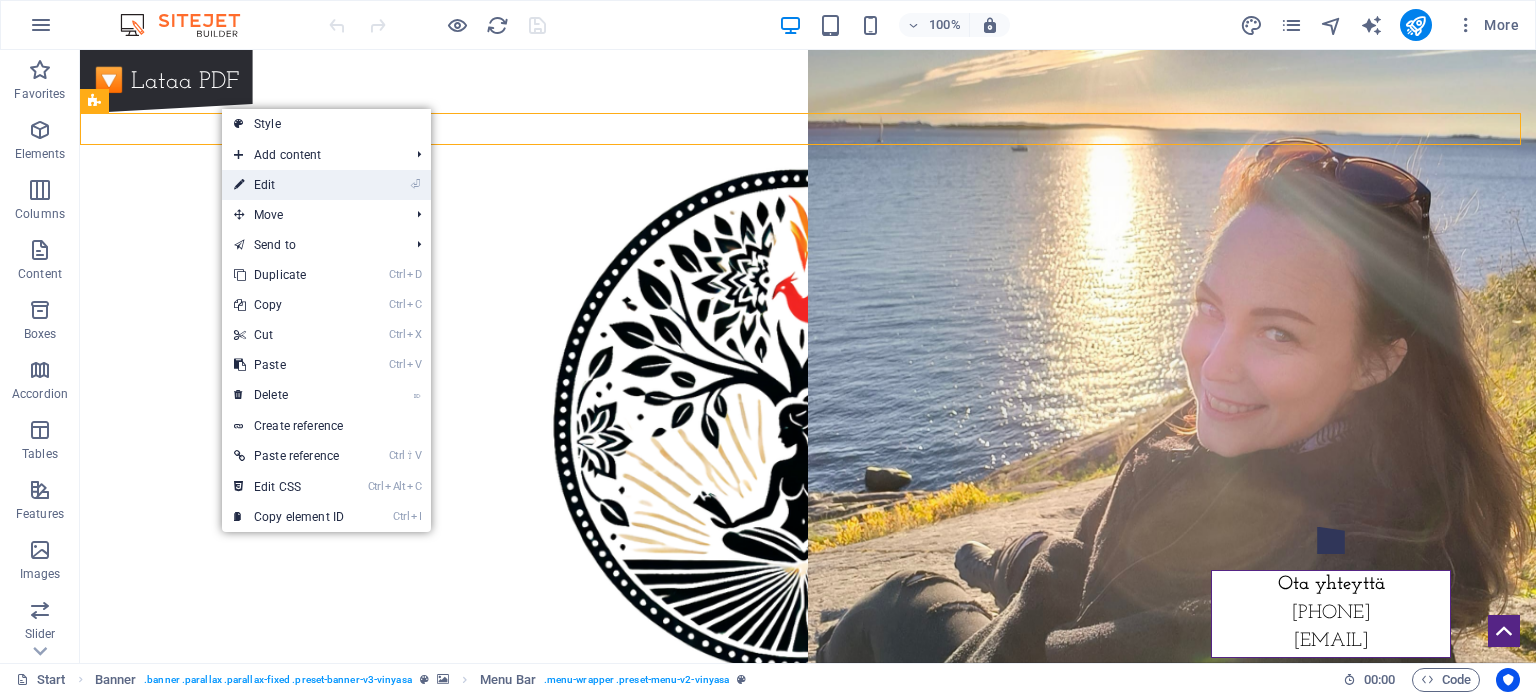 click on "⏎  Edit" at bounding box center (289, 185) 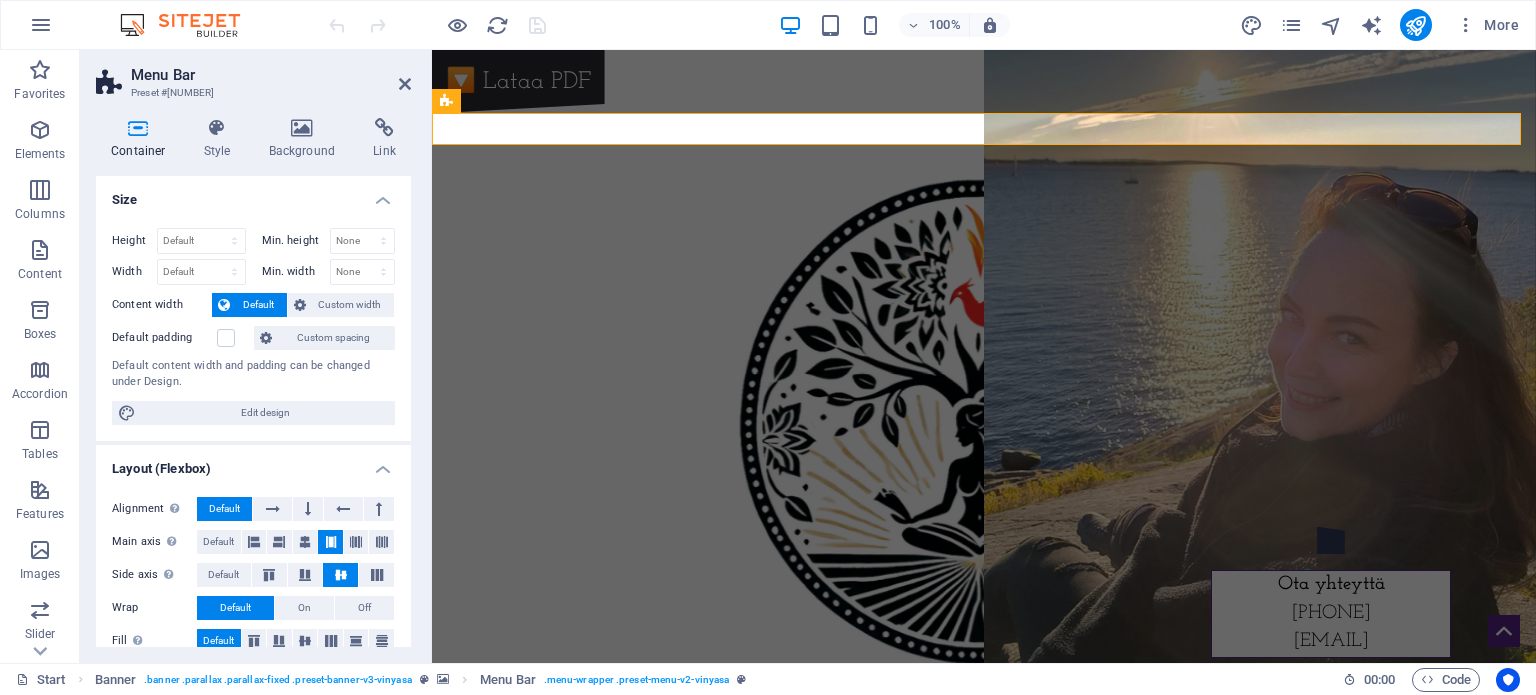 click on "🔽 Lataa PDF
‌Eve [LAST] – kokonaisvaltaisen hyvinvoinnin ja inhimillisen johtajuuden asiantuntija
Tutustu minuun Eve [LAST] – laaja-alainen osaaja, valmentaja ja inhimillinen johtaja Minne olen matkalla? - Unelmien työ ja merkityksellinen yhteistyö Olen Eve – ihminen, jolla on poikkeuksellisen laaja osaamiskirjo ja kyky omaksua nopeasti mitä tahansa uutta. Minua voisi kutsua generalistiksi, moniottelijaksi tai monilahjakkuudeksi – mutta ennen kaikkea sydämelliseksi tekijäksi, joka tarttuu asioihin kokonaisvaltaisesti, viisaasti ja käytännönläheisesti. Etsin tällä hetkellä työtä tai toimeksiantoa, jossa voin hyödyntää laajaa osaamistani  luovana, inhimillisenä ja strategisena johtajana.  Haluan olla rakentamassa uutta aikakautta, jossa ihmisyys, läsnäolo ja yhteys yhdistyvät kestävään kasvuun ja jossa saan loistaa omimmillani.  🔎 Haen erityisesti: -  📦" at bounding box center [984, 2305] 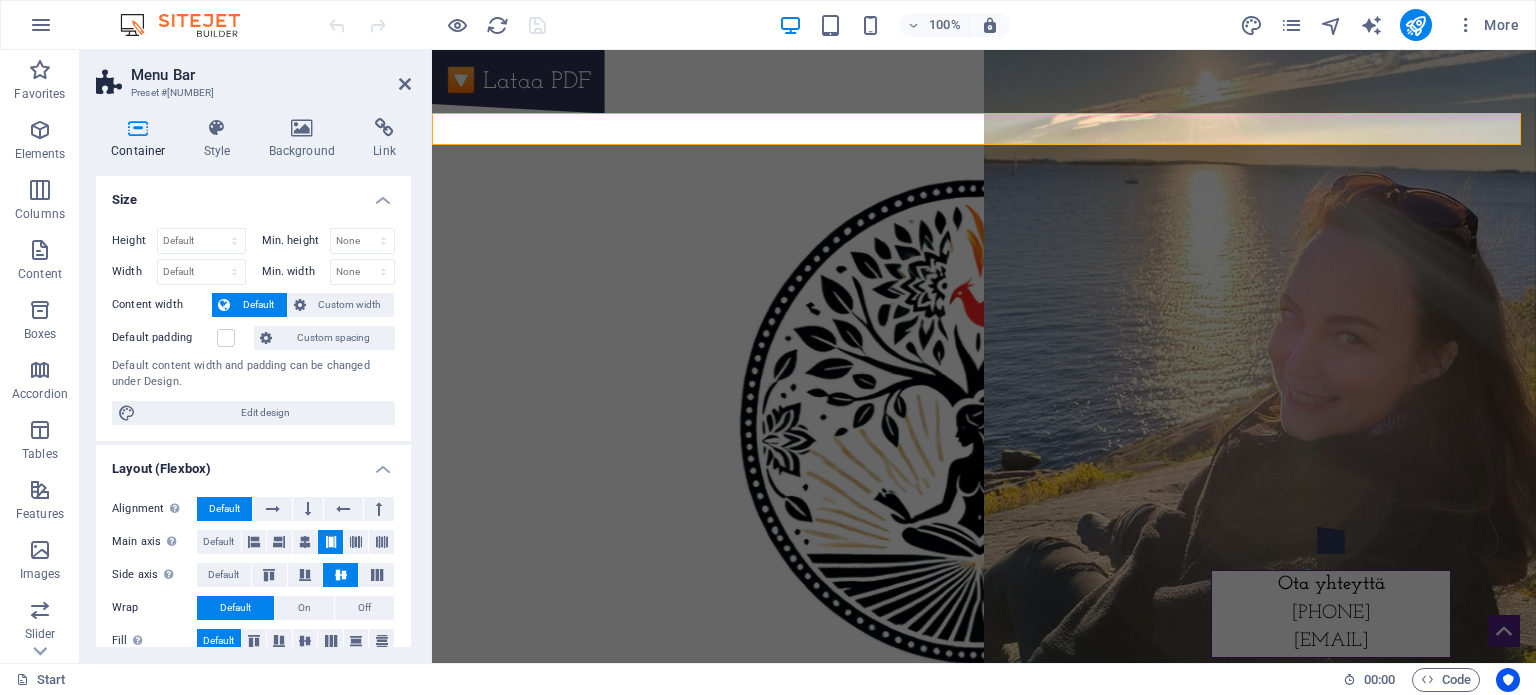 click on "🔽 Lataa PDF" at bounding box center (518, 82) 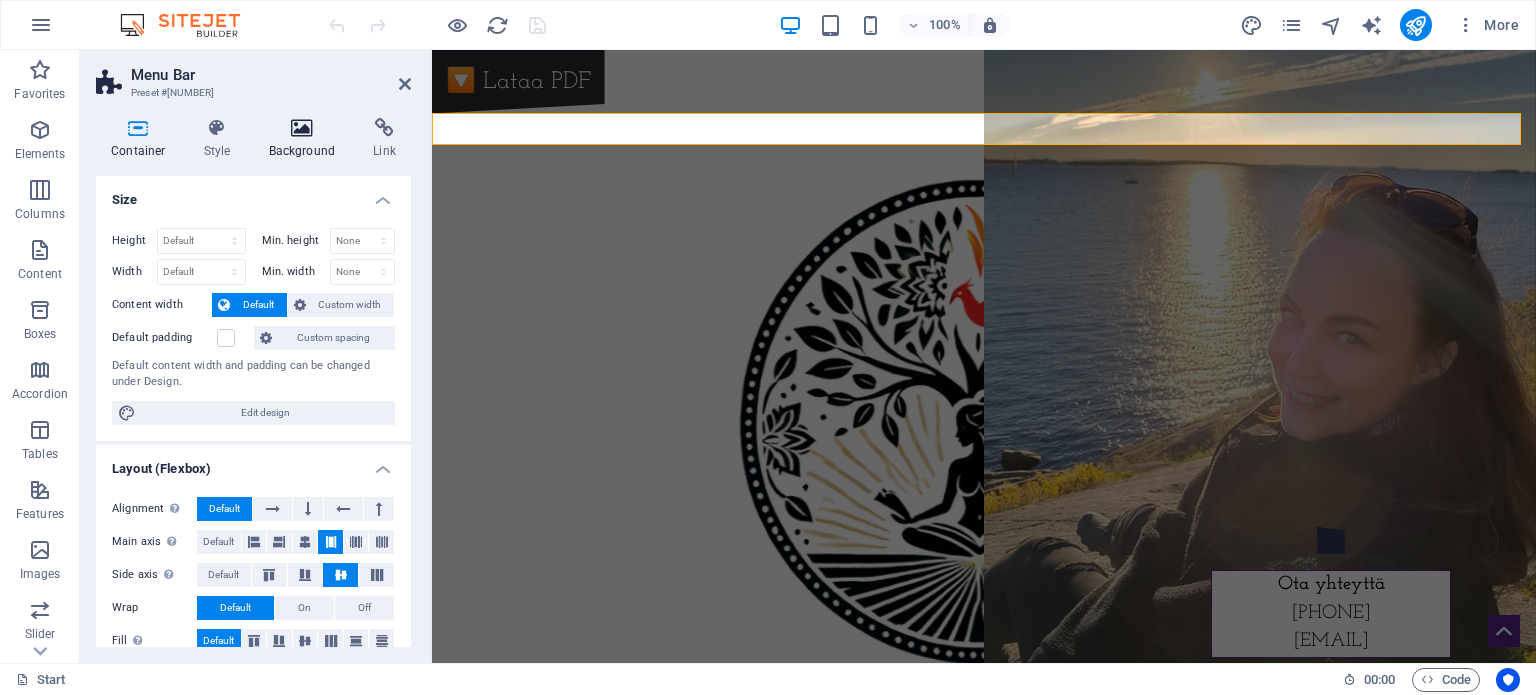 click on "Background" at bounding box center (306, 139) 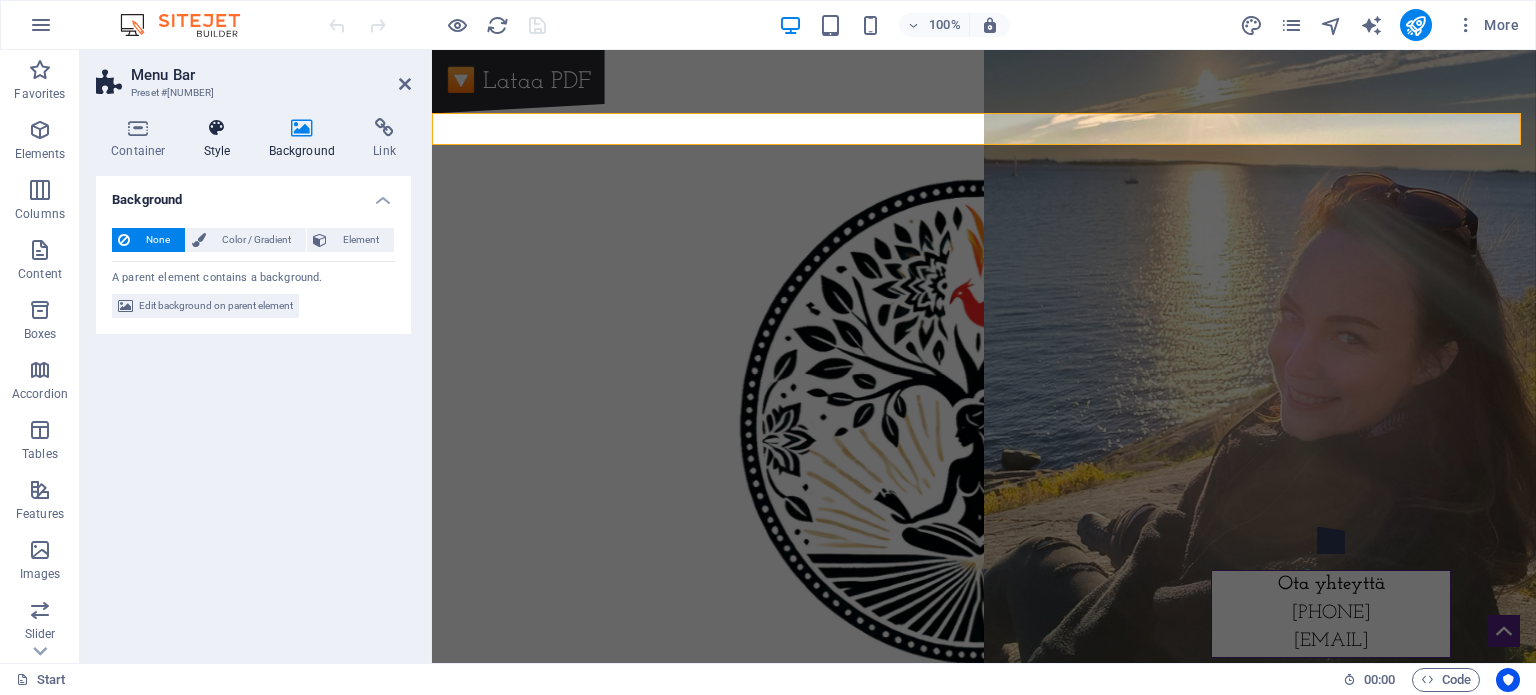 click at bounding box center (217, 128) 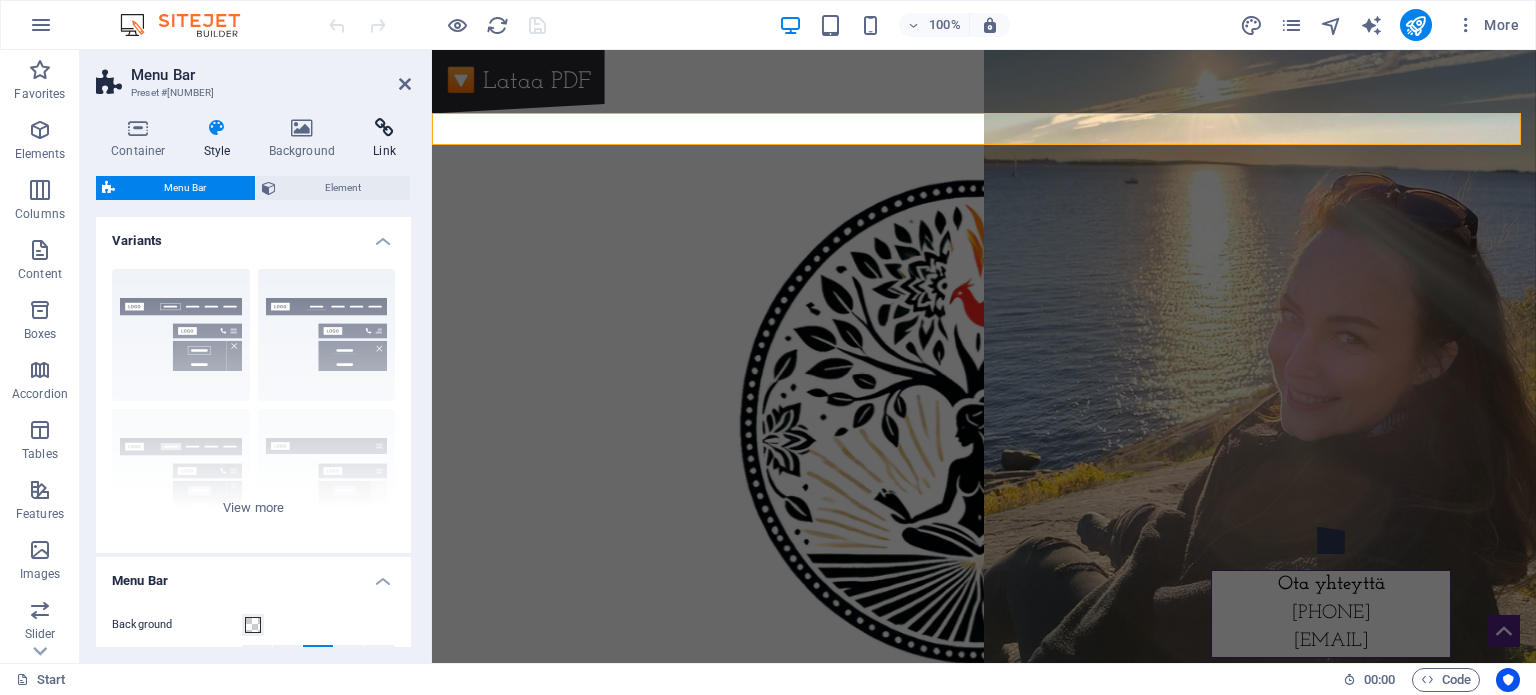 click on "Link" at bounding box center (384, 139) 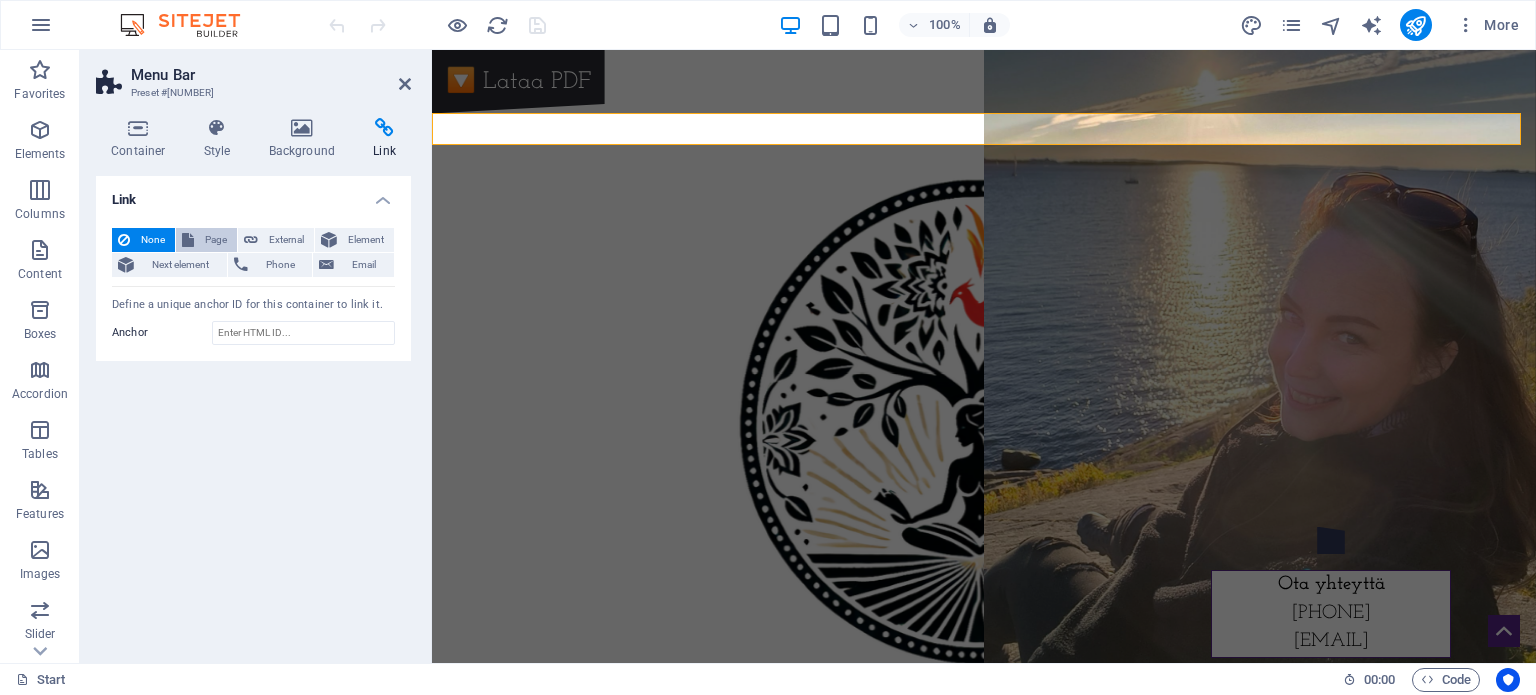 click on "Page" at bounding box center (215, 240) 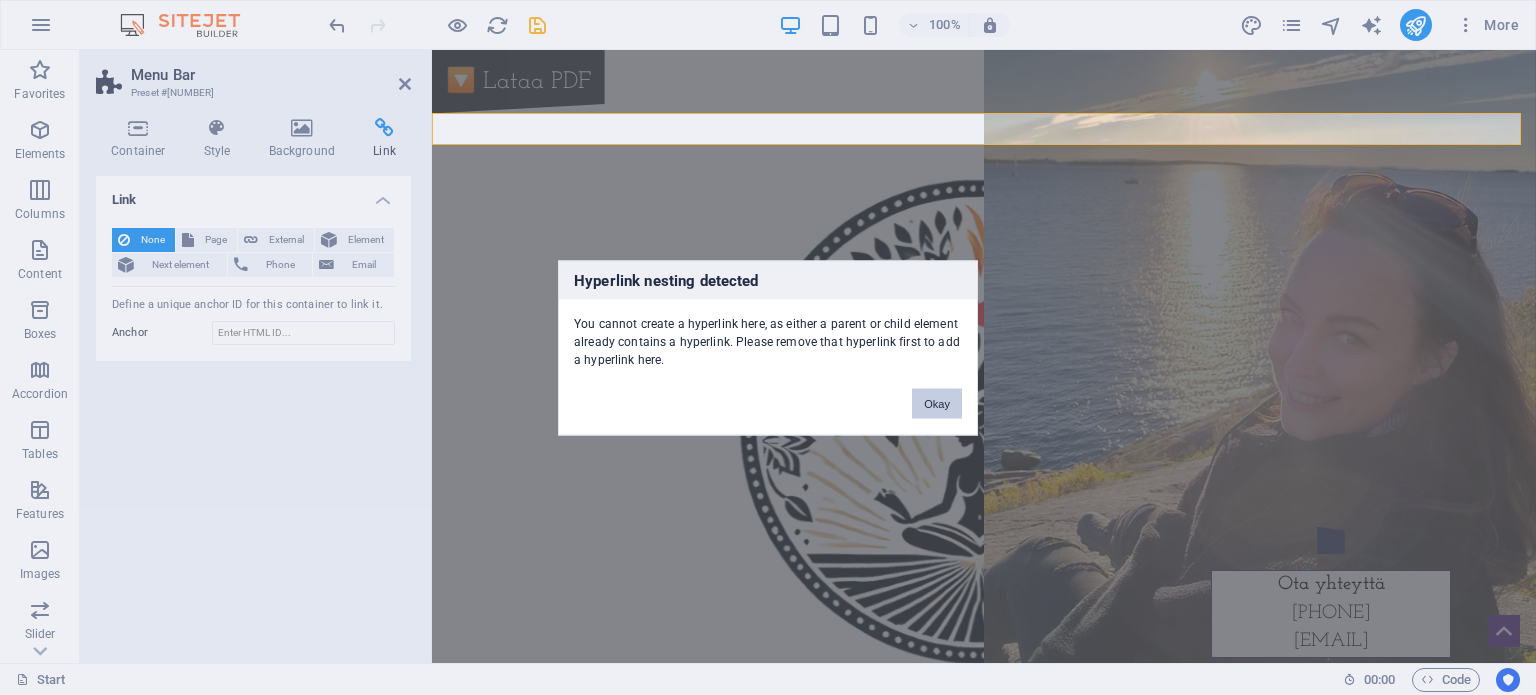 click on "Okay" at bounding box center [937, 403] 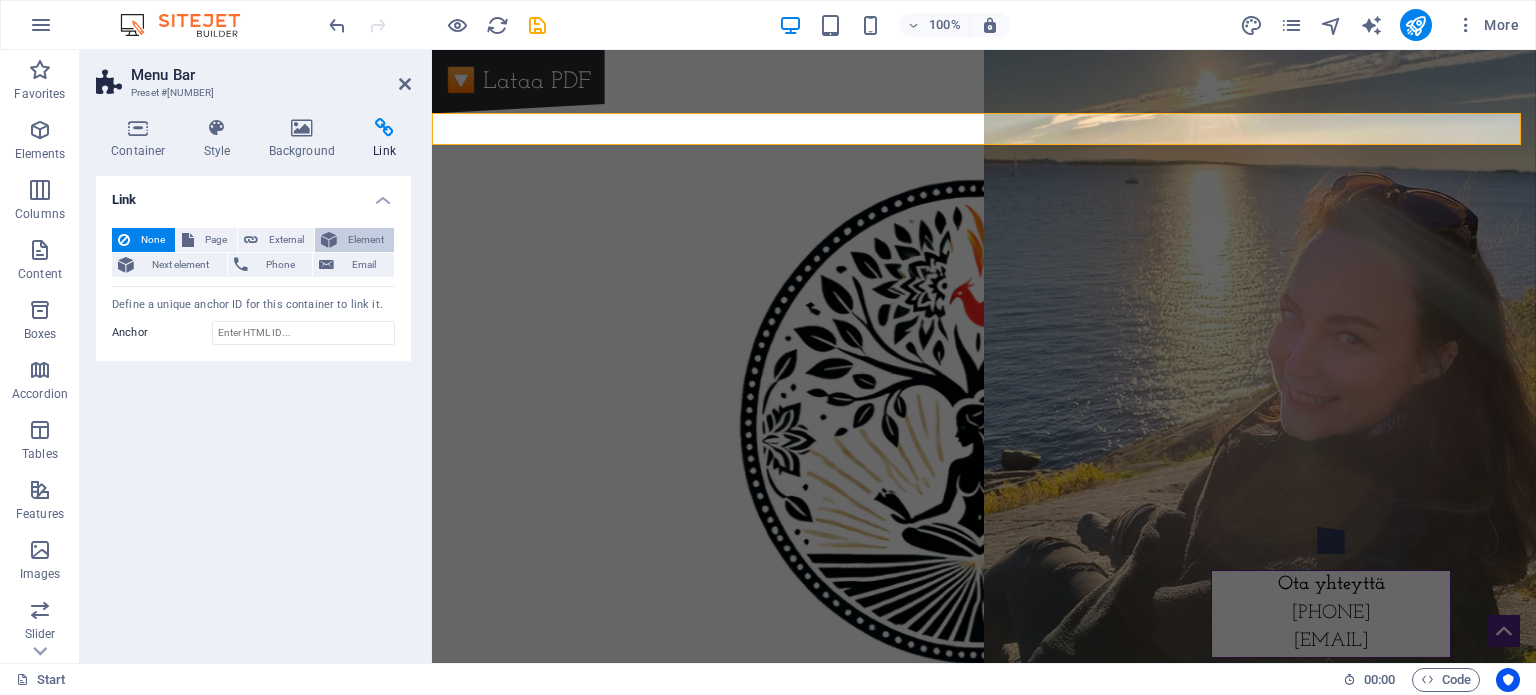 click on "Element" at bounding box center [365, 240] 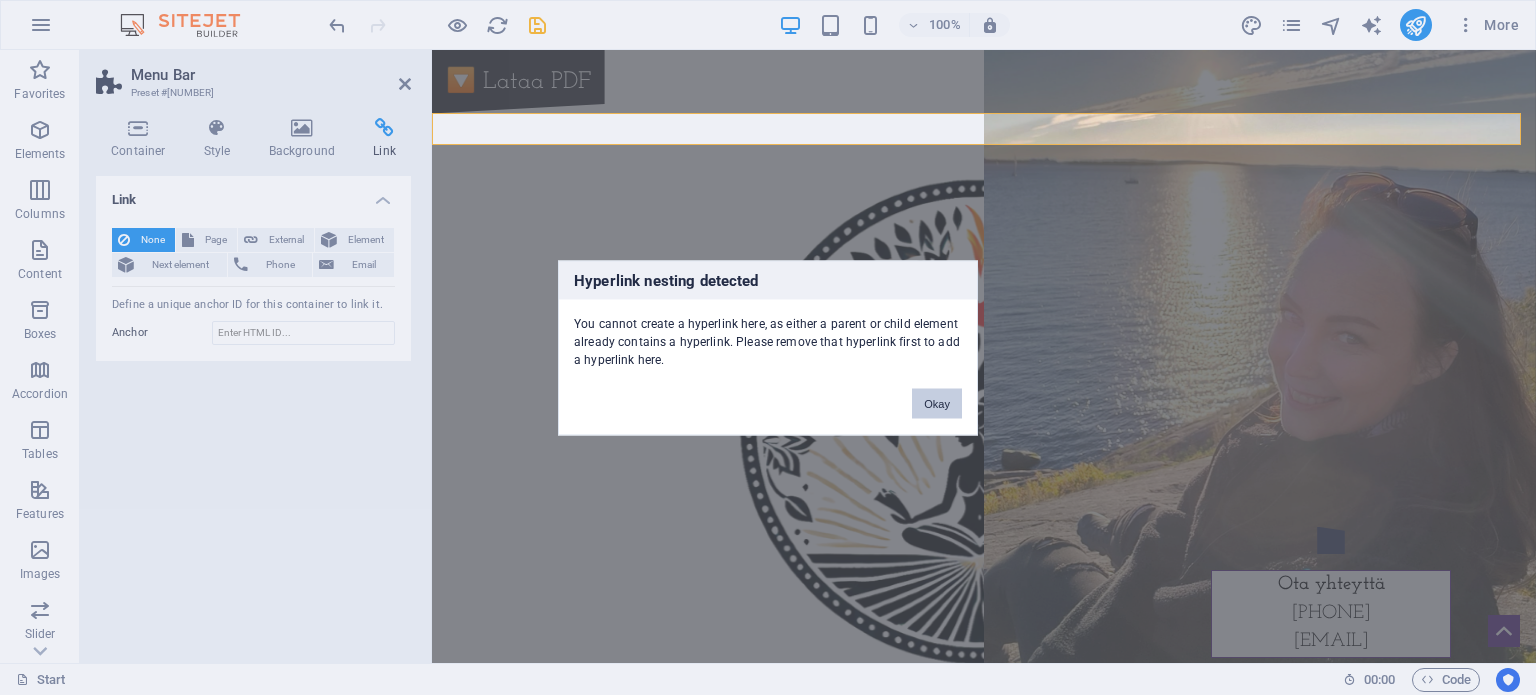 click on "Okay" at bounding box center (937, 403) 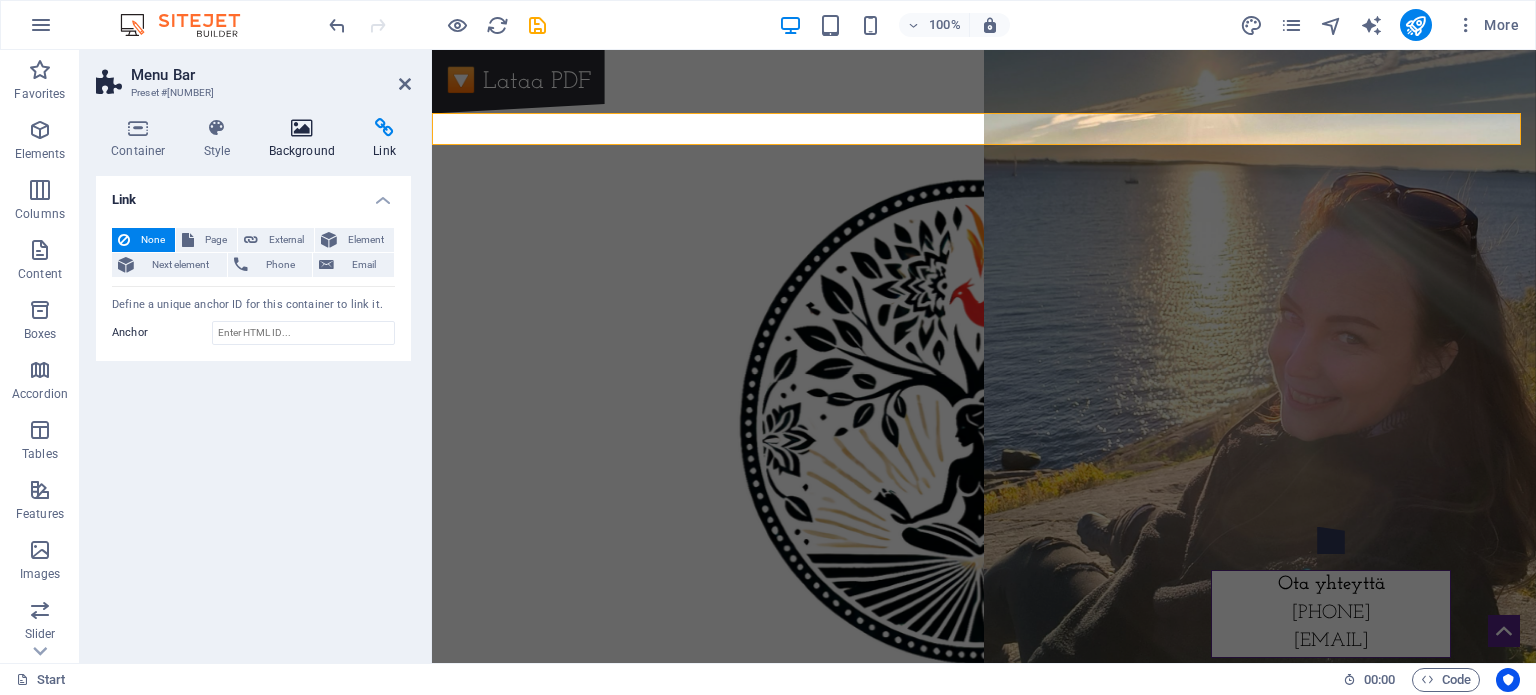click on "Background" at bounding box center (306, 139) 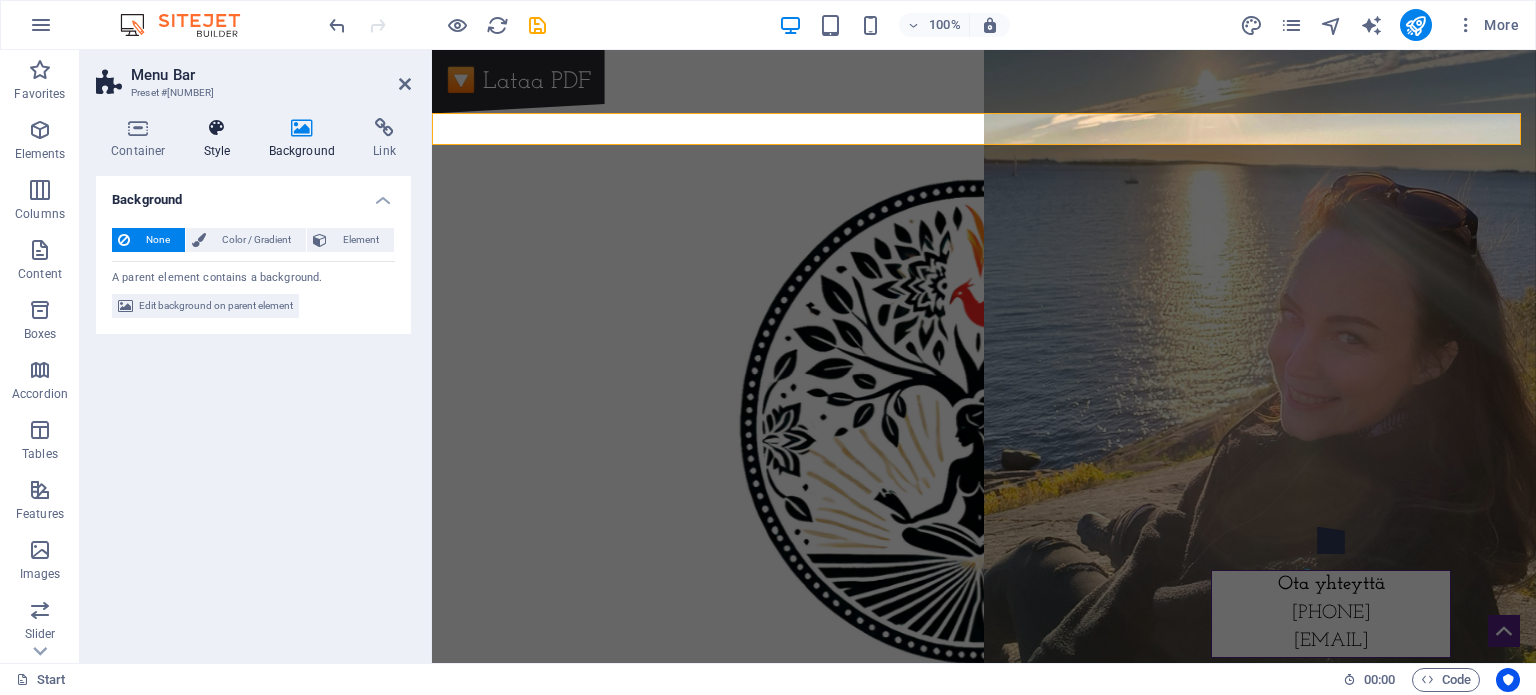 click on "Style" at bounding box center [221, 139] 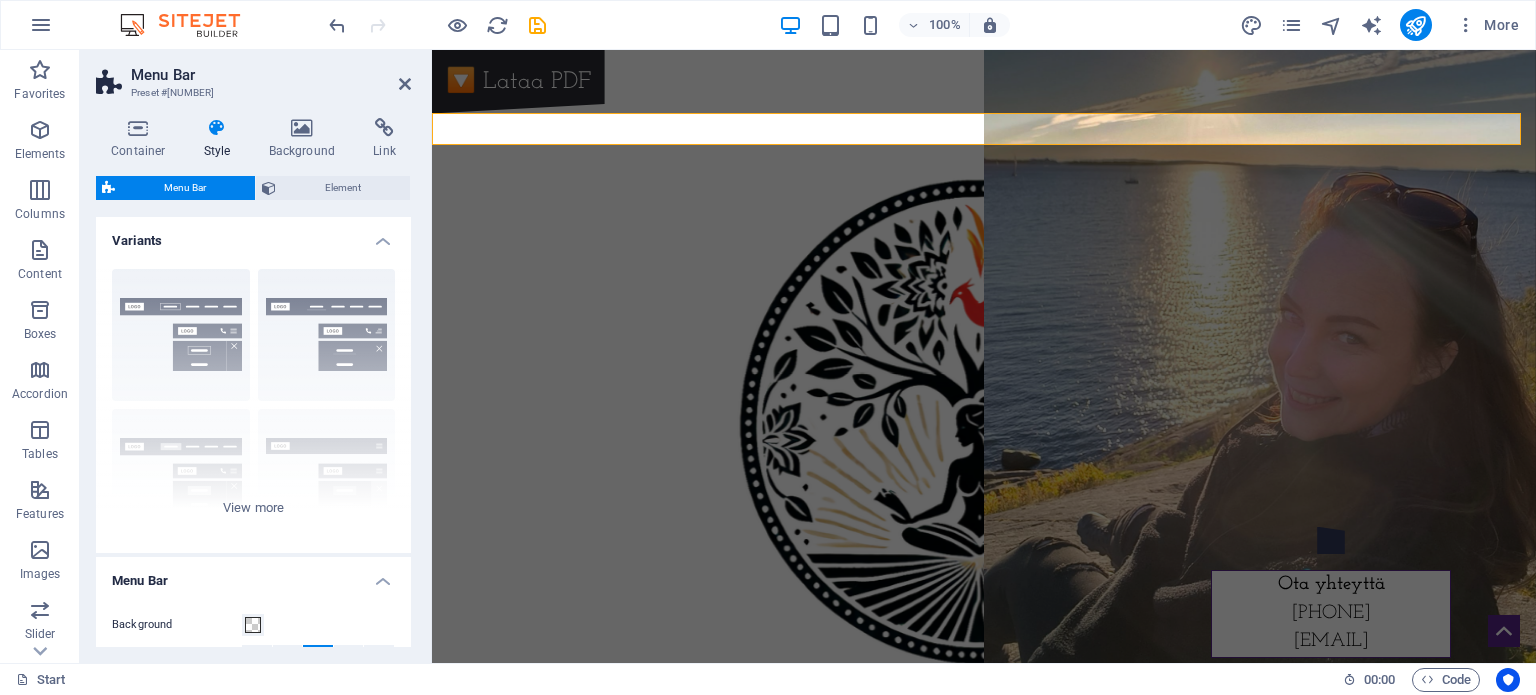 click on "Container Style Background Link Size Height Default px rem % vh vw Min. height None px rem % vh vw Width Default px rem % em vh vw Min. width None px rem % vh vw Content width Default Custom width Width Default px rem % em vh vw Min. width None px rem % vh vw Default padding Custom spacing Default content width and padding can be changed under Design. Edit design Layout (Flexbox) Alignment Determines the flex direction. Default Main axis Determine how elements should behave along the main axis inside this container (justify content). Default Side axis Control the vertical direction of the element inside of the container (align items). Default Wrap Default On Off Fill Controls the distances and direction of elements on the y-axis across several lines (align content). Default Accessibility ARIA helps assistive technologies (like screen readers) to understand the role, state, and behavior of web elements Role The ARIA role defines the purpose of an element.  None Alert Article Banner Comment Fan" at bounding box center [253, 382] 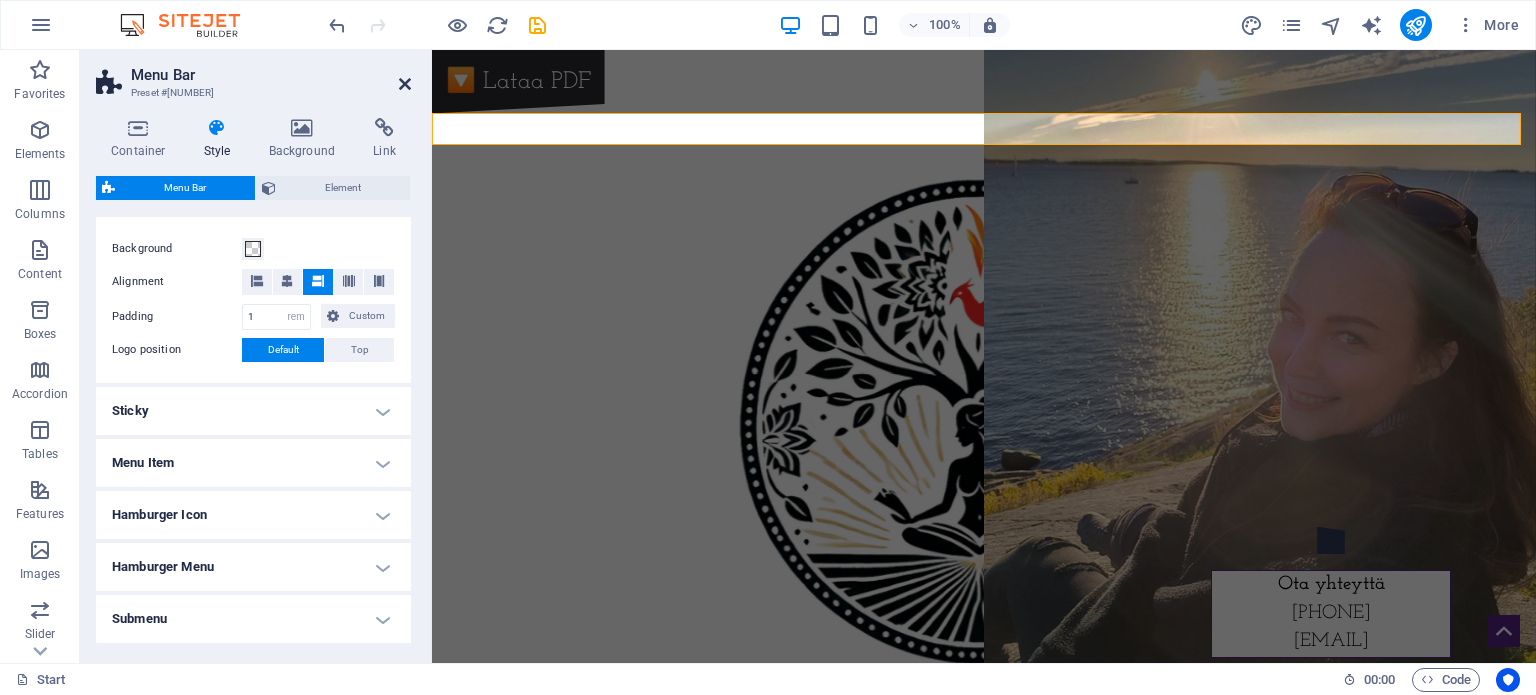 click at bounding box center [405, 84] 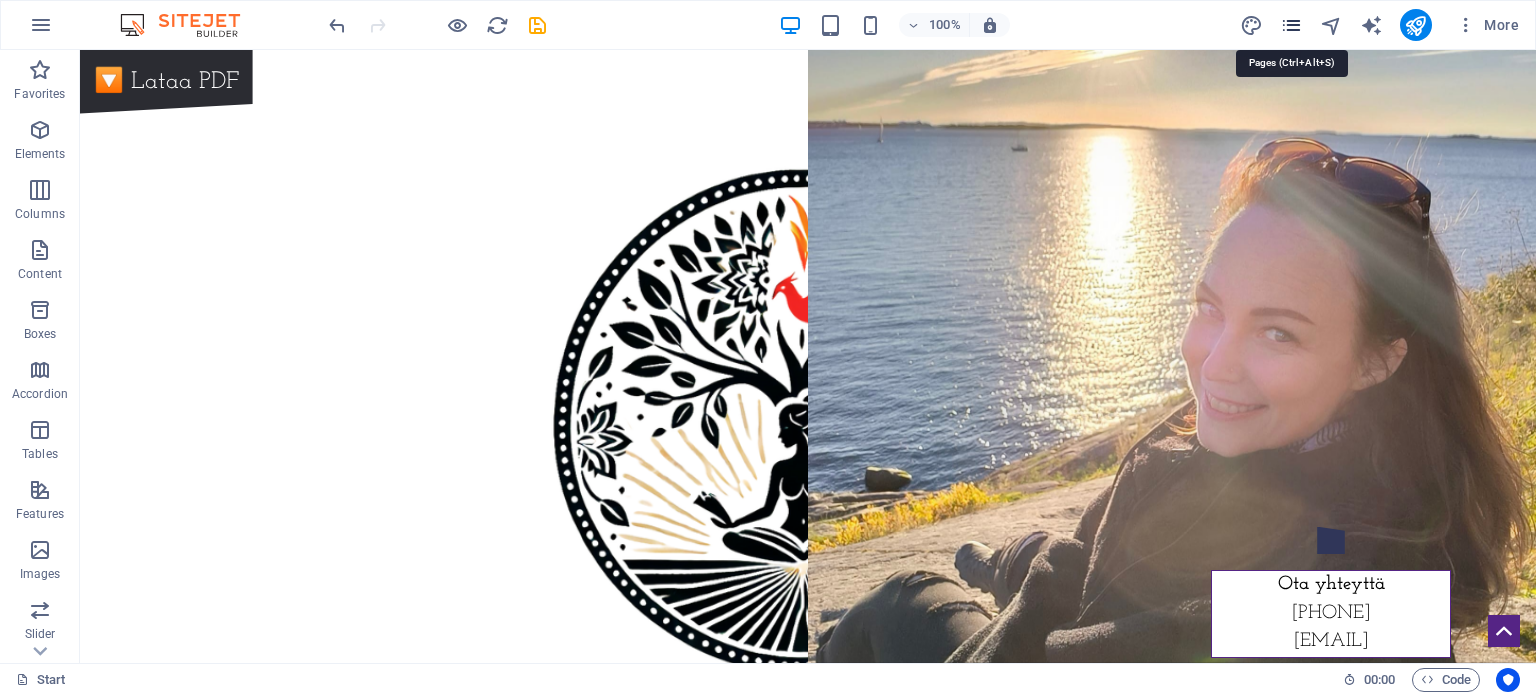 click at bounding box center [1291, 25] 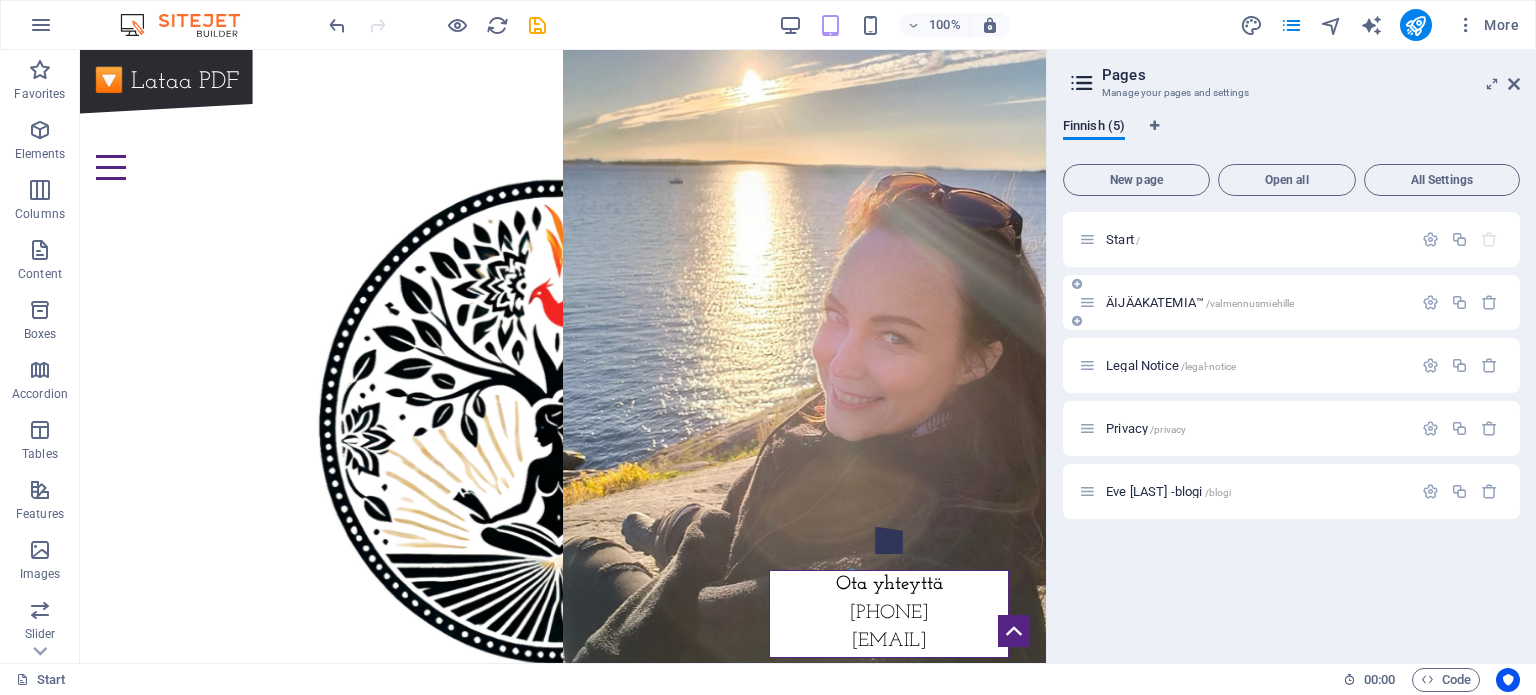 click on "ÄIJÄAKATEMIA™ /valmennusmiehille" at bounding box center [1291, 302] 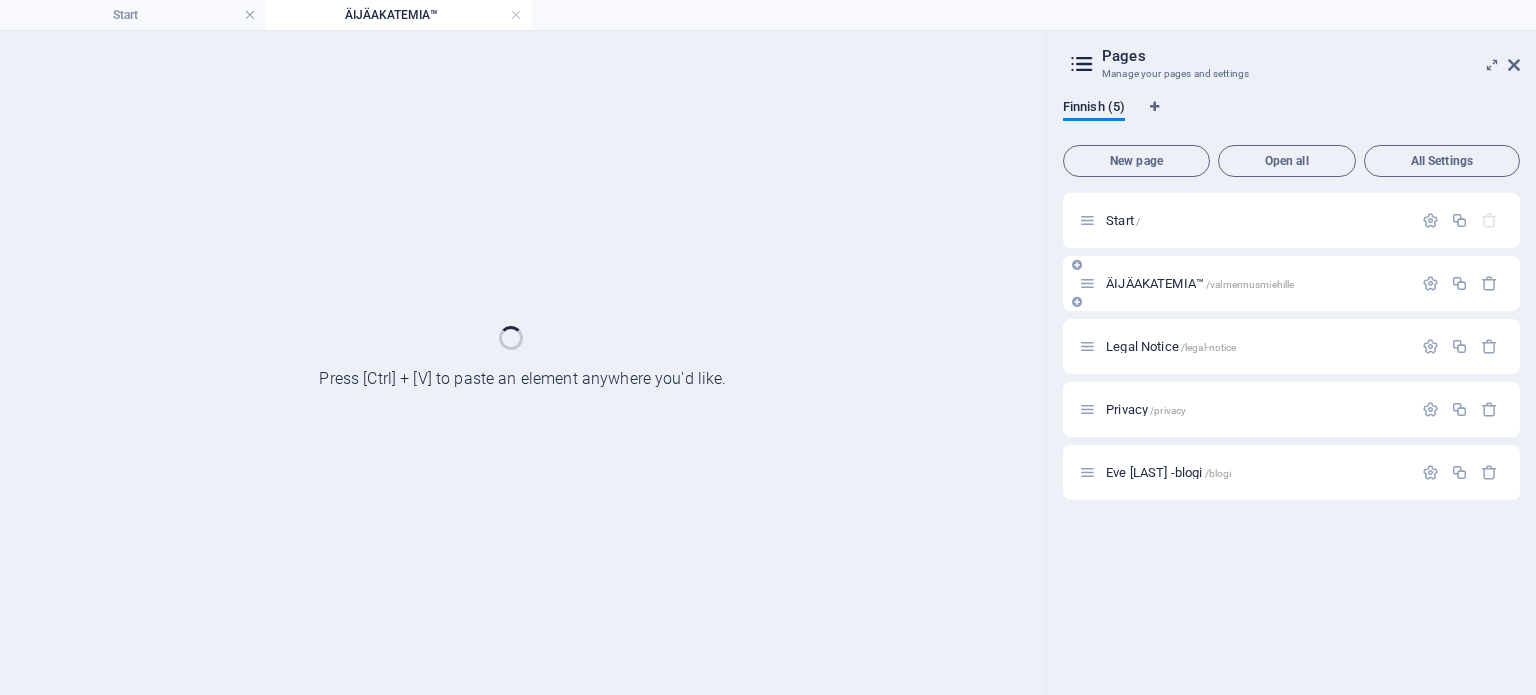 click on "ÄIJÄAKATEMIA™ /valmennusmiehille" at bounding box center [1291, 283] 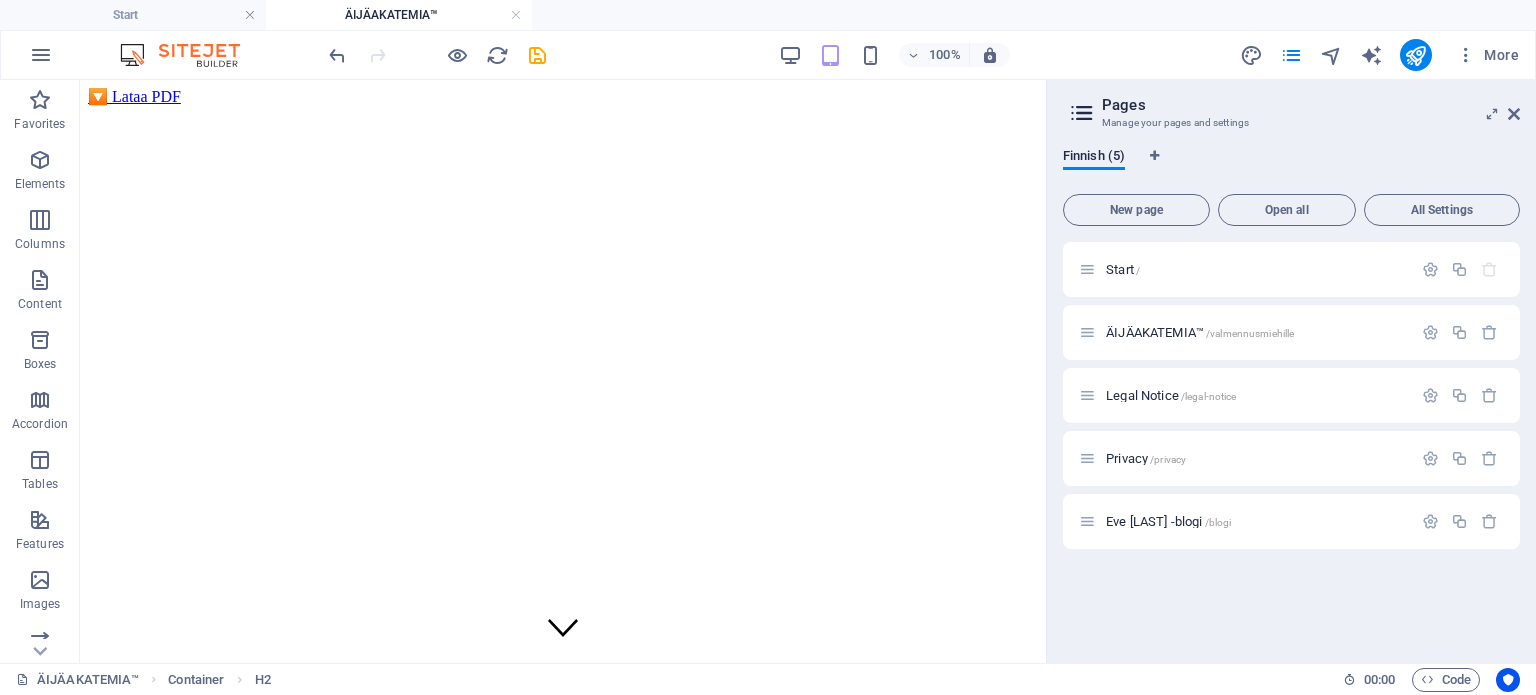 scroll, scrollTop: 0, scrollLeft: 0, axis: both 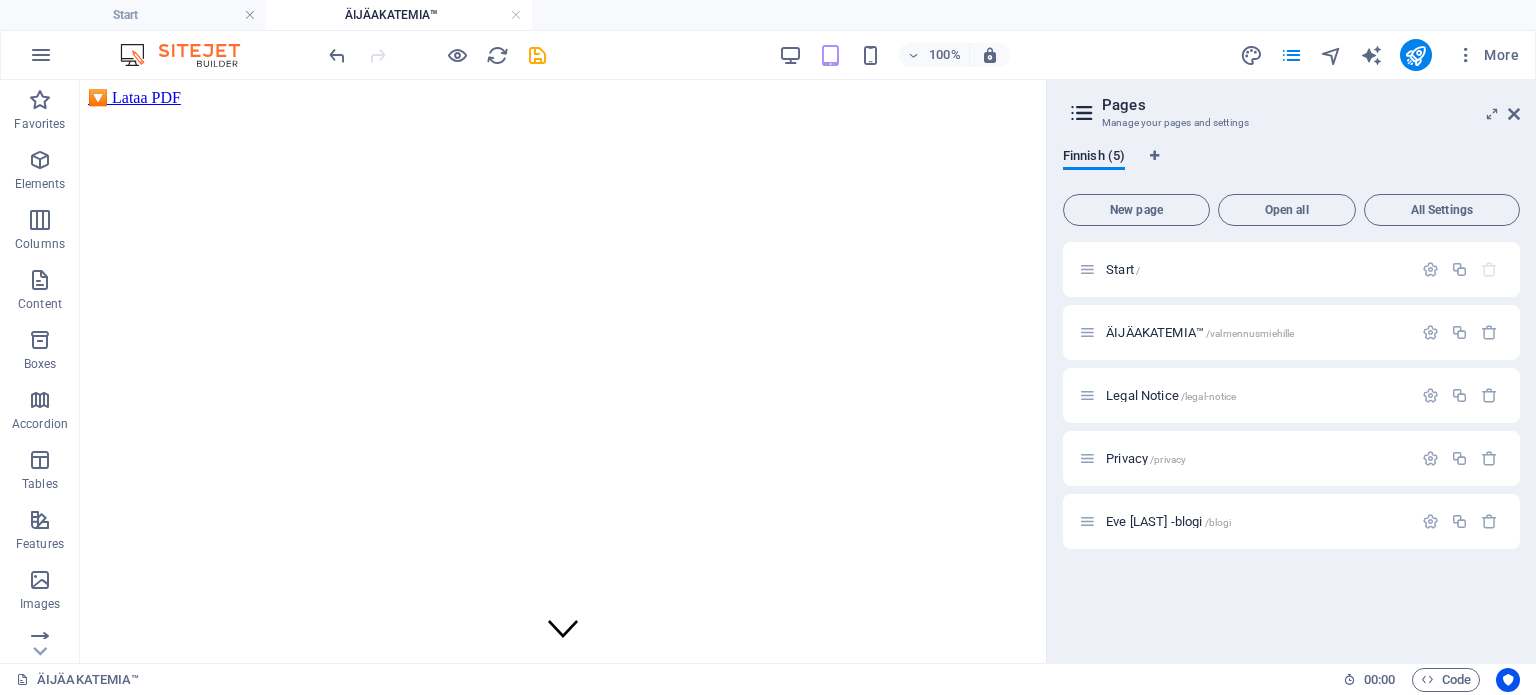 click on "🔽 Lataa PDF" at bounding box center (134, 97) 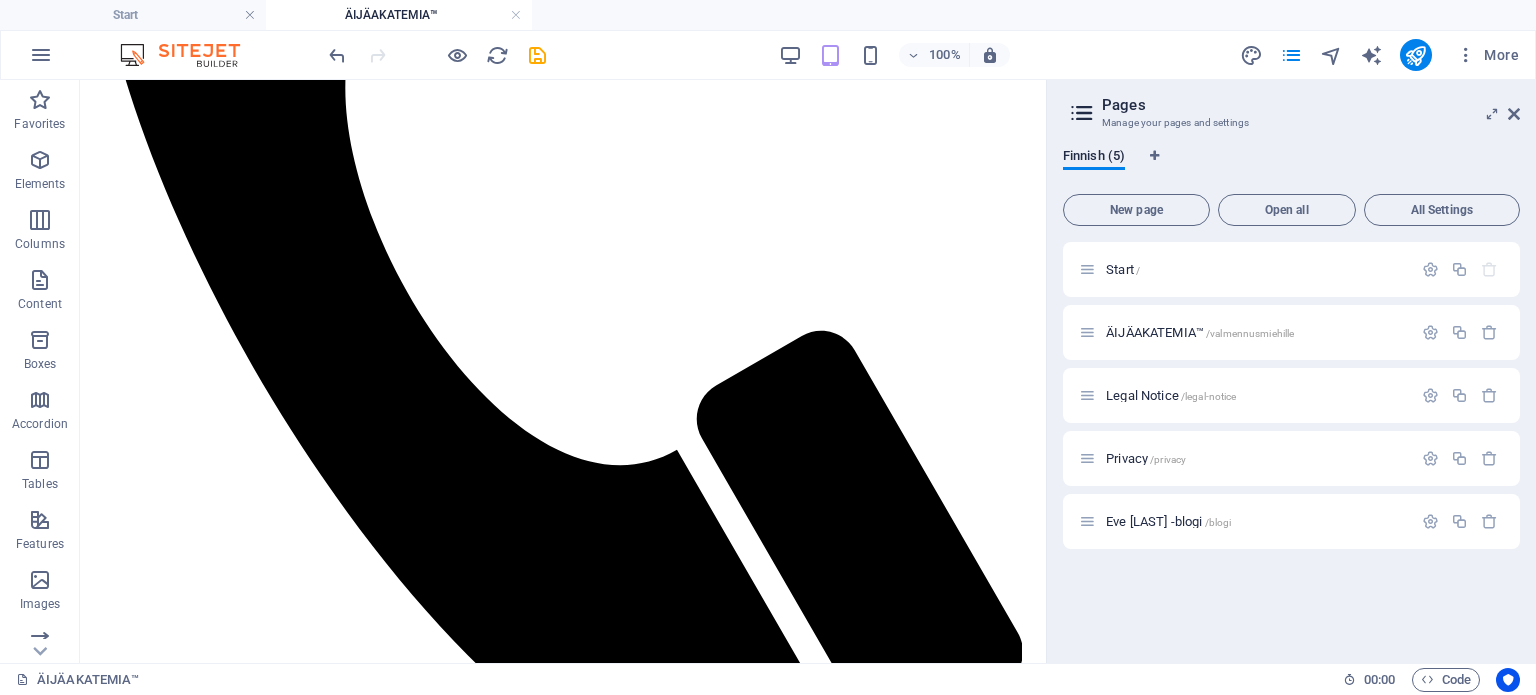 scroll, scrollTop: 1121, scrollLeft: 0, axis: vertical 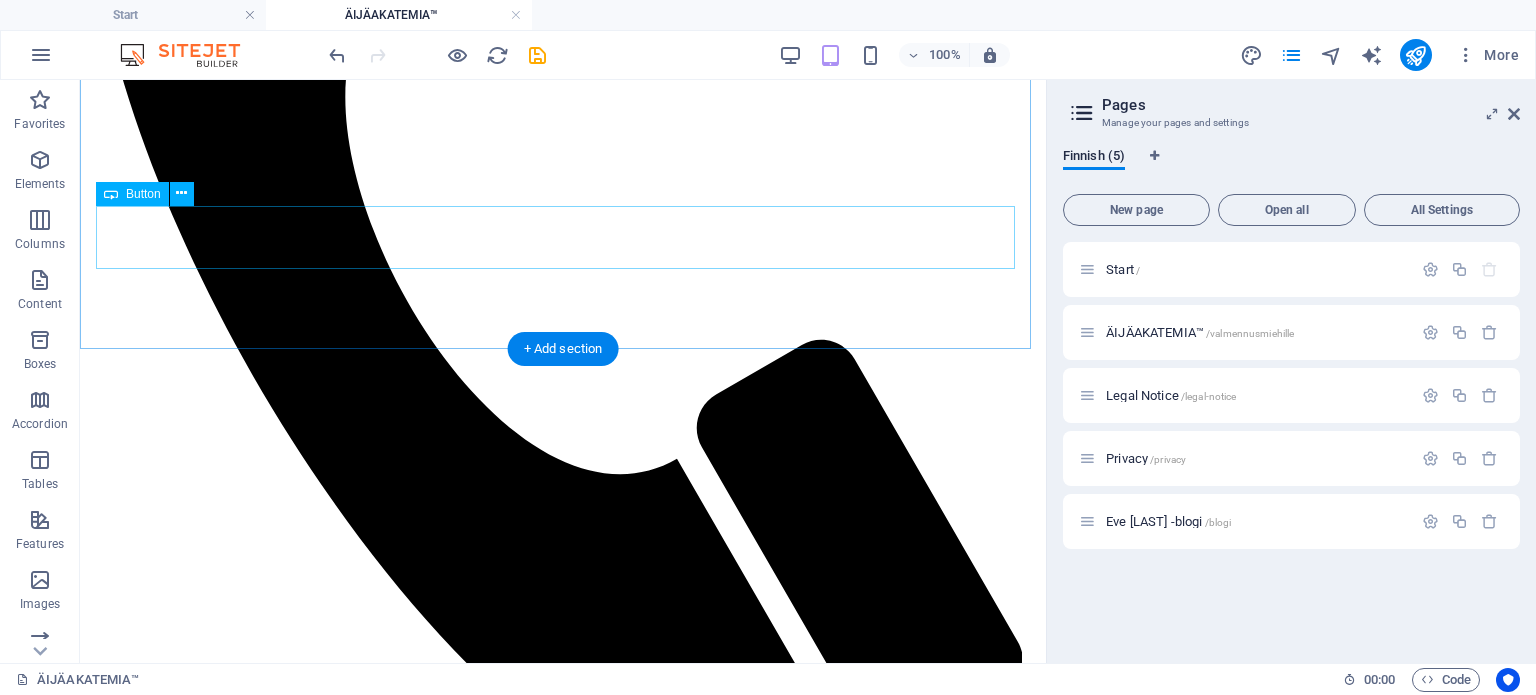 click on "Lataa ilmainen opas tästä" at bounding box center (563, 1708) 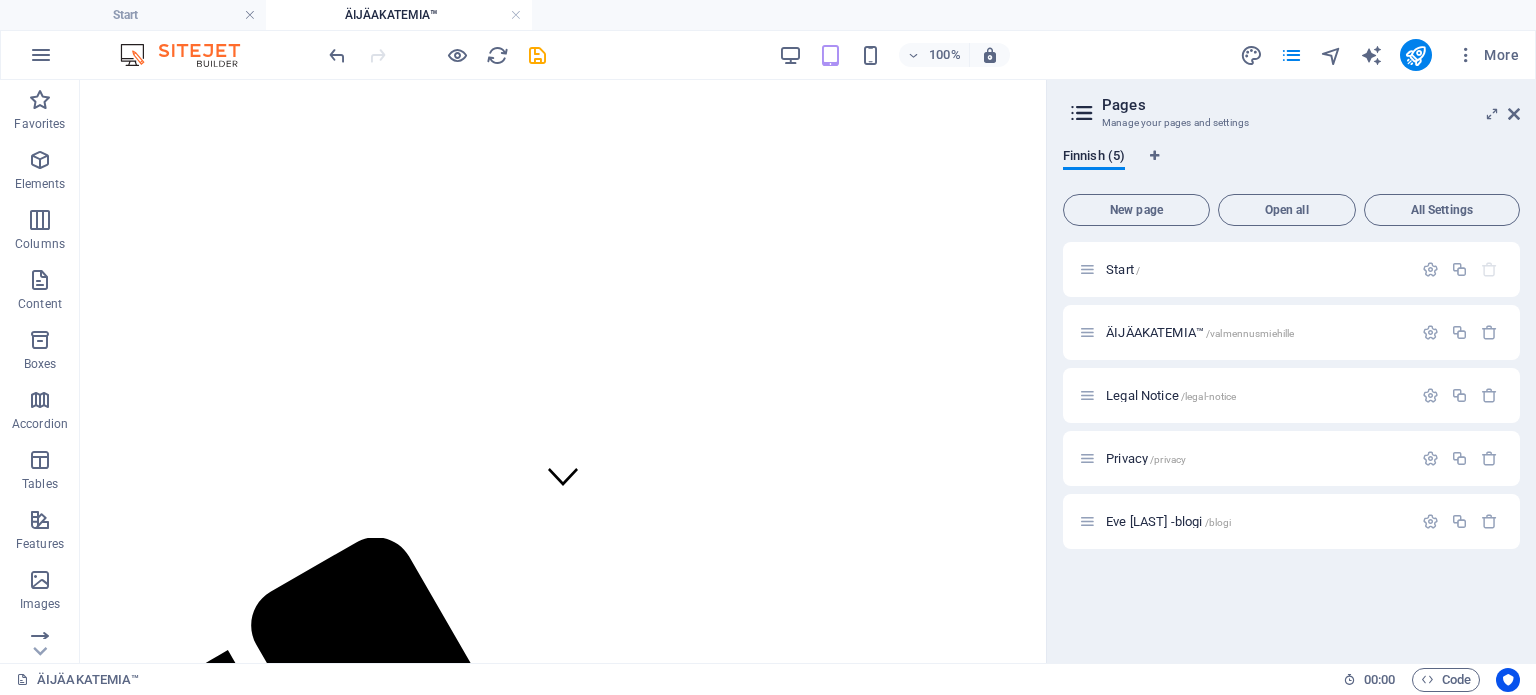 scroll, scrollTop: 0, scrollLeft: 0, axis: both 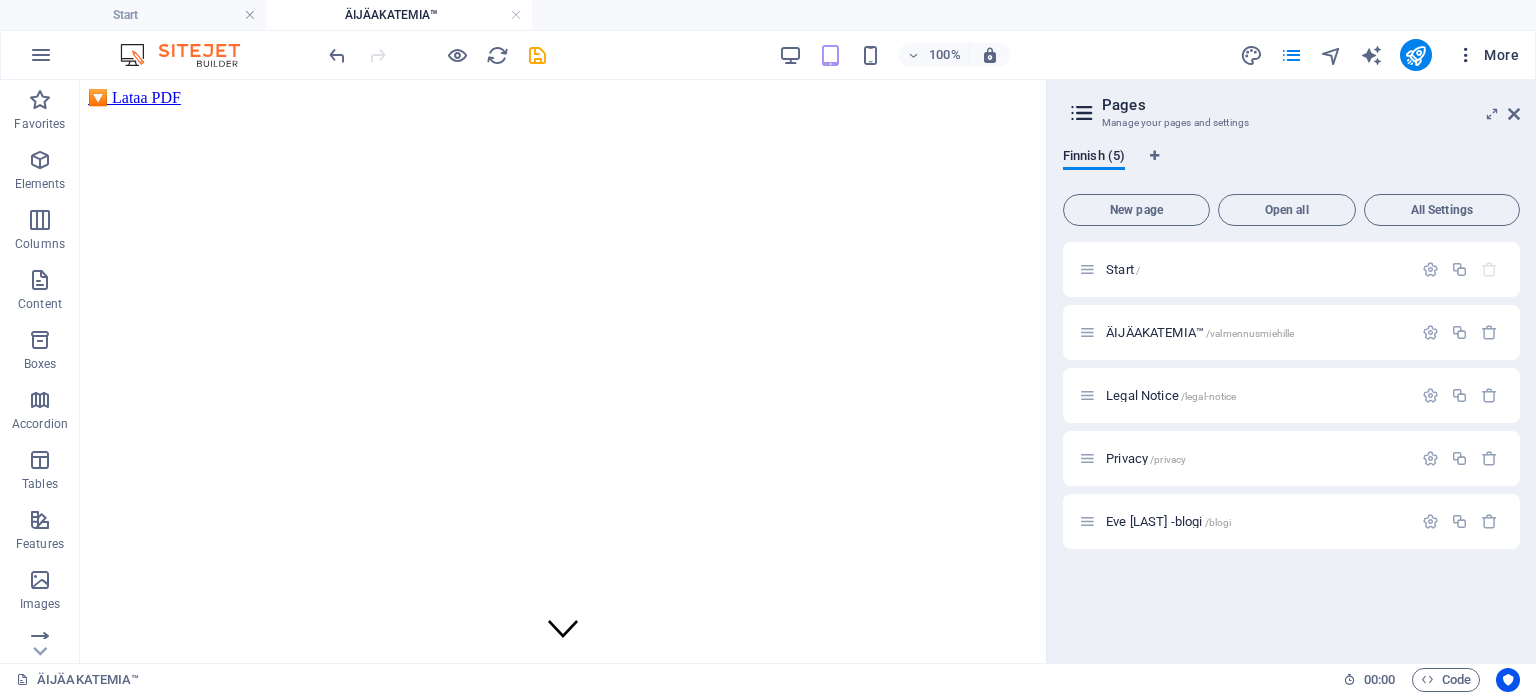 click at bounding box center [1466, 55] 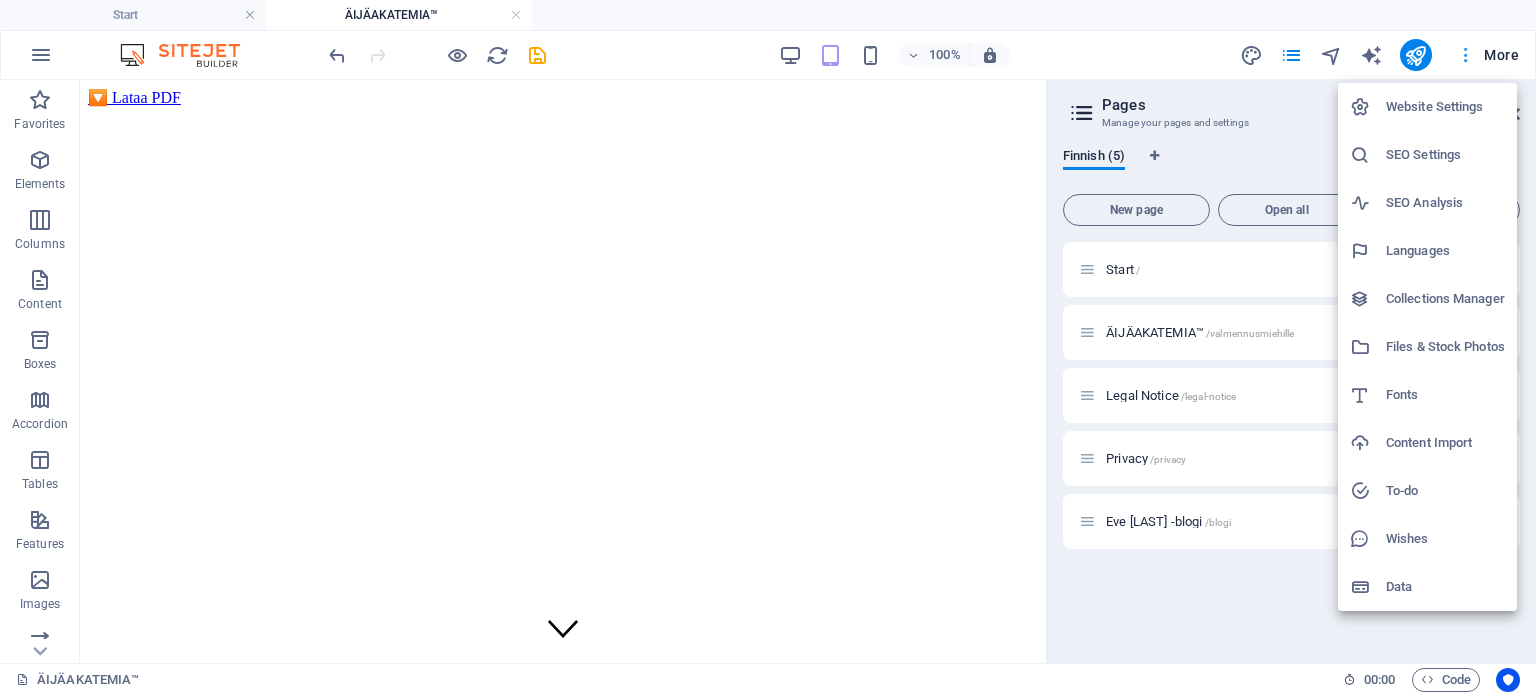 click at bounding box center [768, 347] 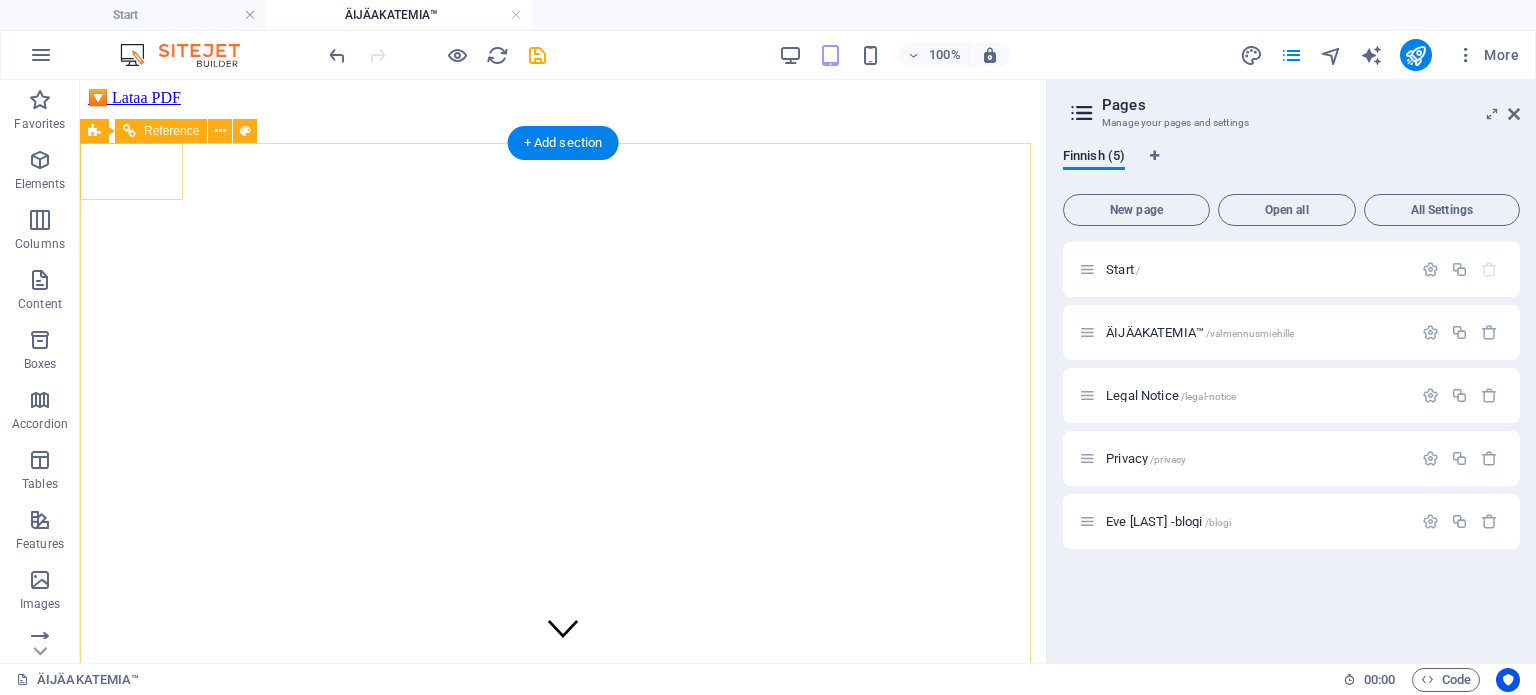 click at bounding box center [563, 1934] 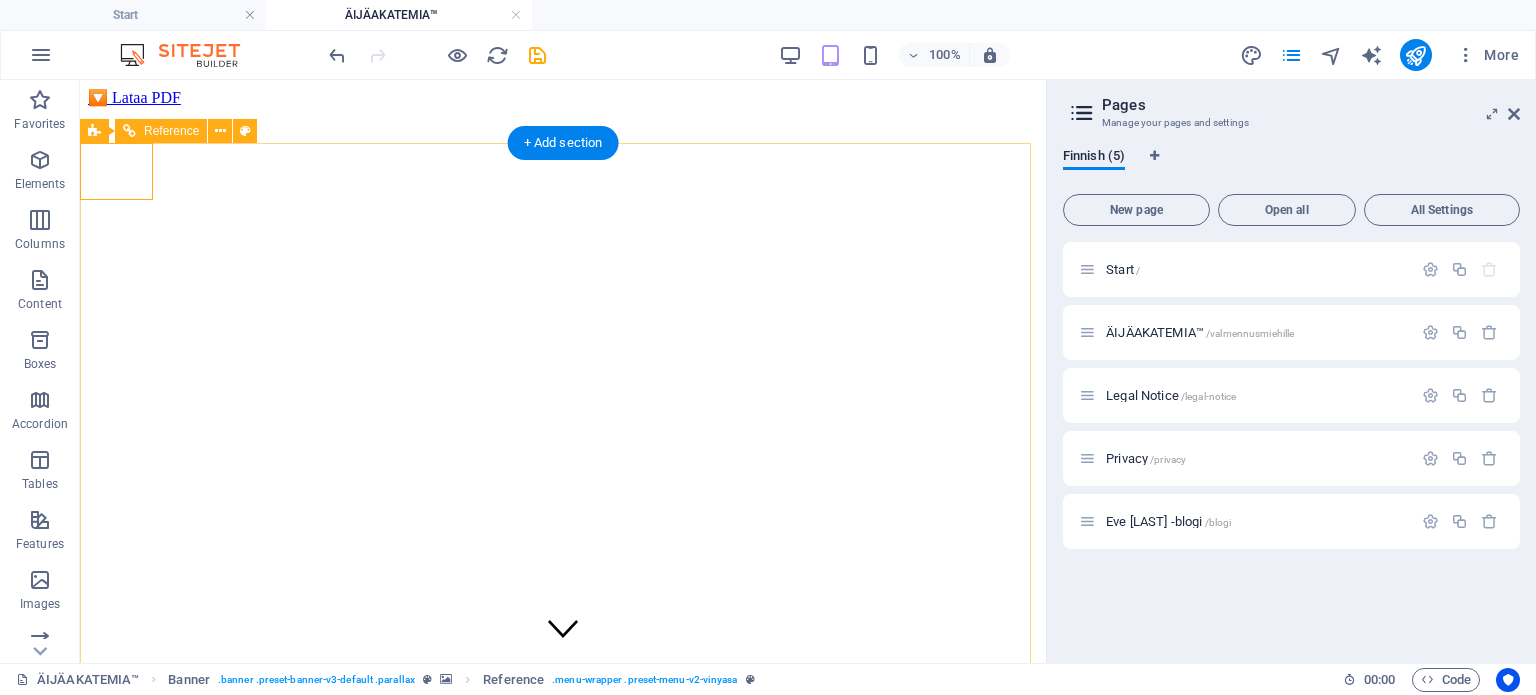 click at bounding box center [555, 1312] 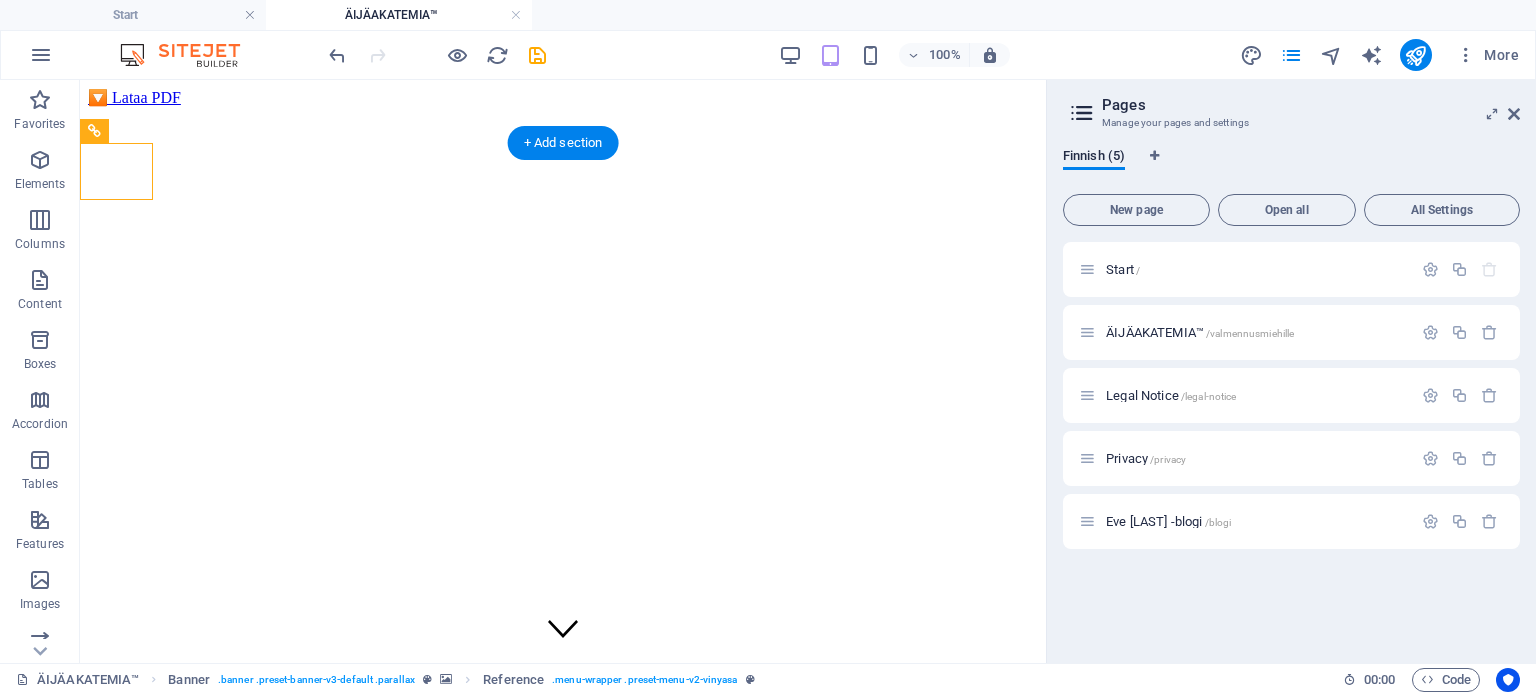 click at bounding box center (563, 80) 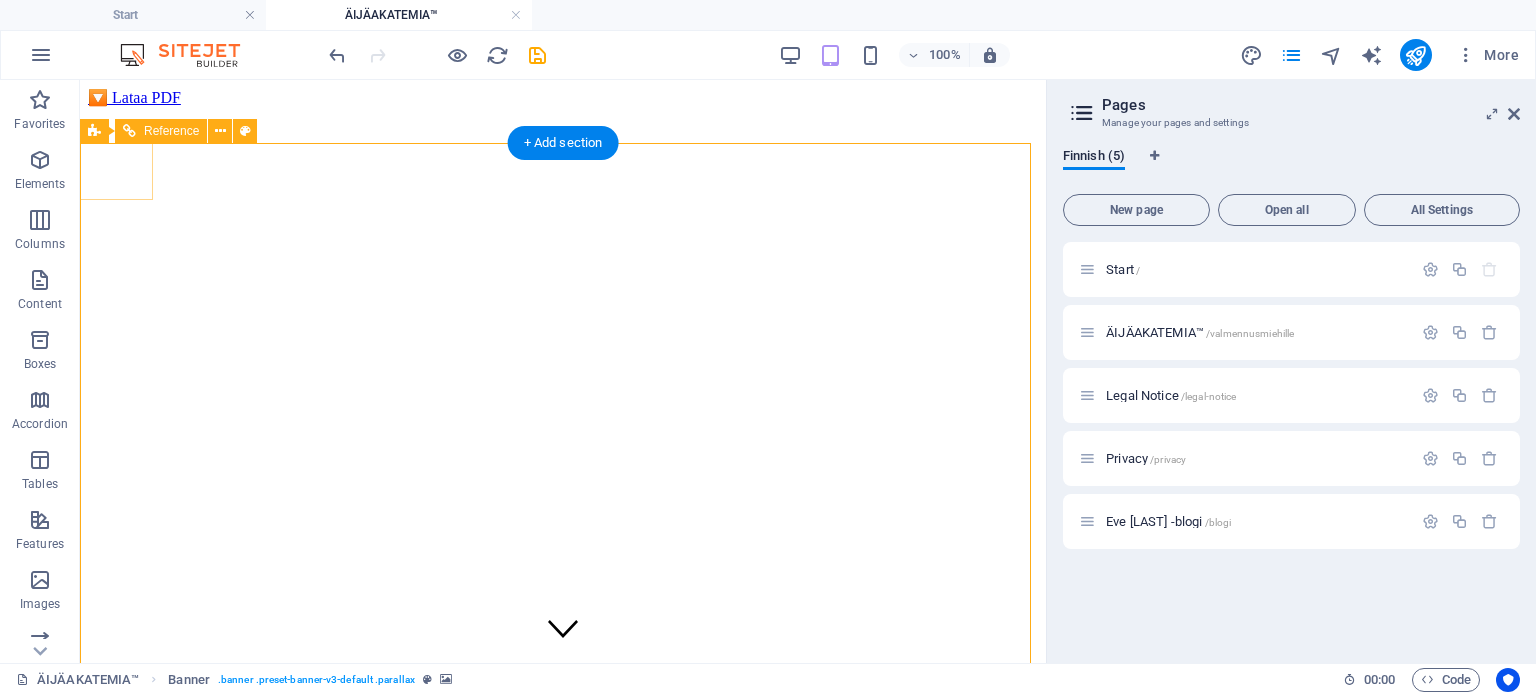 click at bounding box center (555, 1312) 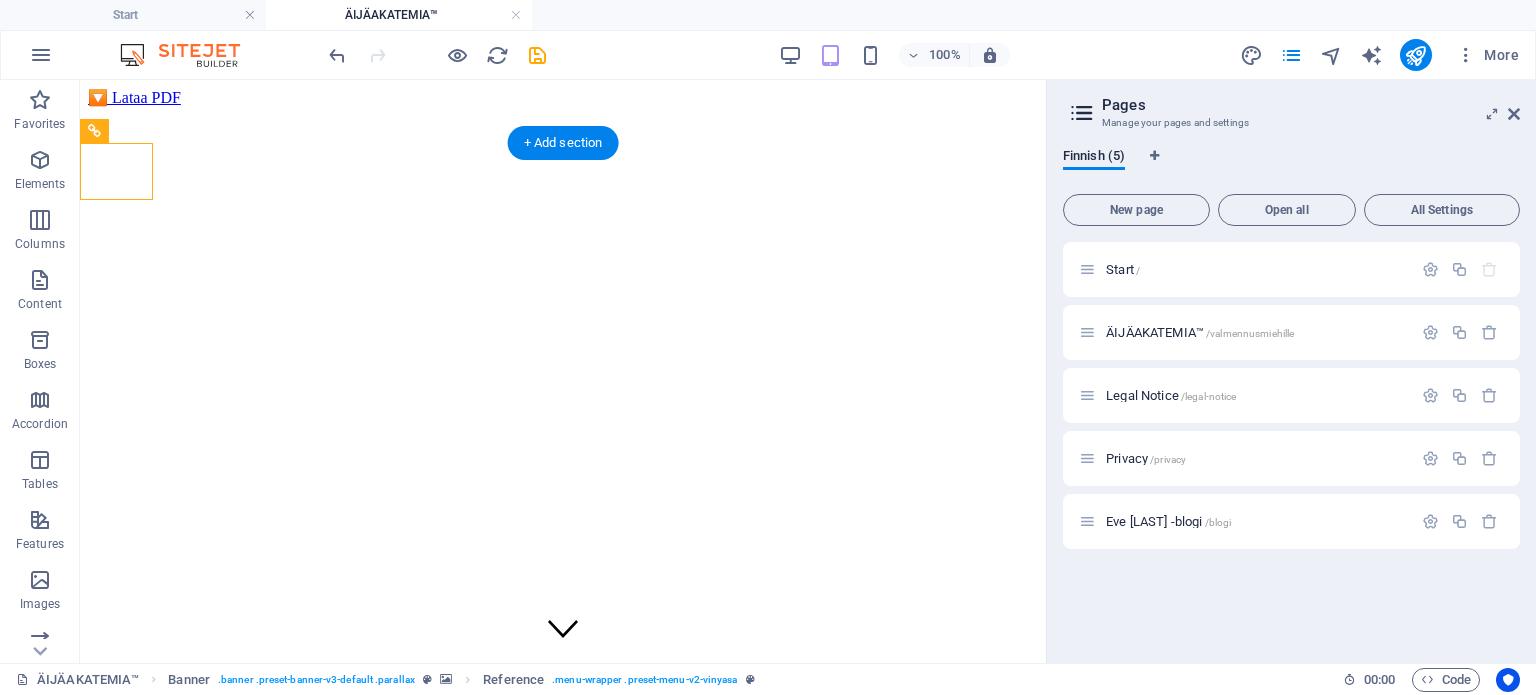 click at bounding box center [563, 80] 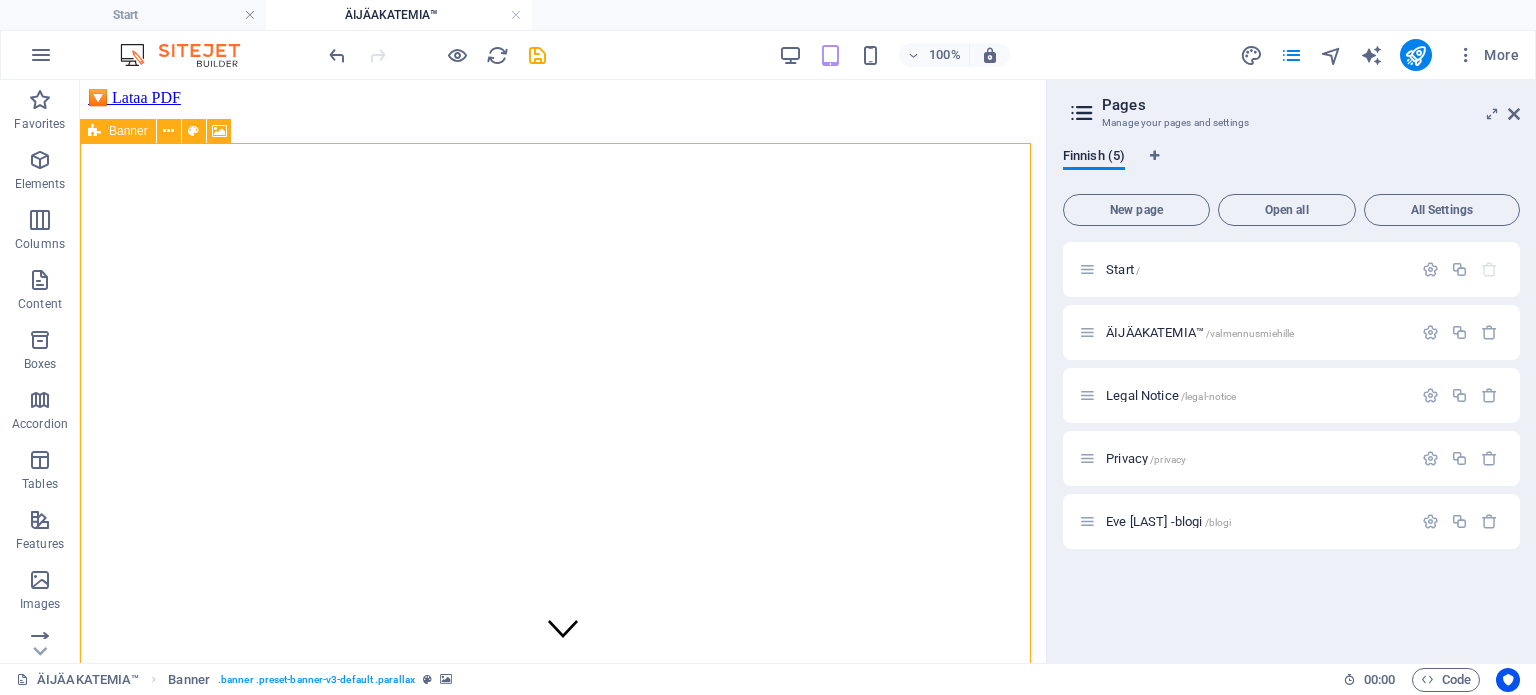 click on "Banner" at bounding box center (128, 131) 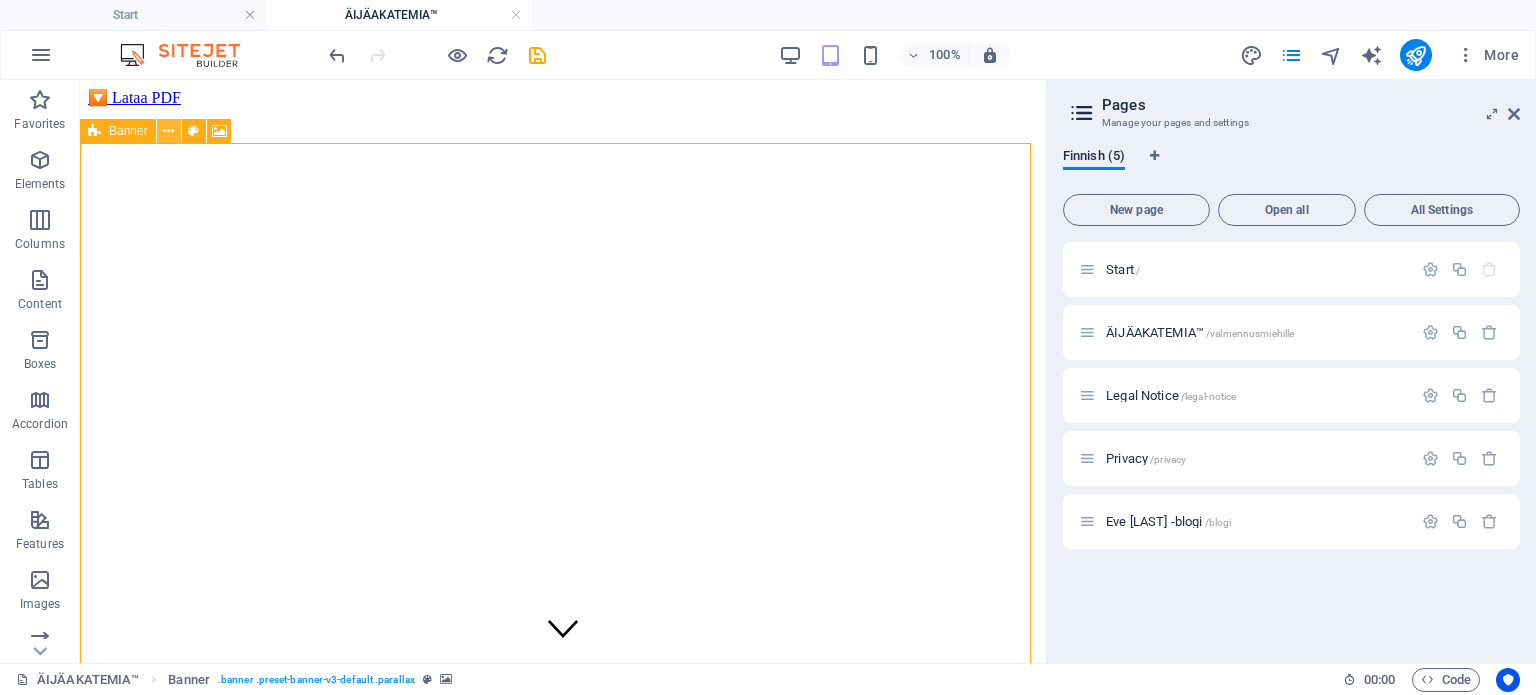 click at bounding box center [168, 131] 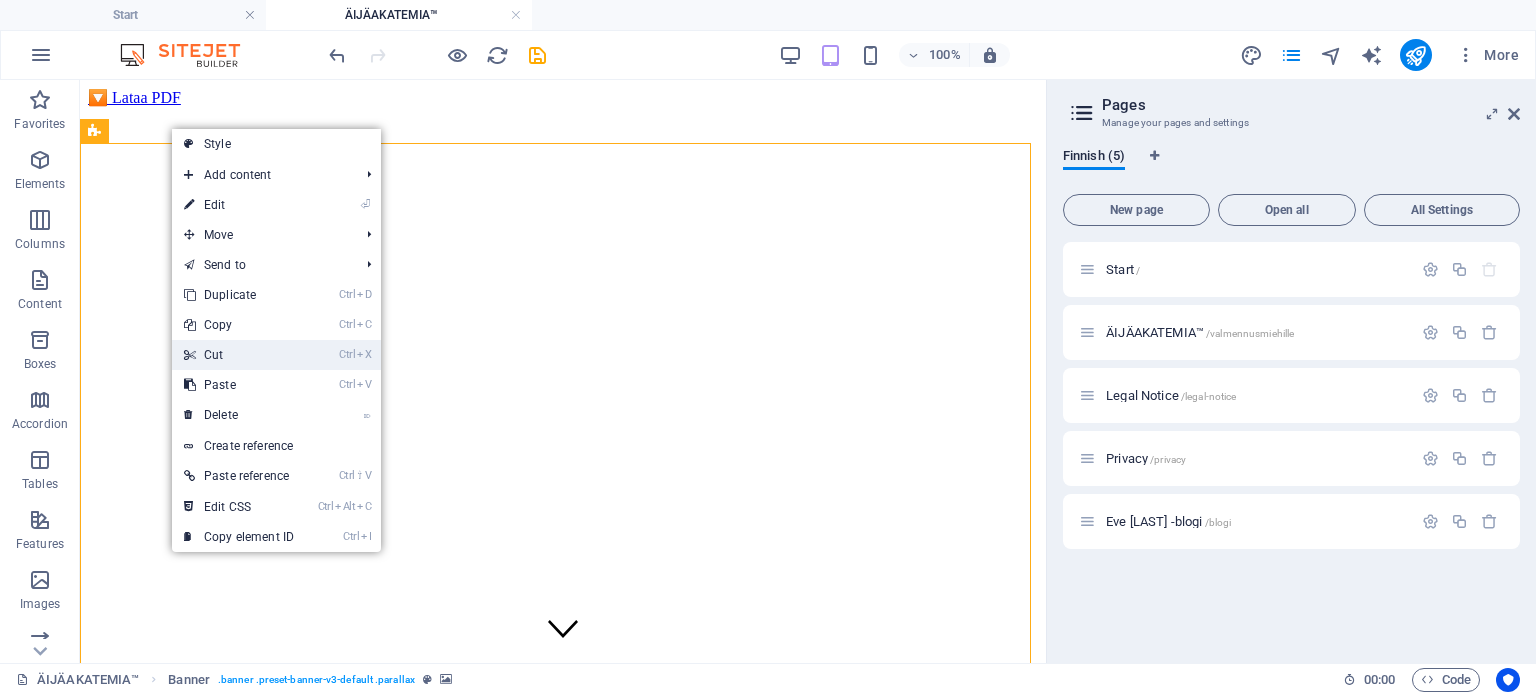 click on "Ctrl X  Cut" at bounding box center (239, 355) 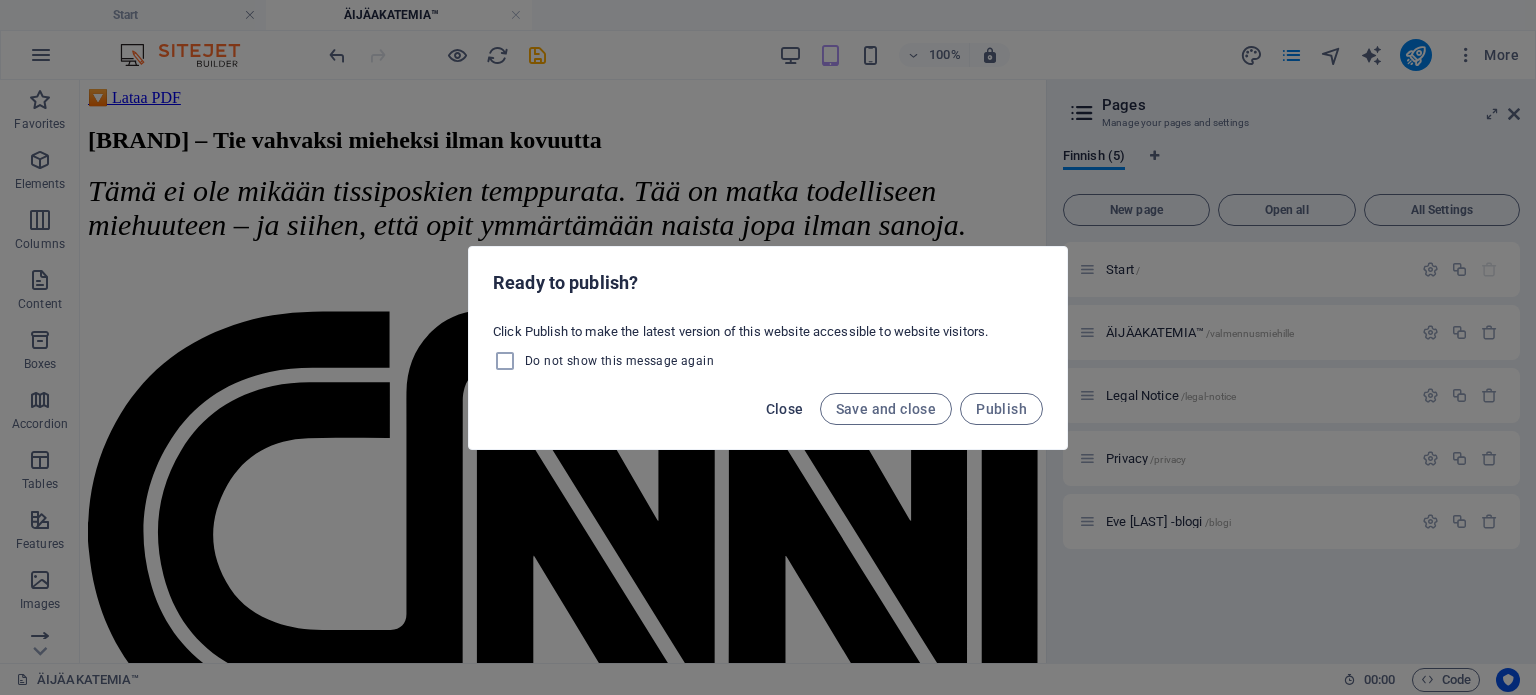 click on "Close" at bounding box center [785, 409] 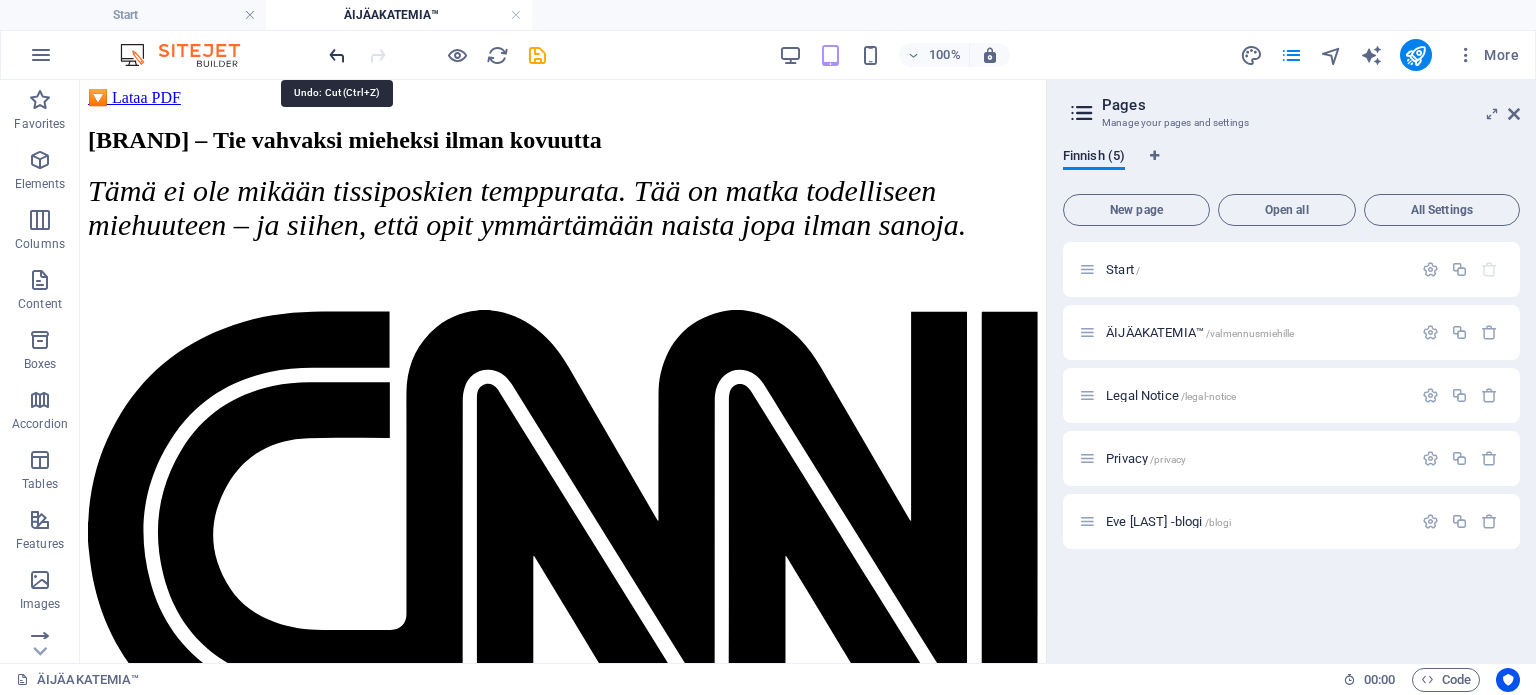 click at bounding box center [337, 55] 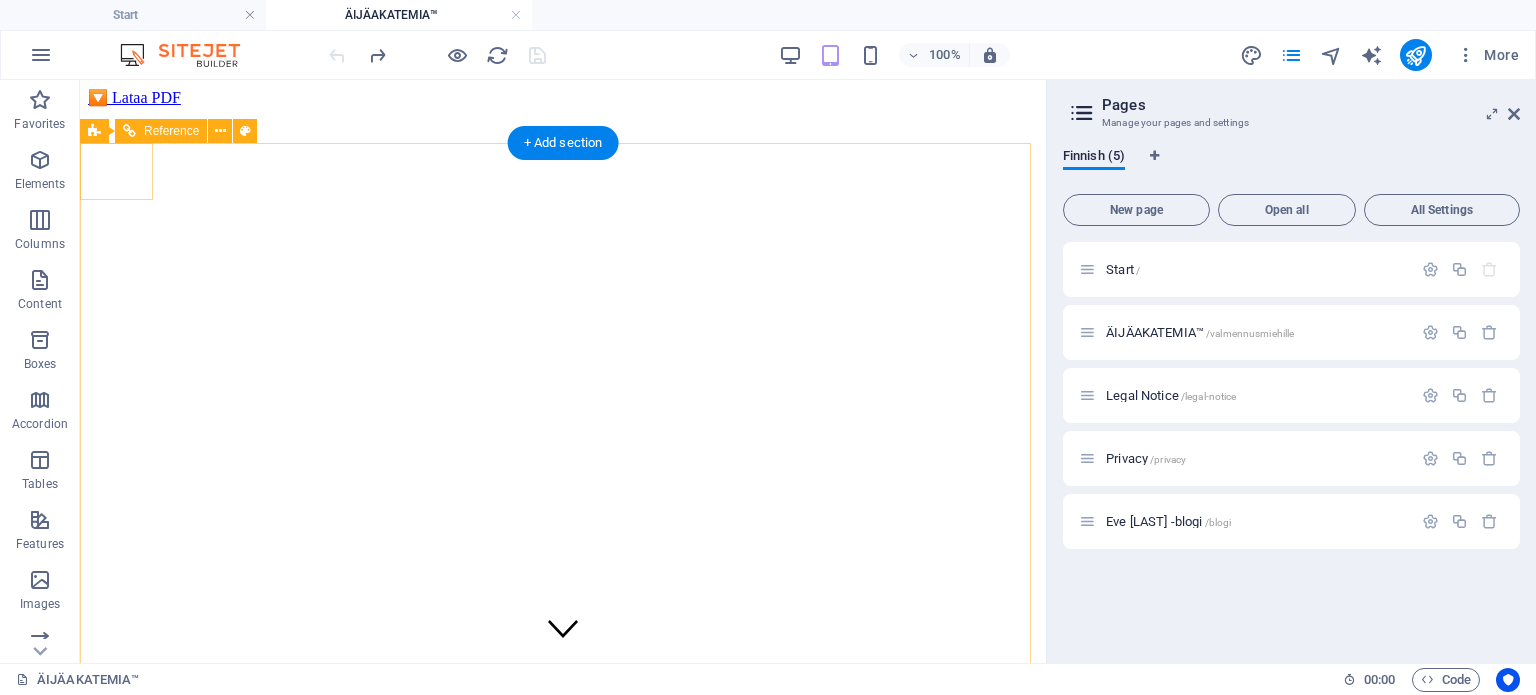 click at bounding box center (563, 1934) 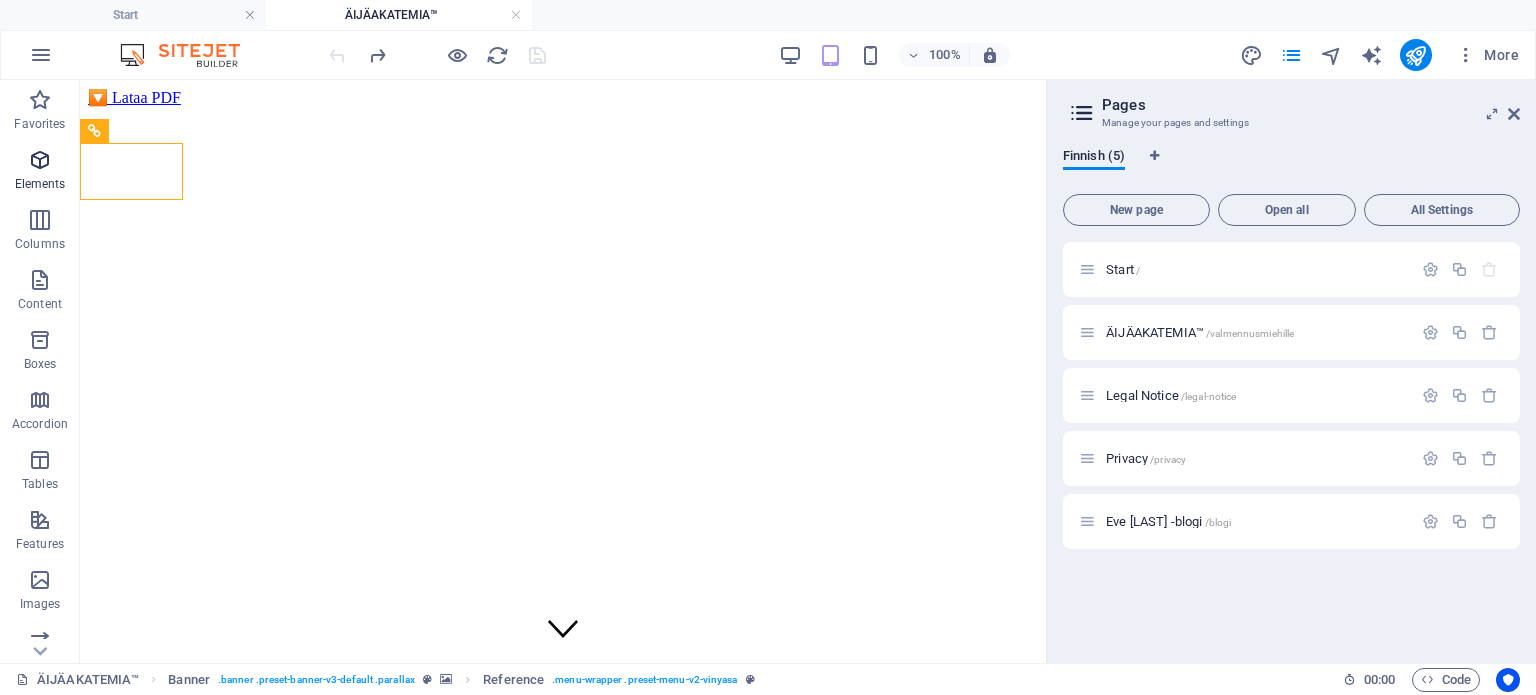 click at bounding box center (40, 160) 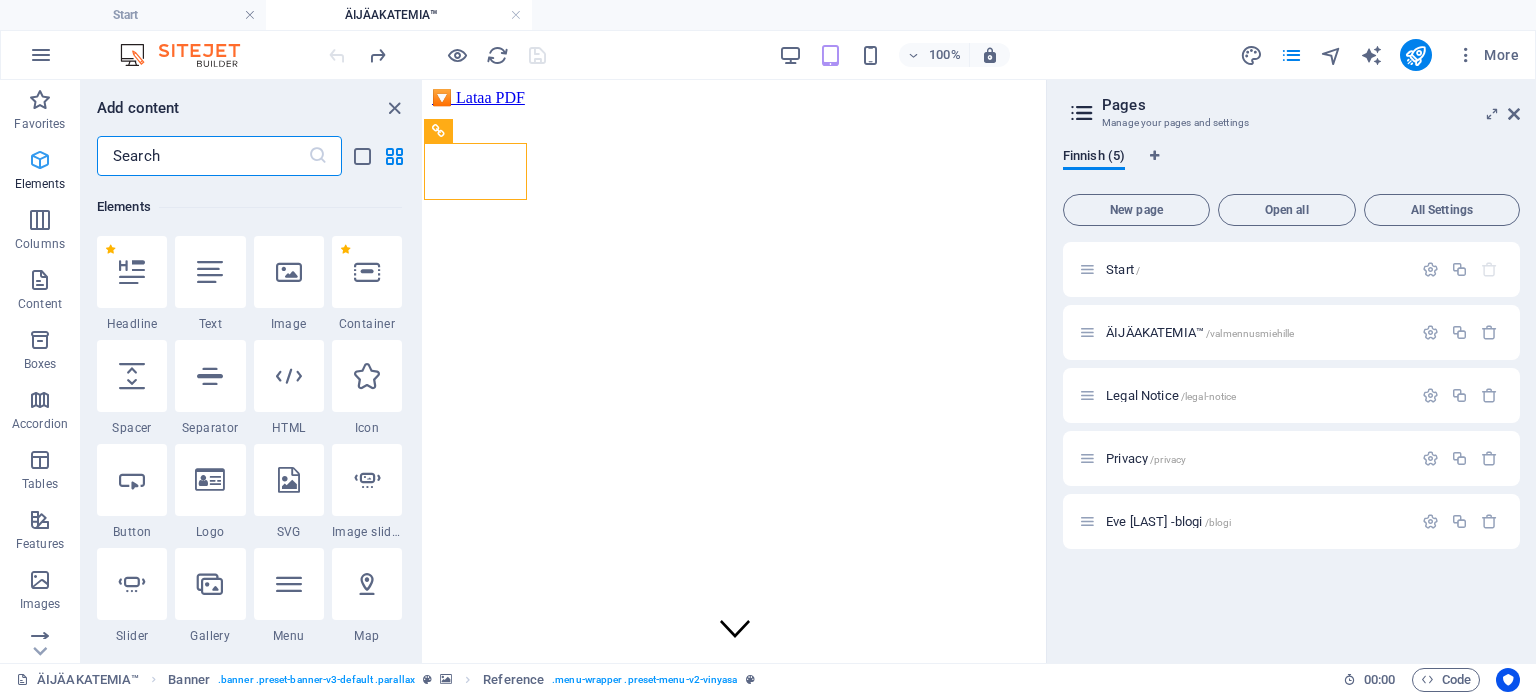 scroll, scrollTop: 212, scrollLeft: 0, axis: vertical 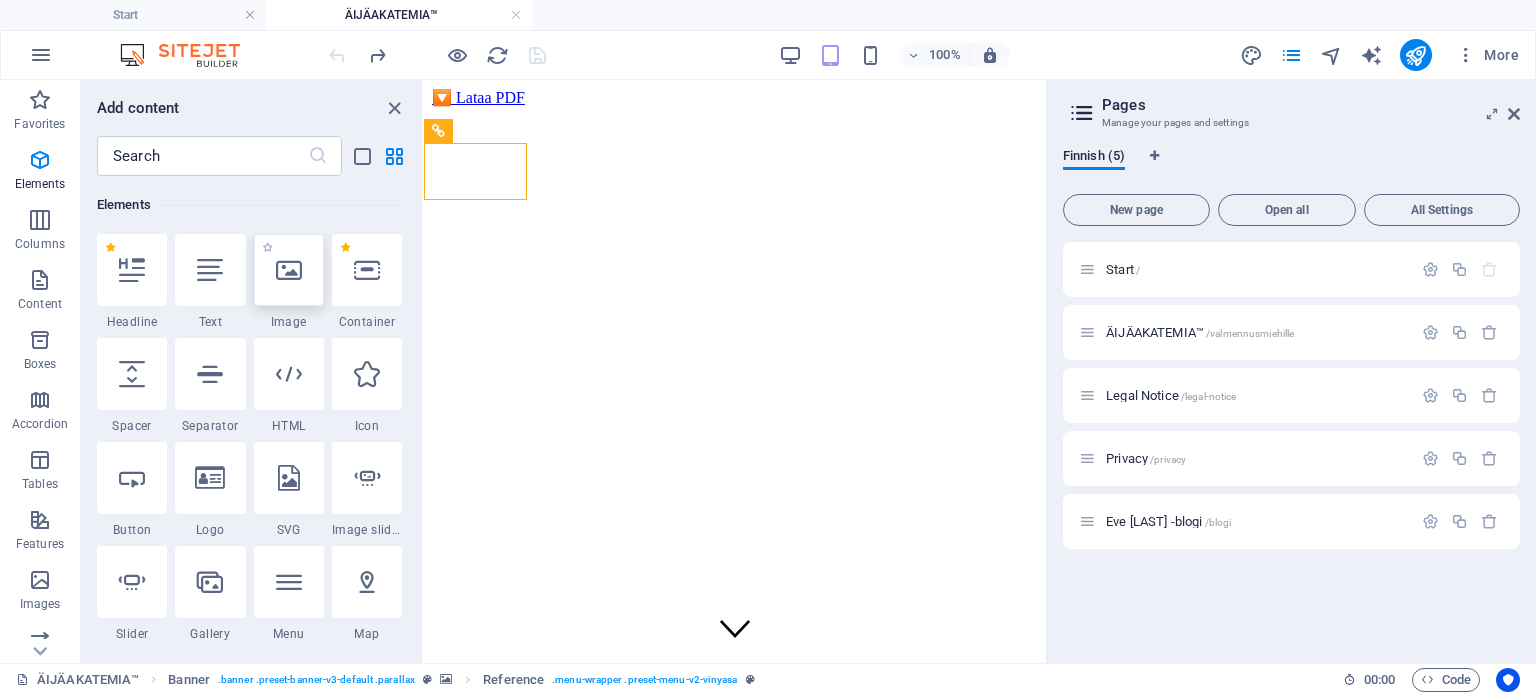 click at bounding box center (289, 270) 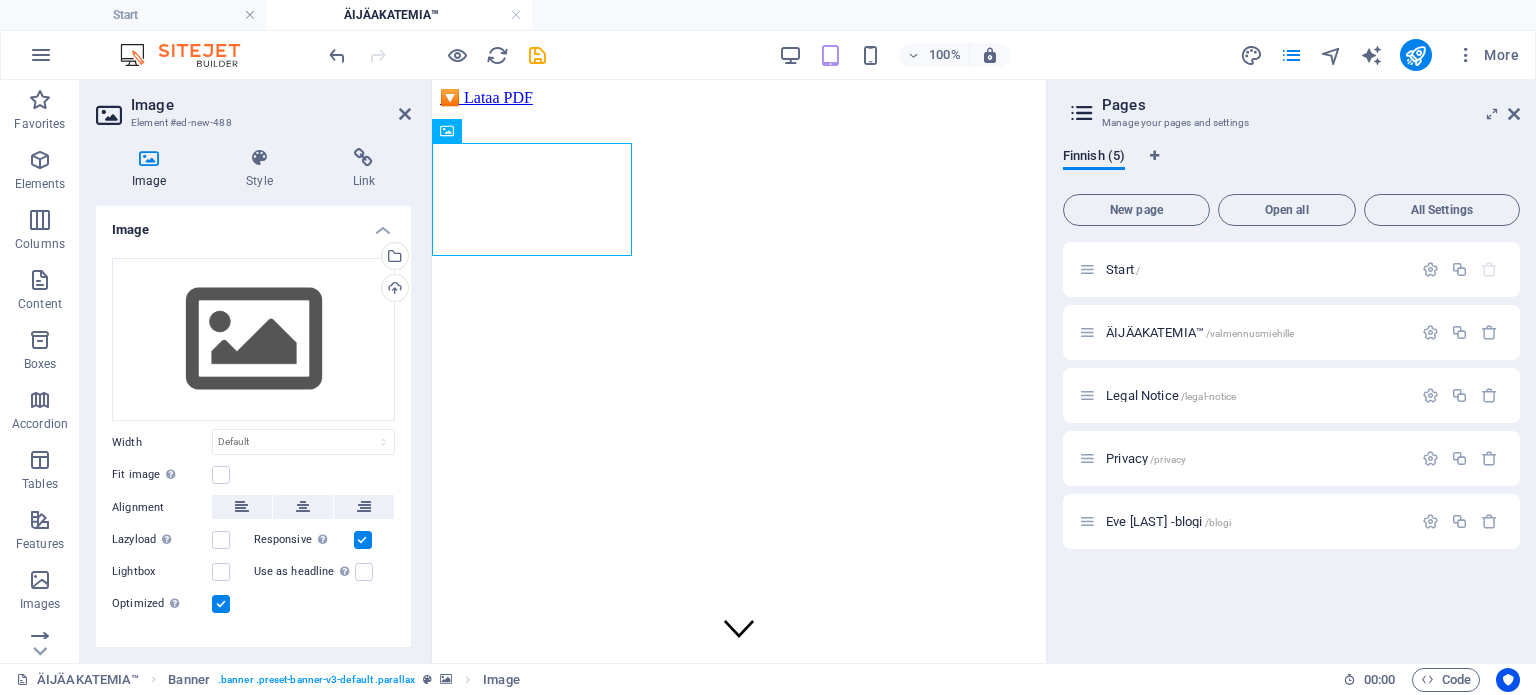 drag, startPoint x: 560, startPoint y: 201, endPoint x: 548, endPoint y: 107, distance: 94.76286 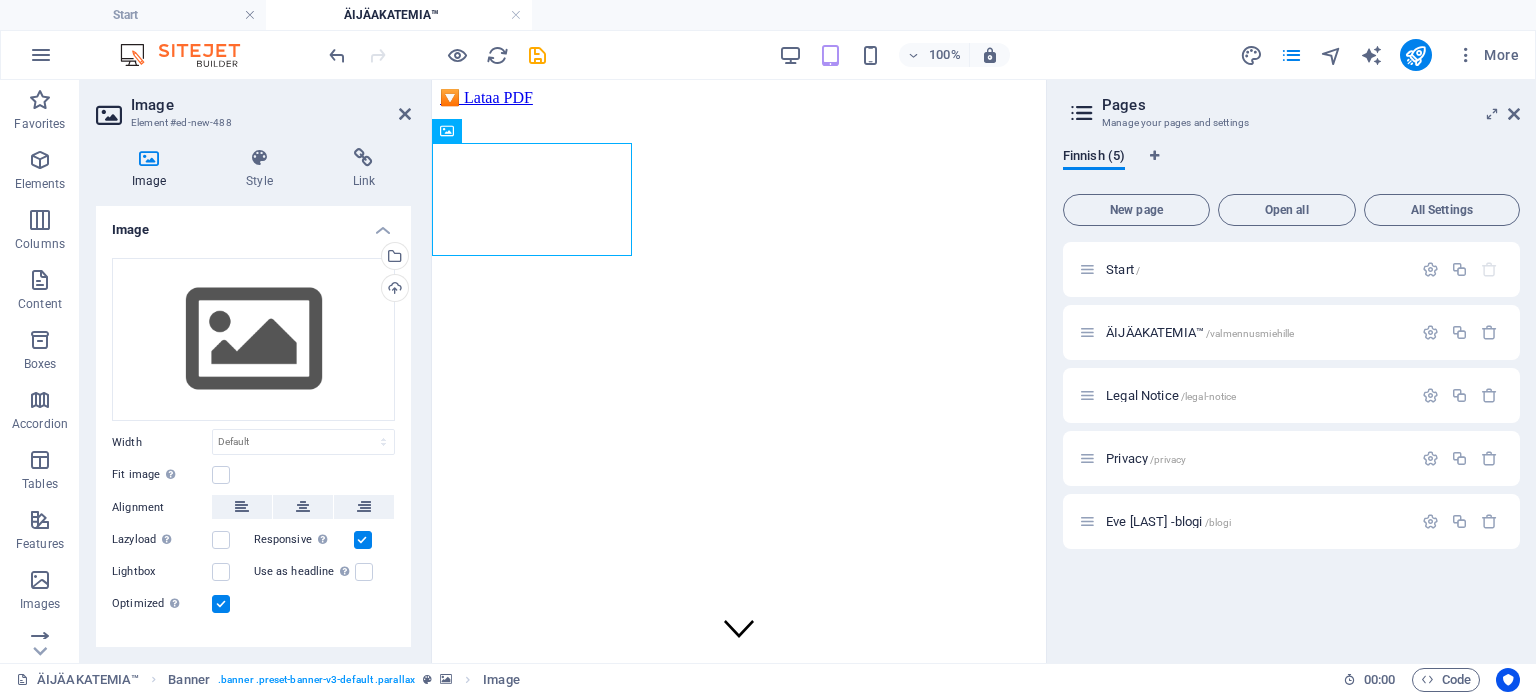click on "🔽 Lataa PDF
ÄIJÄAKATEMIA™ – Tie vahvaksi mieheksi ilman kovuutta Tämä ei ole mikään tissiposkien temppurata. Tää on matka todelliseen miehuuteen – ja siihen, että opit ymmärtämään naista jopa ilman sanoja.    :"Musta tuntuu että naiset ei ymmärrä kuinka vaikeaa on olla mies tänä päivänä."    Noni, mees ny lataa toi opus tai ota yhteyttä niin päästää eteenpäin tästä lässyttämästä! Lataa ilmainen opas tästä Johdanto Hei! Olen  Eve [LAST]  - psykologinen life coach, nainen, jolla on miehen aivot ja naisen keho. Tiedän, kuinka vaikeaa voi olla ymmärtää naisia - ja tiedän, mitä kaikkea miehen pään sisällä oikeasti liikkuu. Siksi synnytin ÄIJÄAKATEMIAN™ - miehille, jotka haluavat: ymmärtää naisen mieltä ja kehoa löytää syvemmän yhteyden itseensä rakentaa itsevarmuutta ja miehuutta  ilman toksista maskuliinisuutta saada sen "win-win" -parisuhteen, missä kumpikin sulaa toistensa käsiin Ilmainen PDF-lataus Sisältää myös:" at bounding box center [739, 4032] 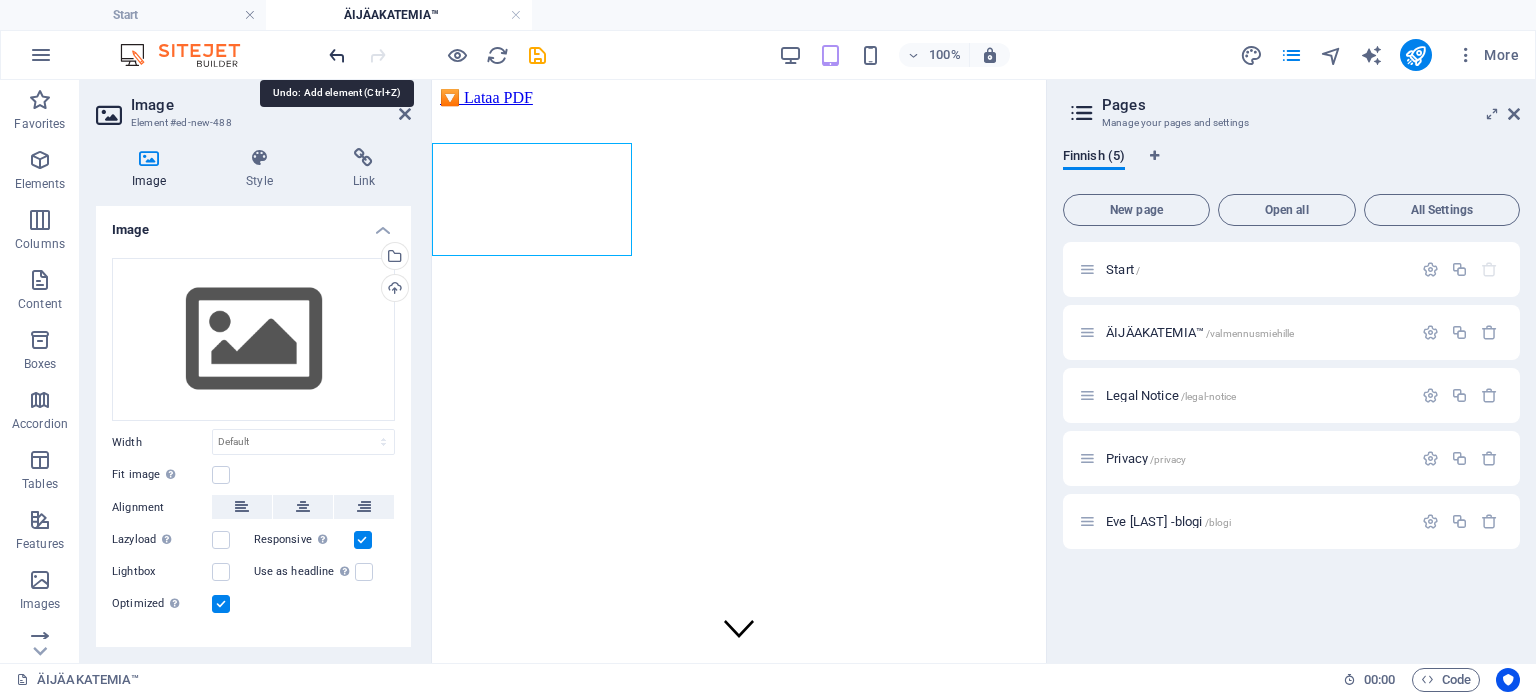 click at bounding box center (337, 55) 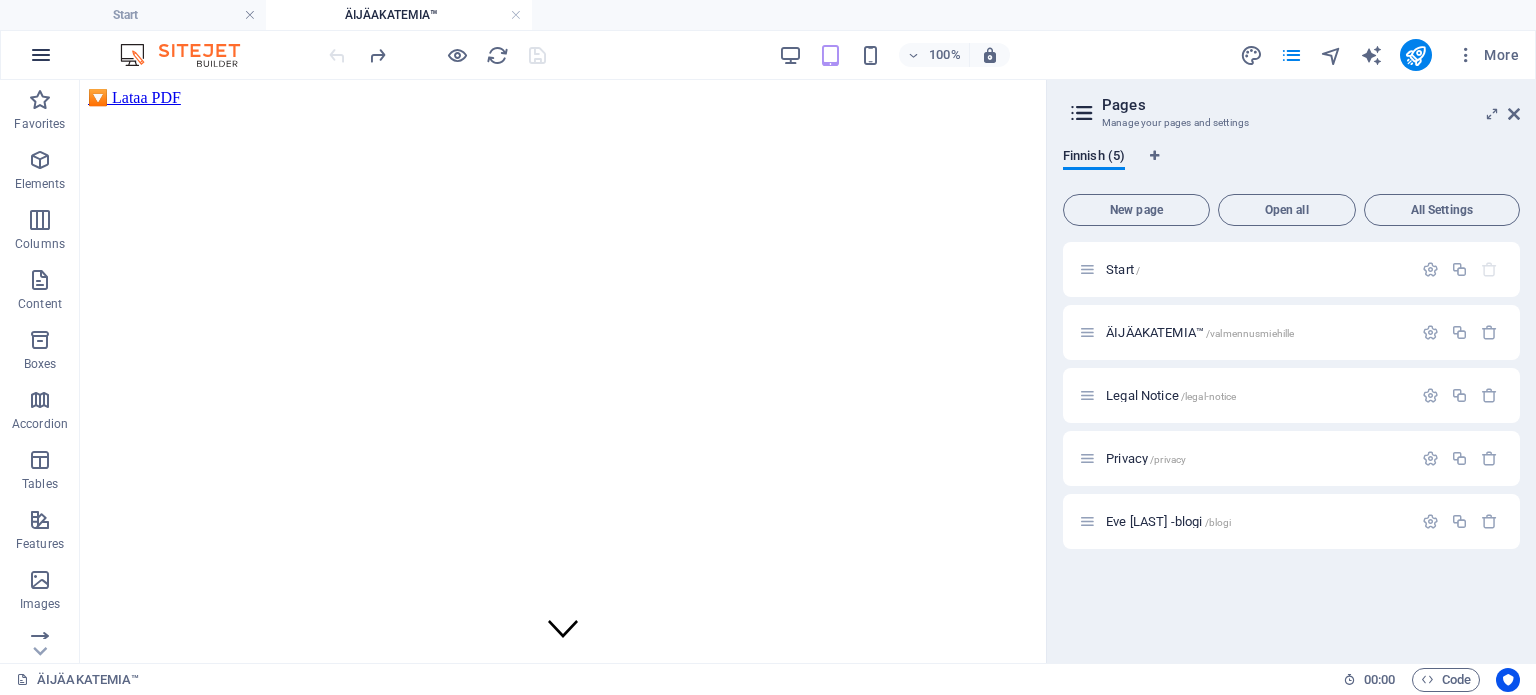 click at bounding box center (41, 55) 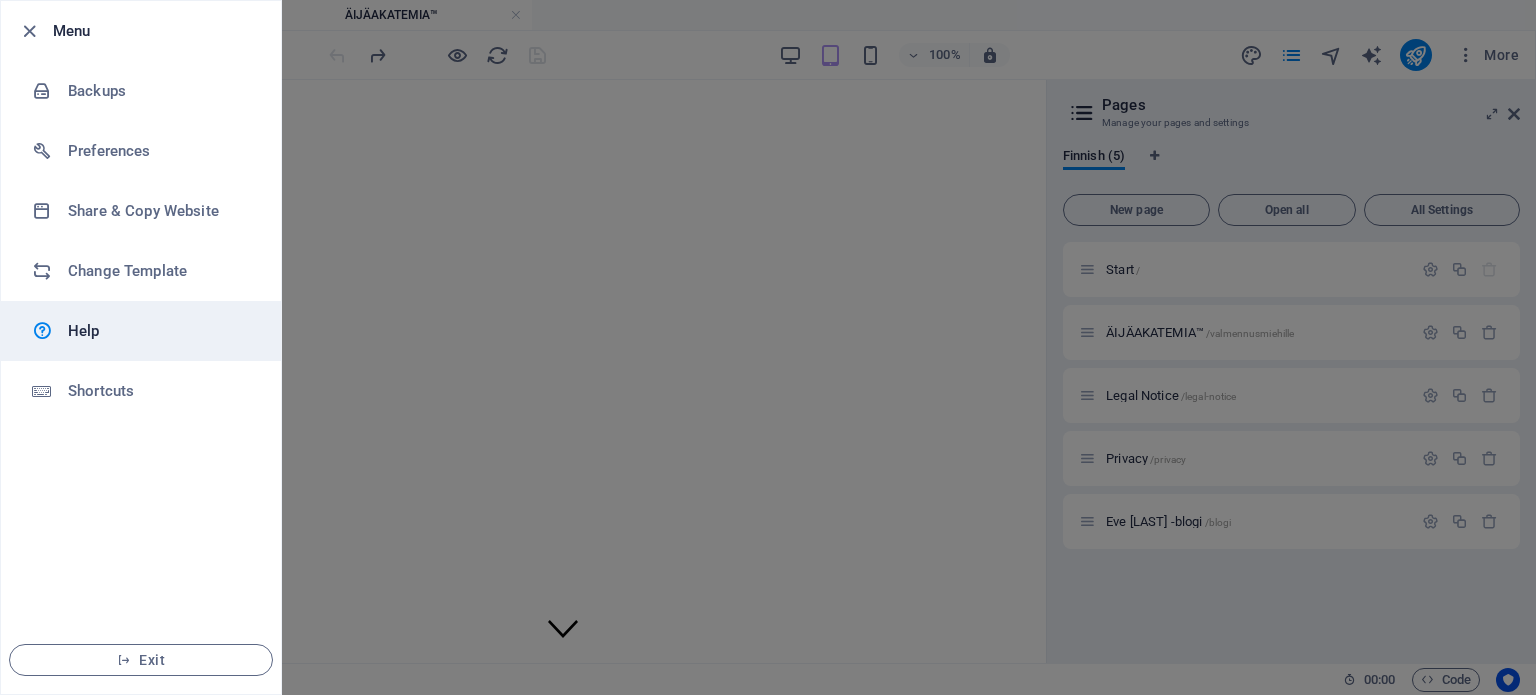 click on "Help" at bounding box center [160, 331] 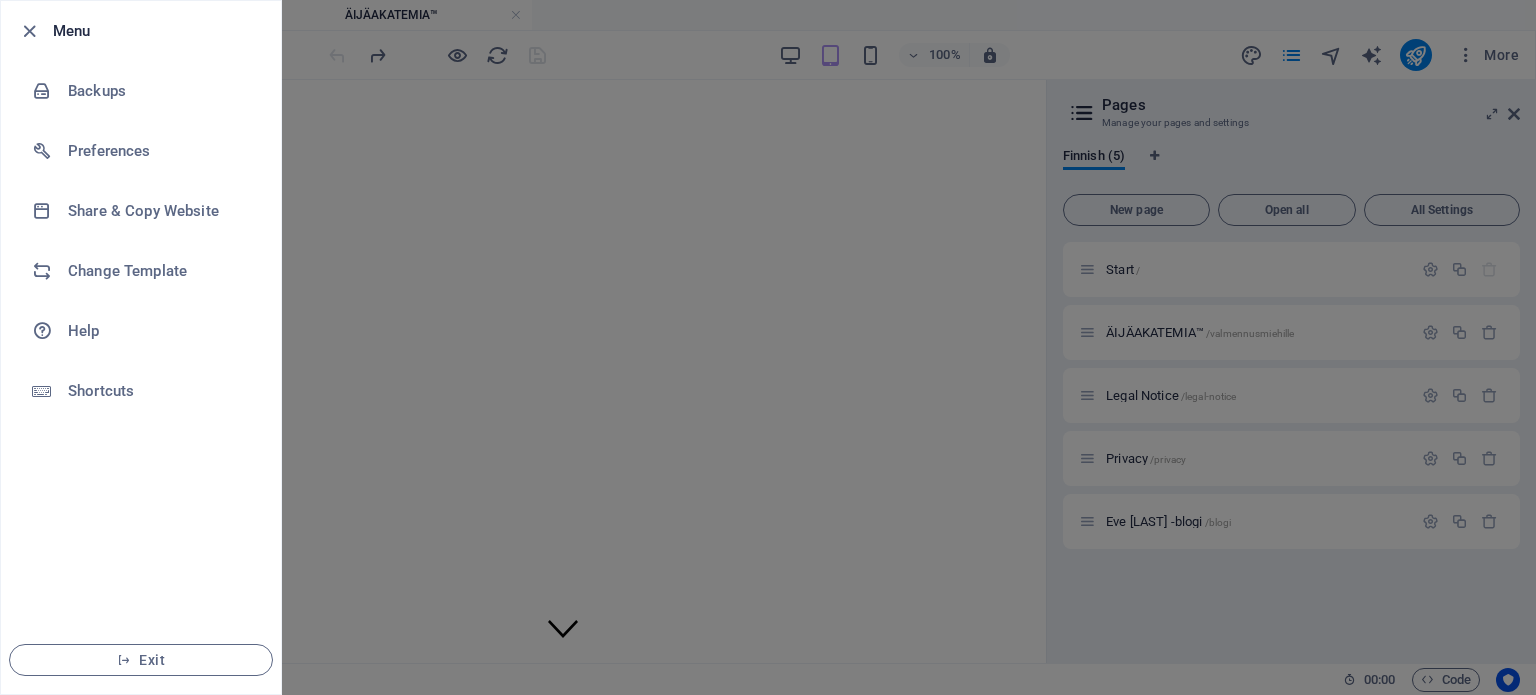 click at bounding box center (768, 347) 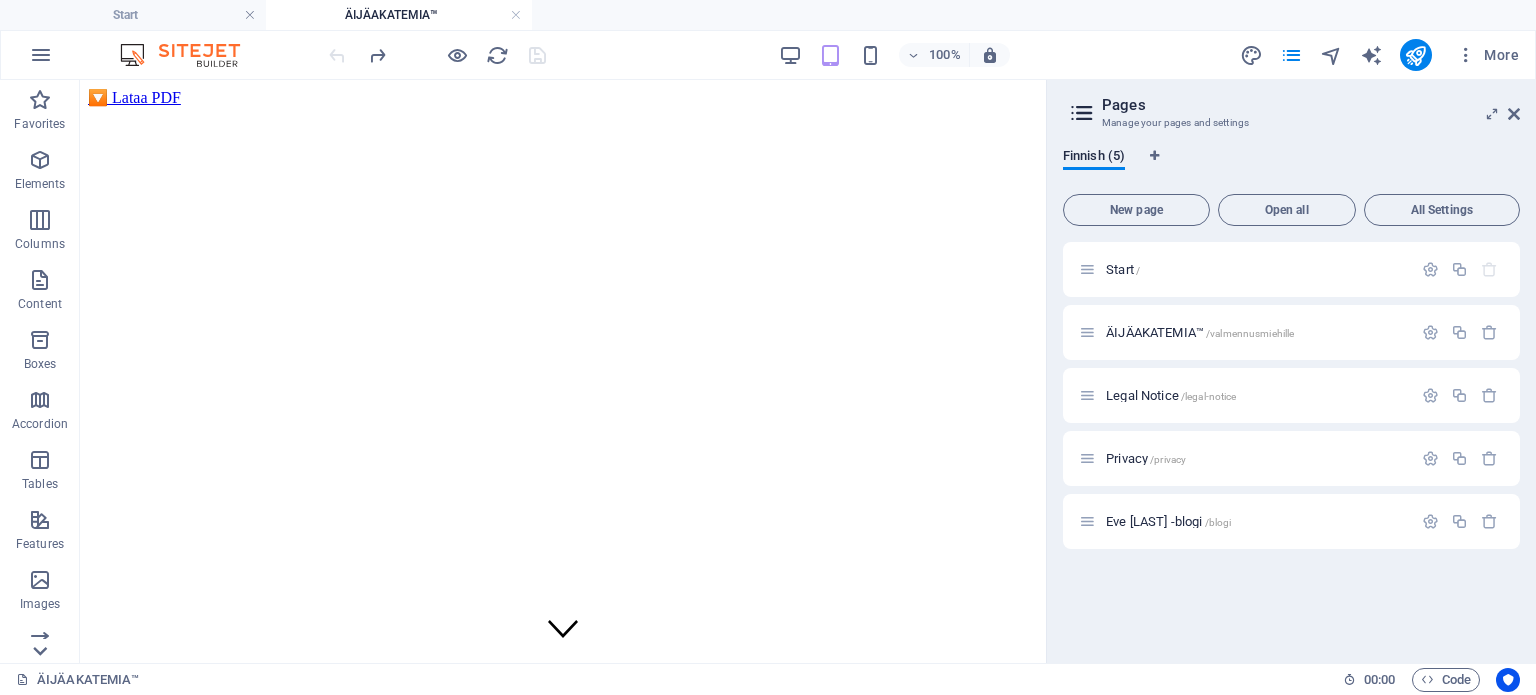 click 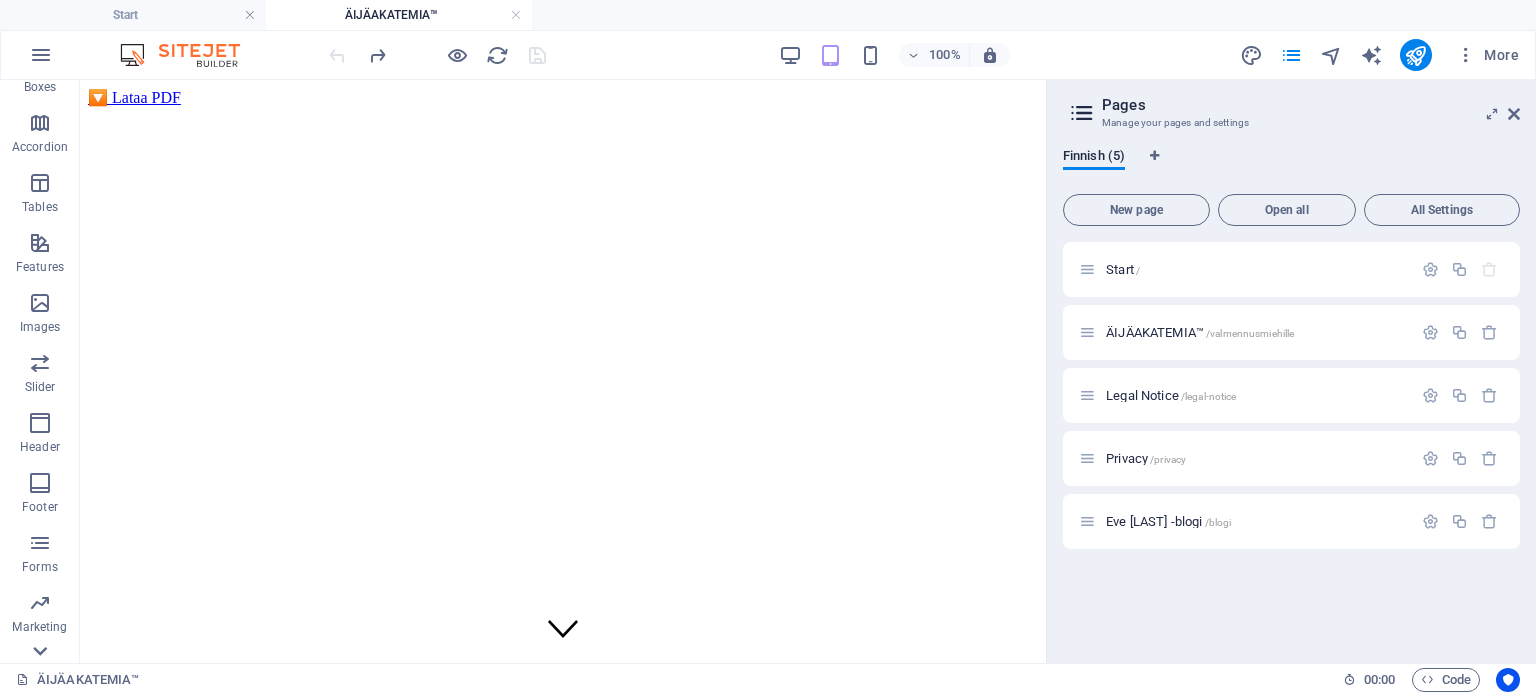 scroll, scrollTop: 316, scrollLeft: 0, axis: vertical 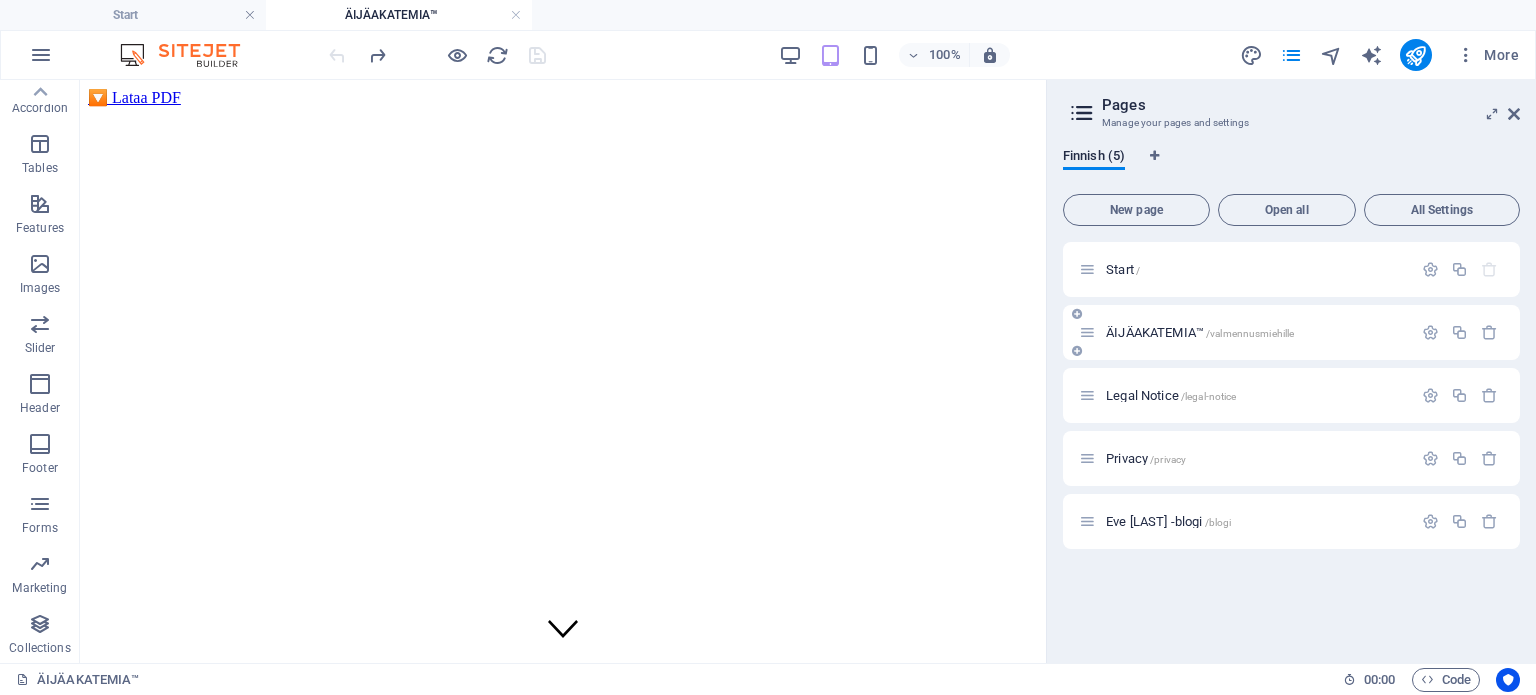 click at bounding box center (1087, 332) 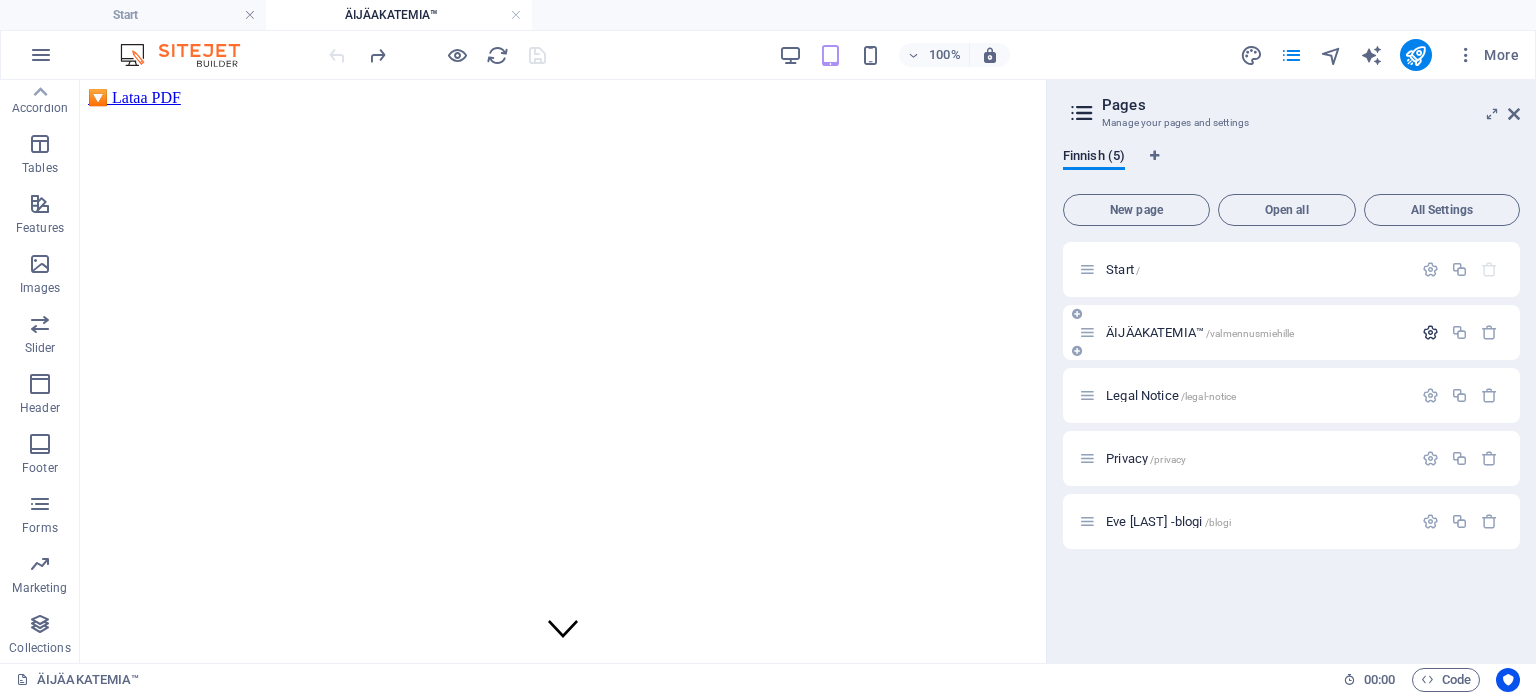 click at bounding box center [1430, 332] 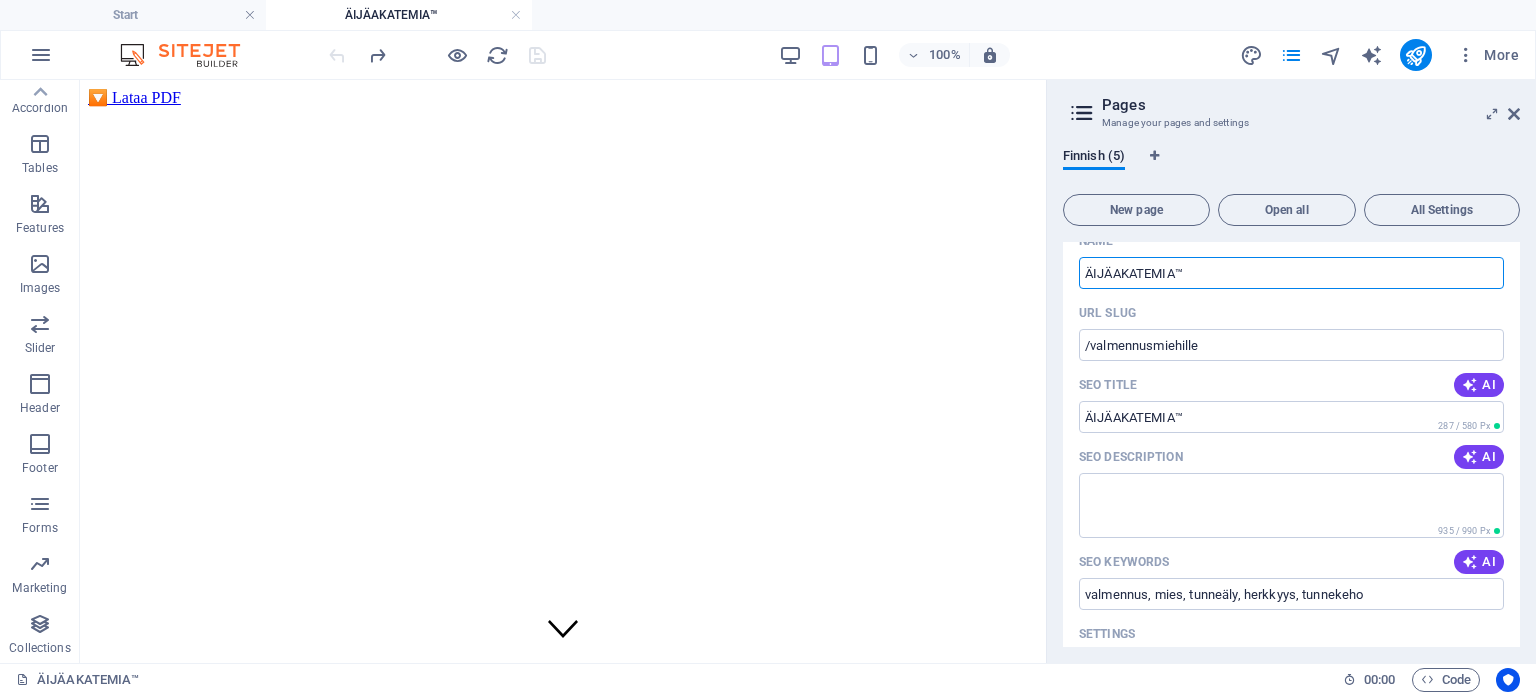 scroll, scrollTop: 0, scrollLeft: 0, axis: both 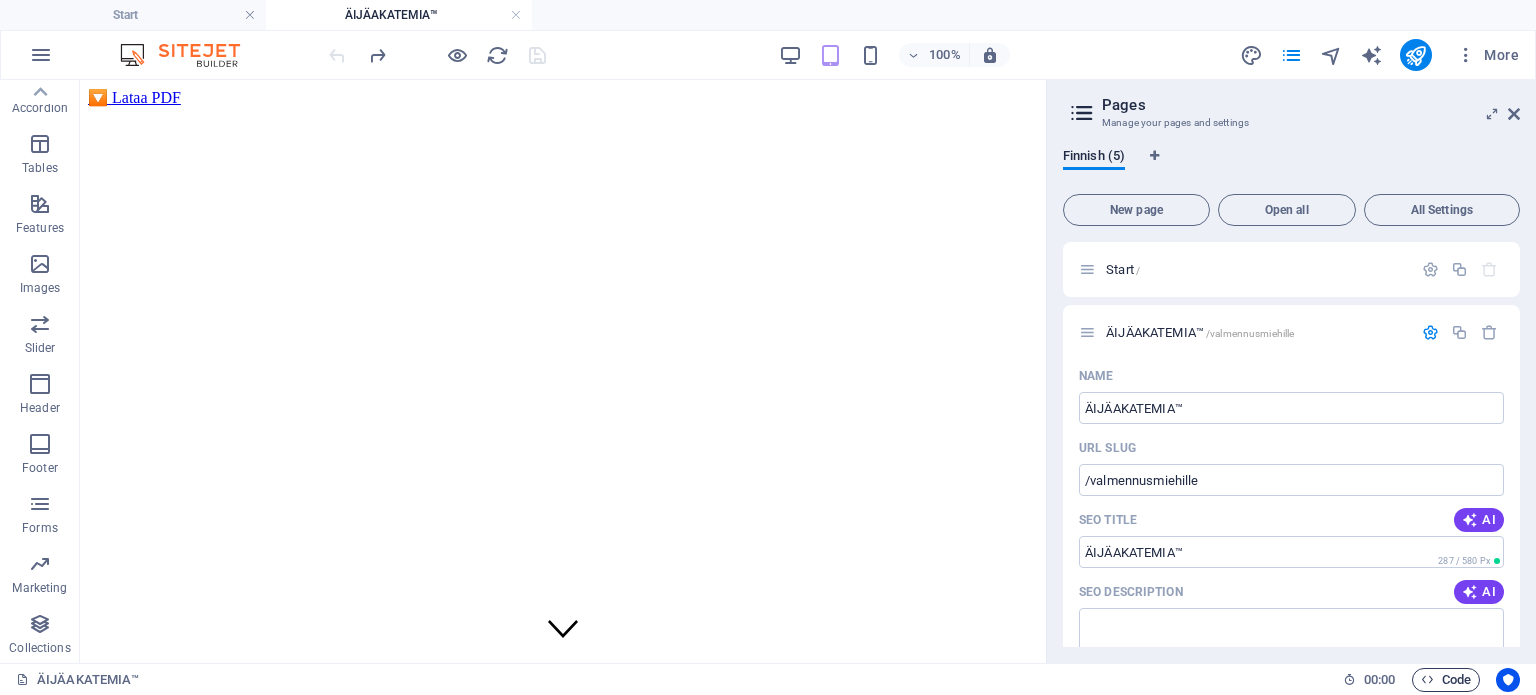 click on "Code" at bounding box center (1446, 680) 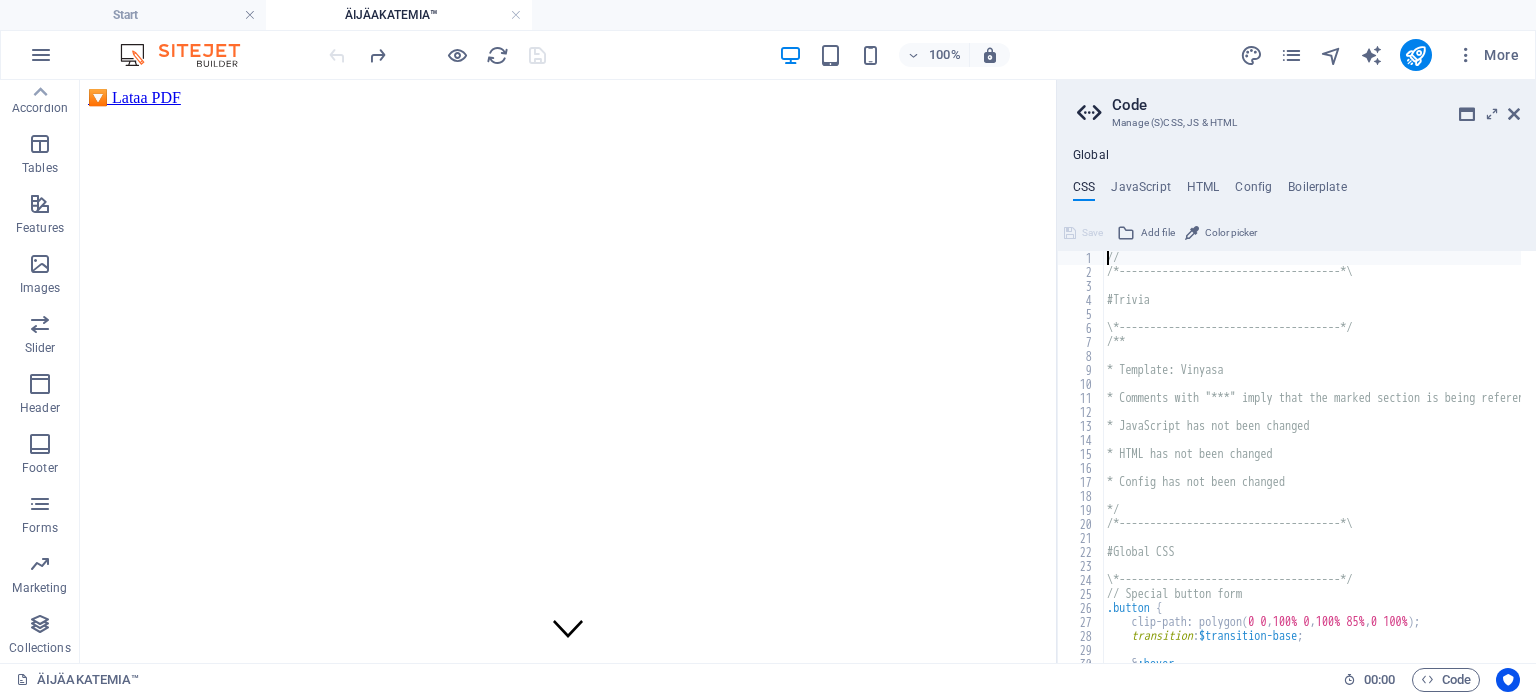 type on "/*------------------------------------*\" 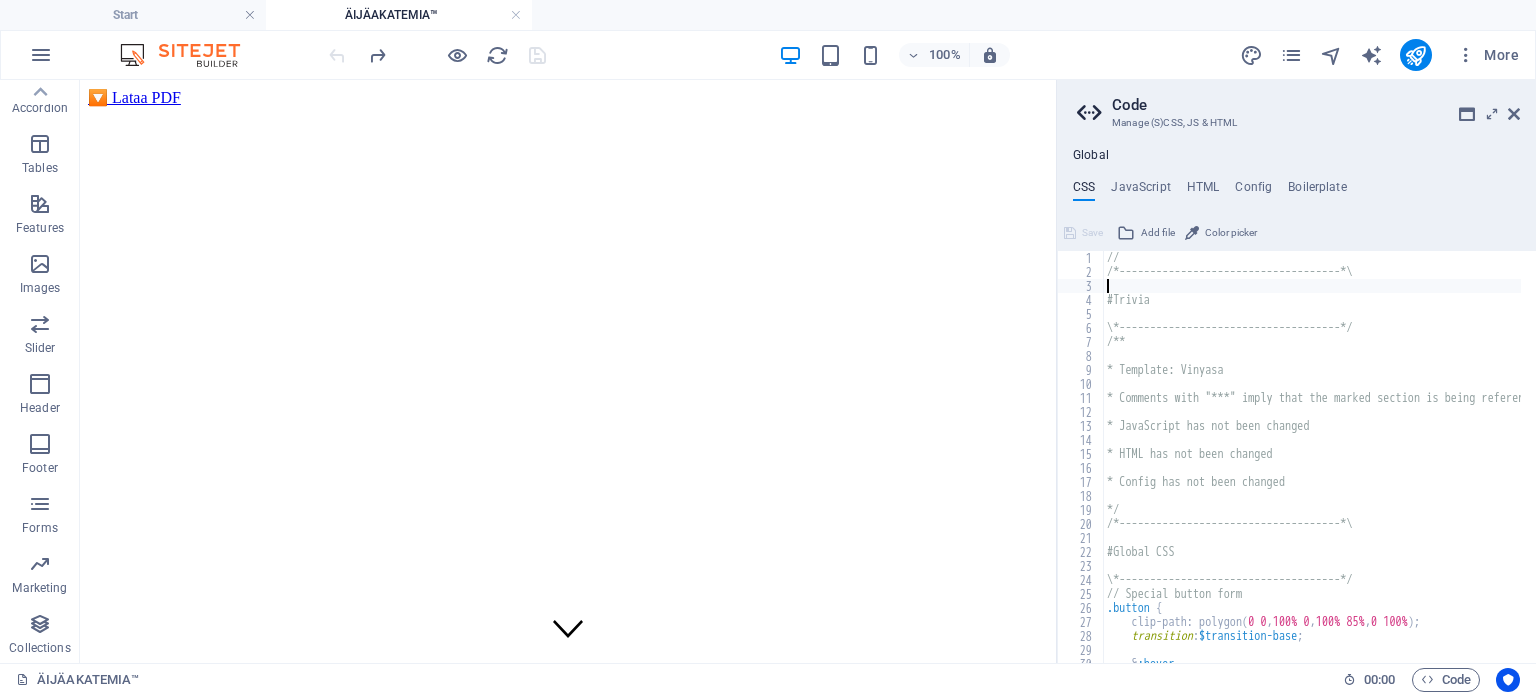 type on "#Trivia" 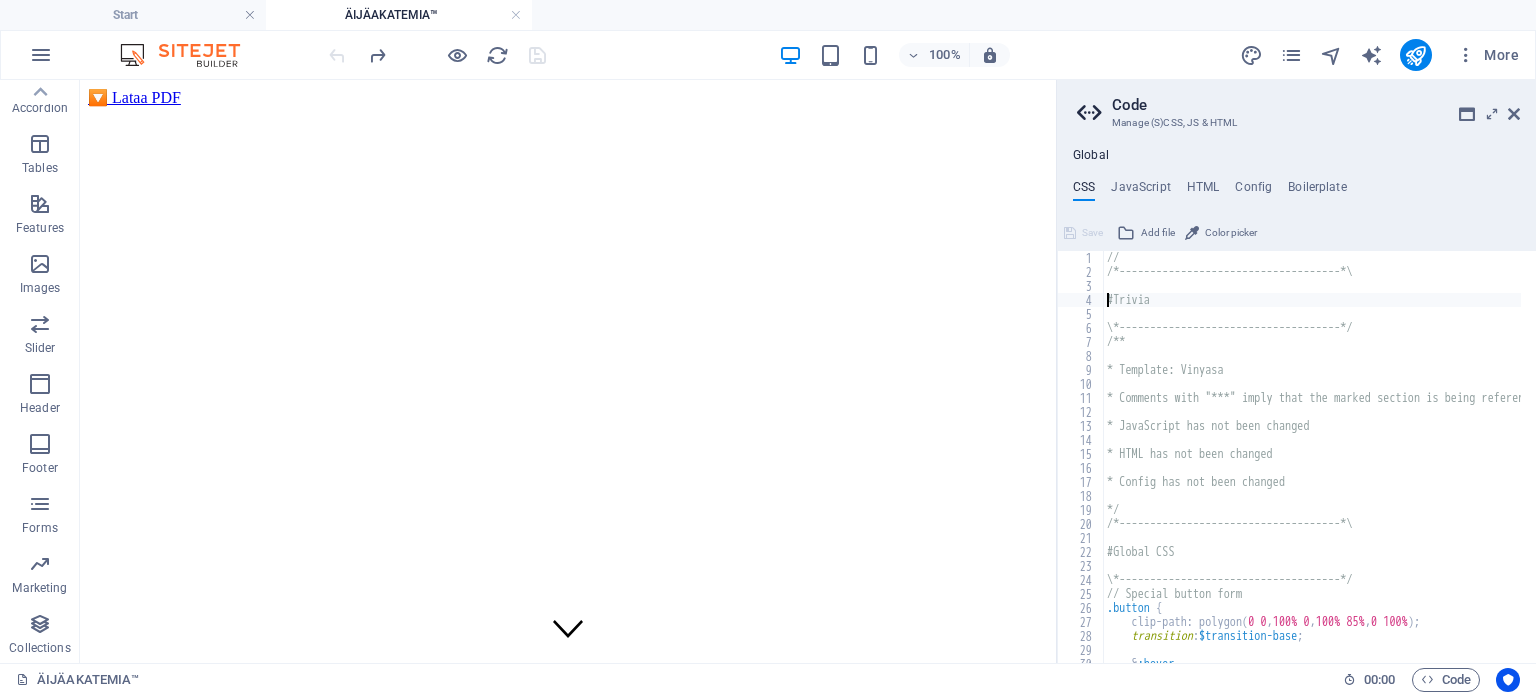 type on "/**" 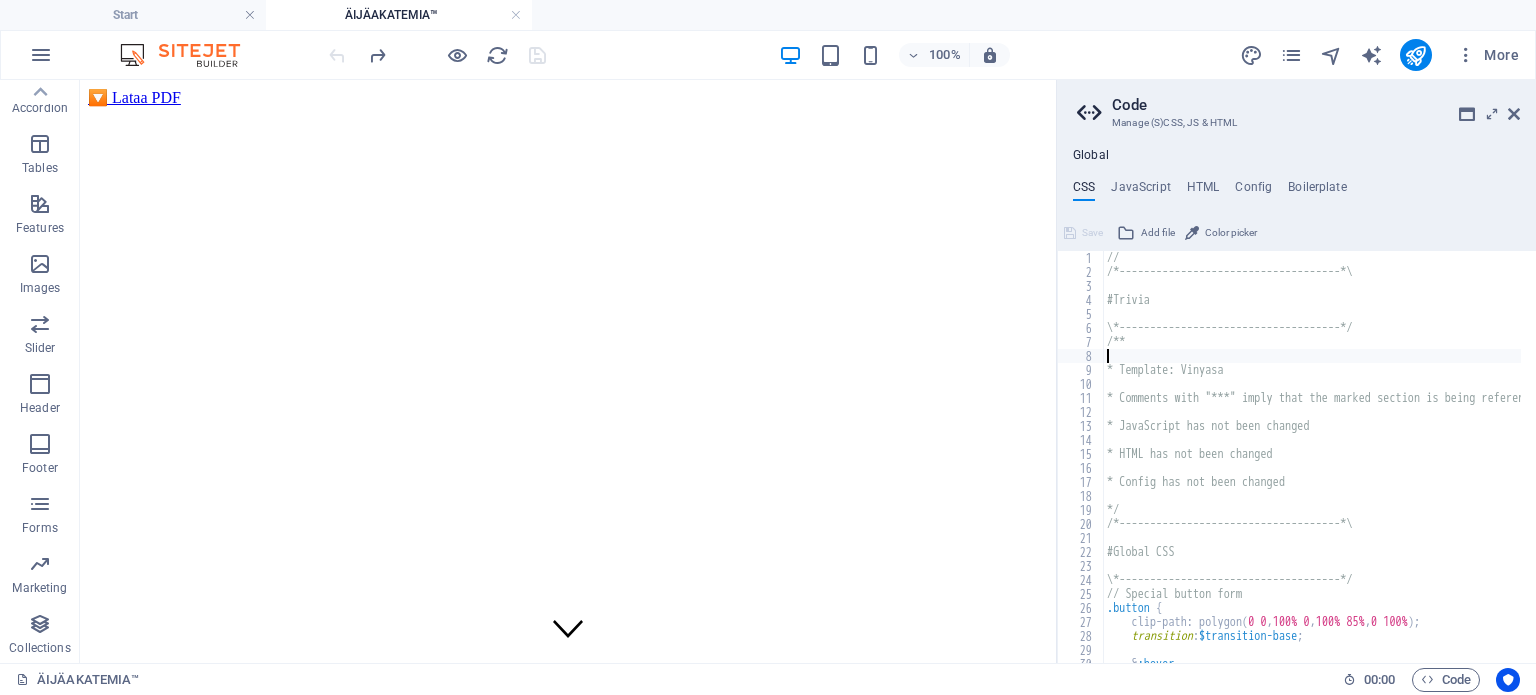 type on "* Template: Vinyasa" 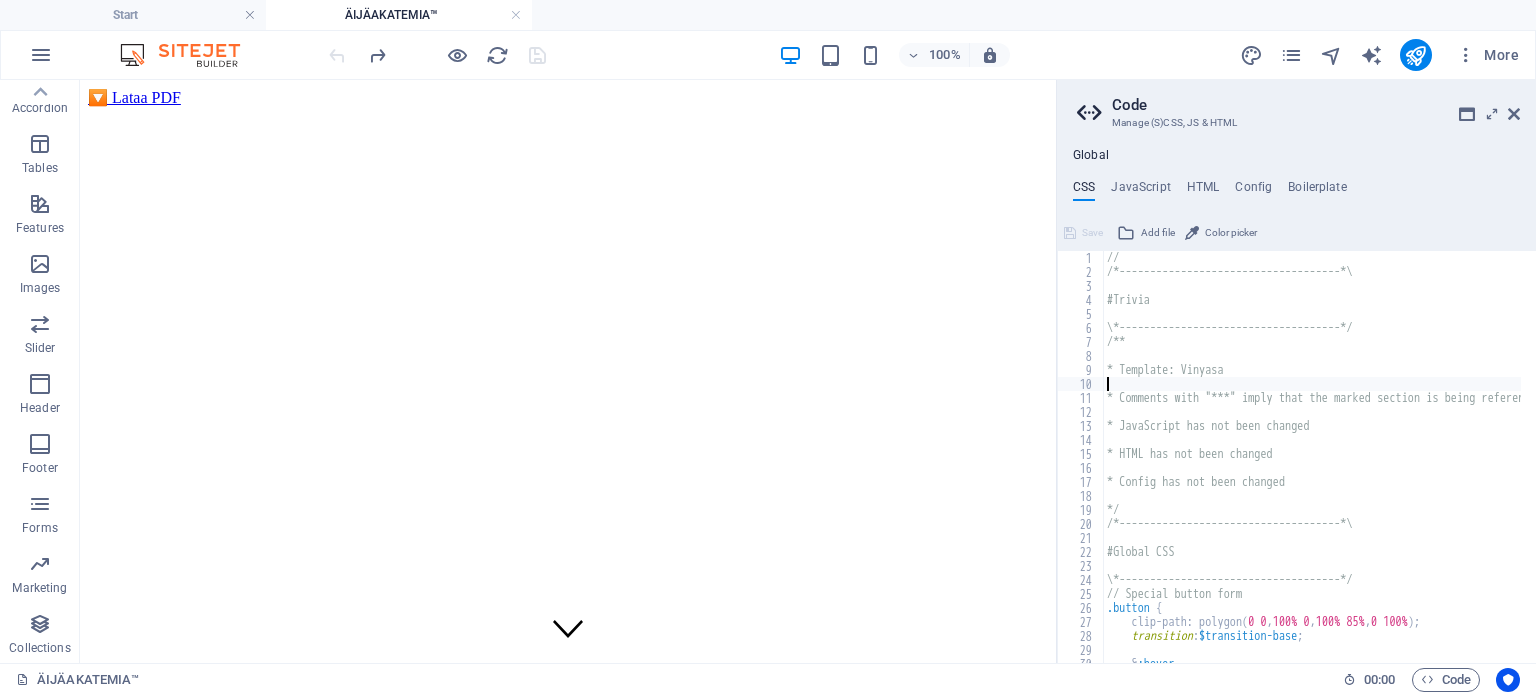 type on "* Comments with "***" imply that the marked section is being referenced somewhere else" 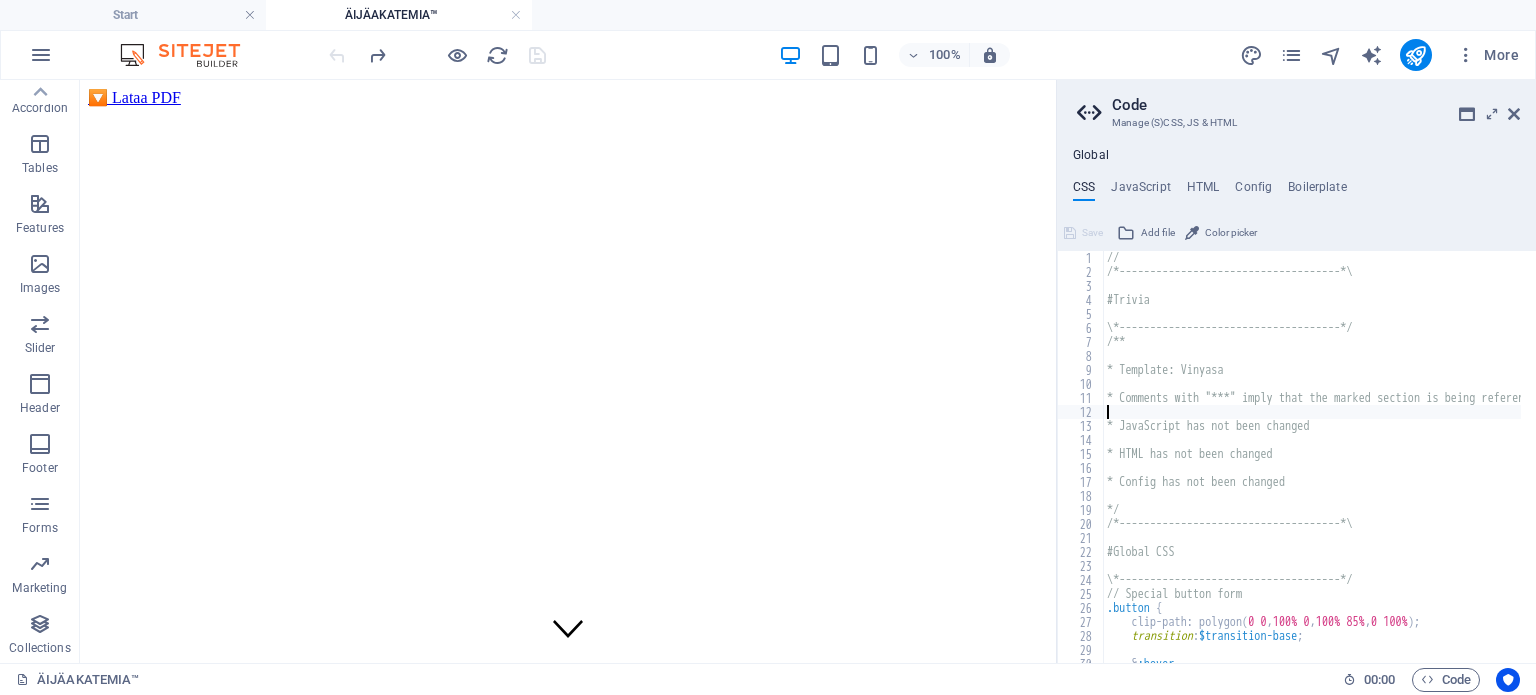 type on "* JavaScript has not been changed" 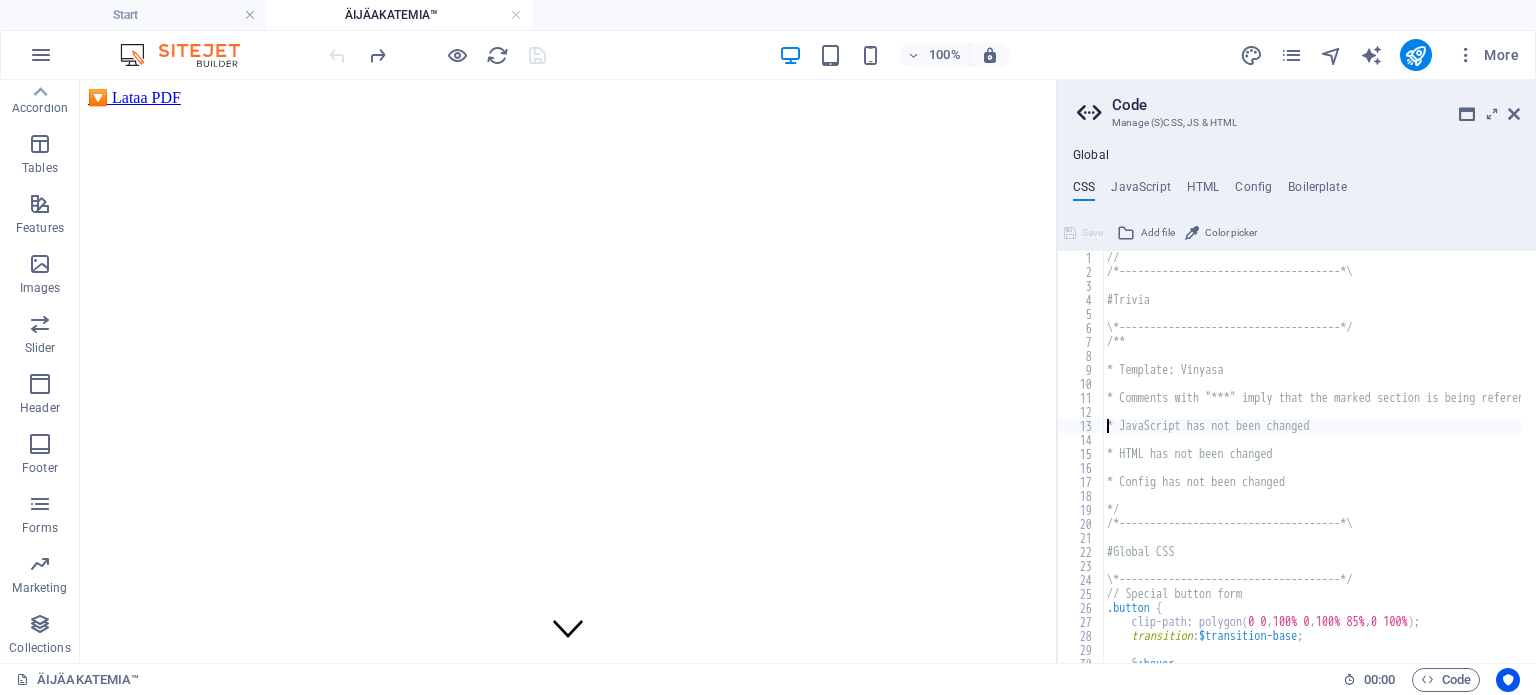 type on "* HTML has not been changed" 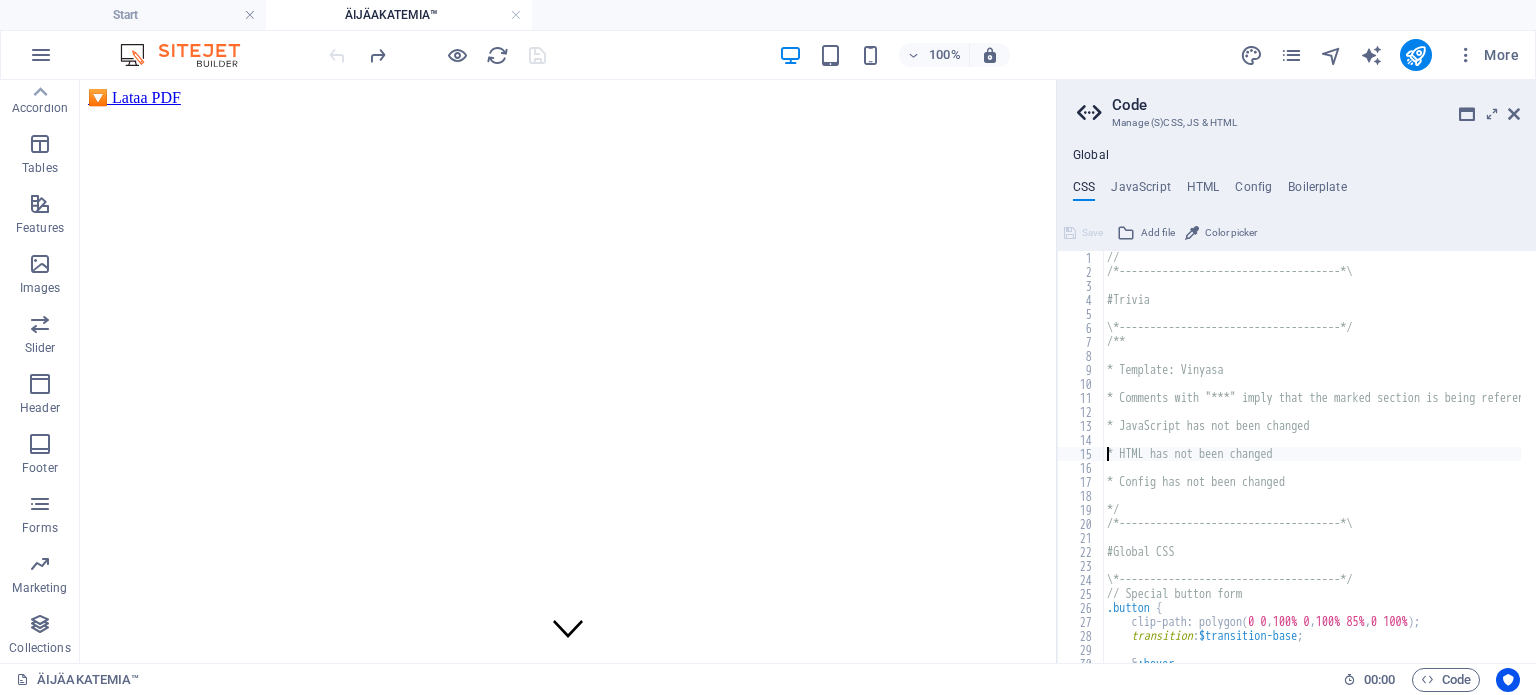 type on "* Config has not been changed" 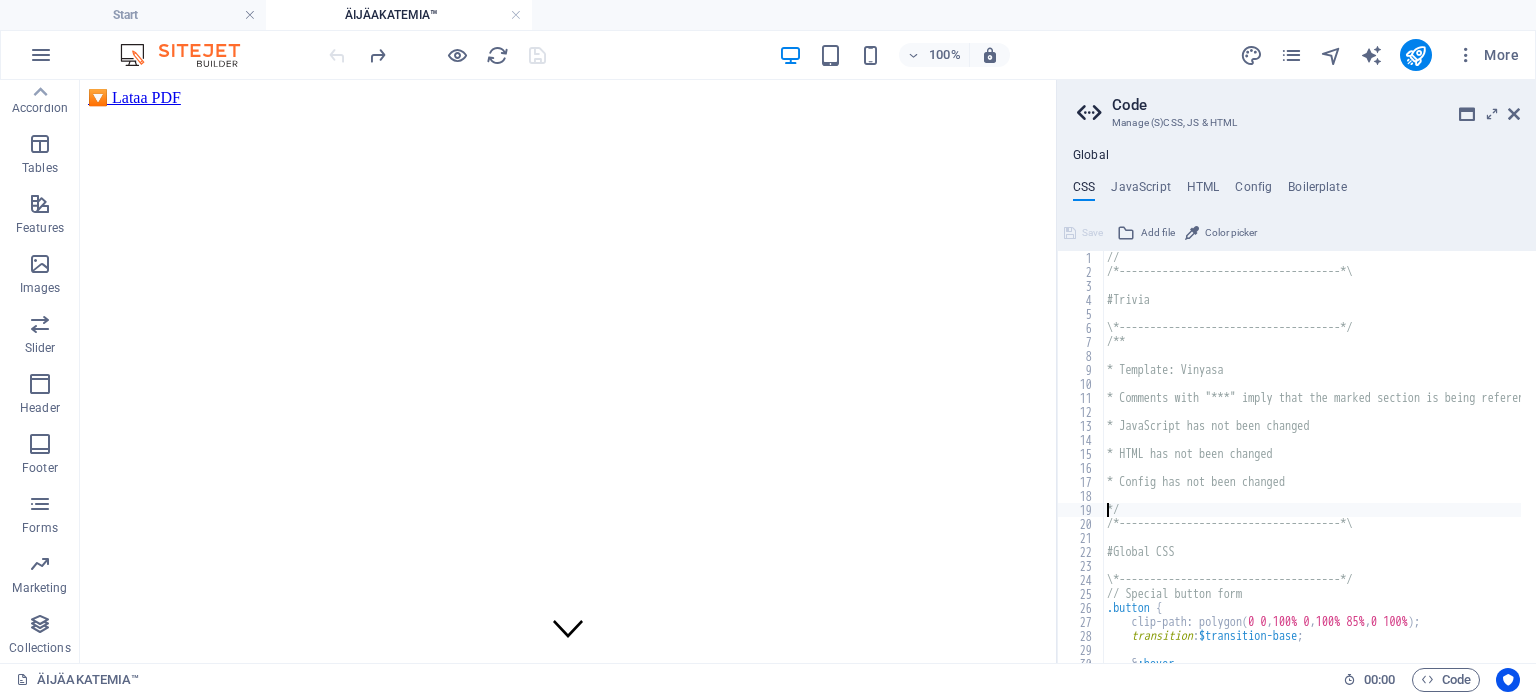 type on "/*------------------------------------*\" 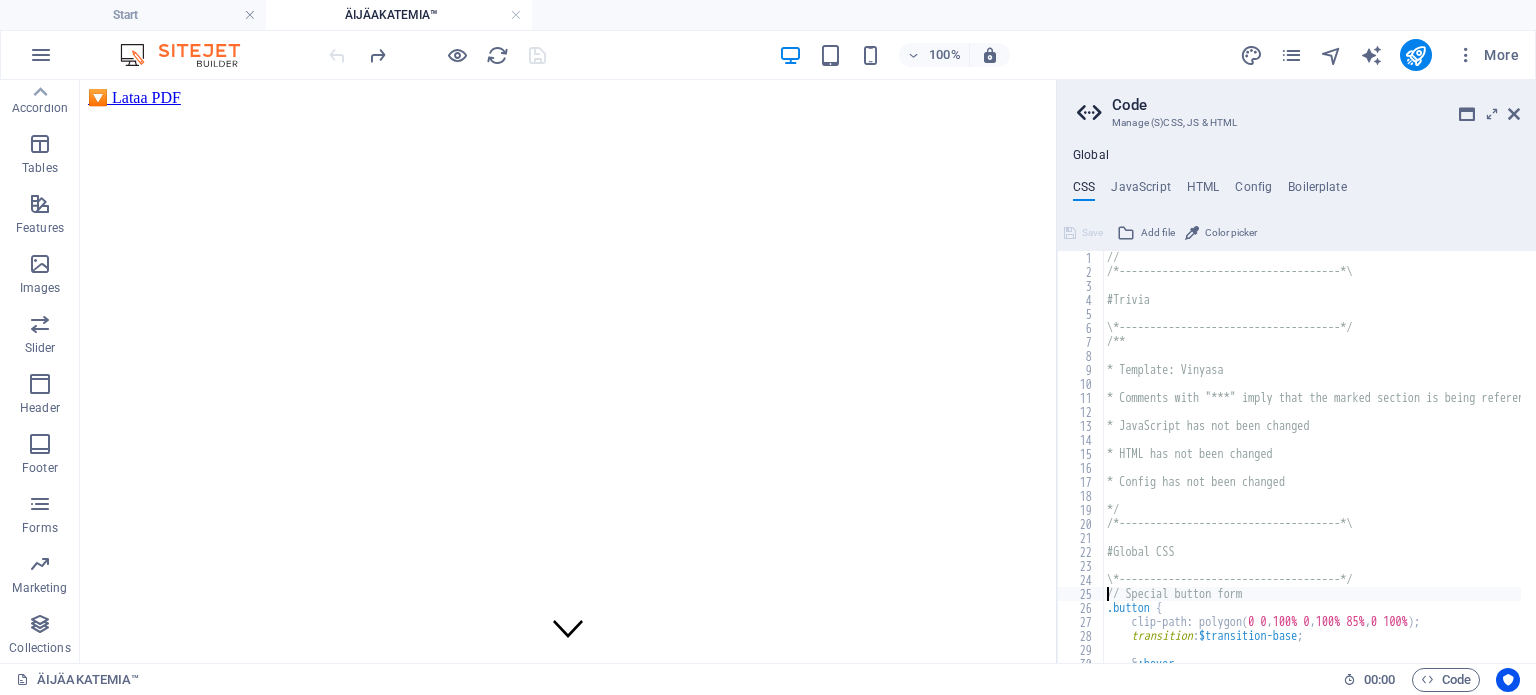 type on "transition: $transition-base;" 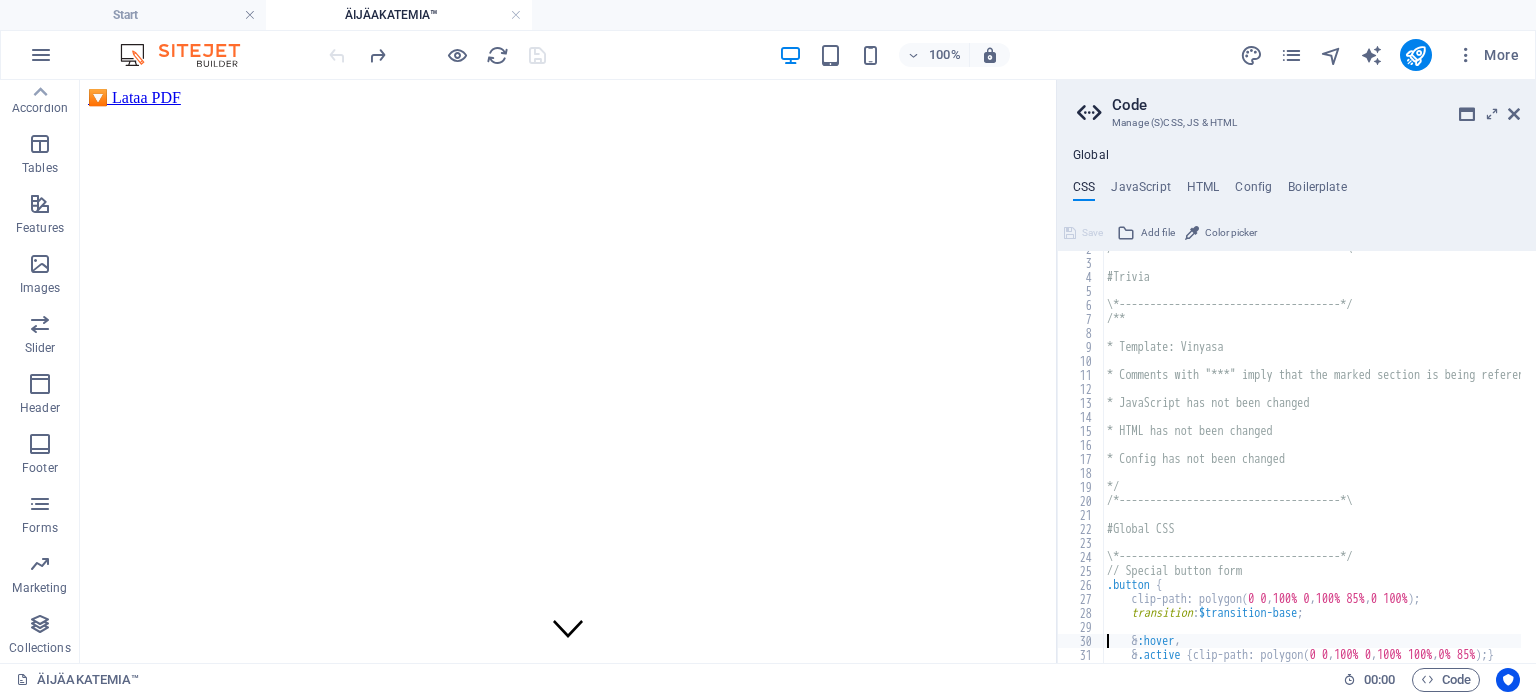 type on "}" 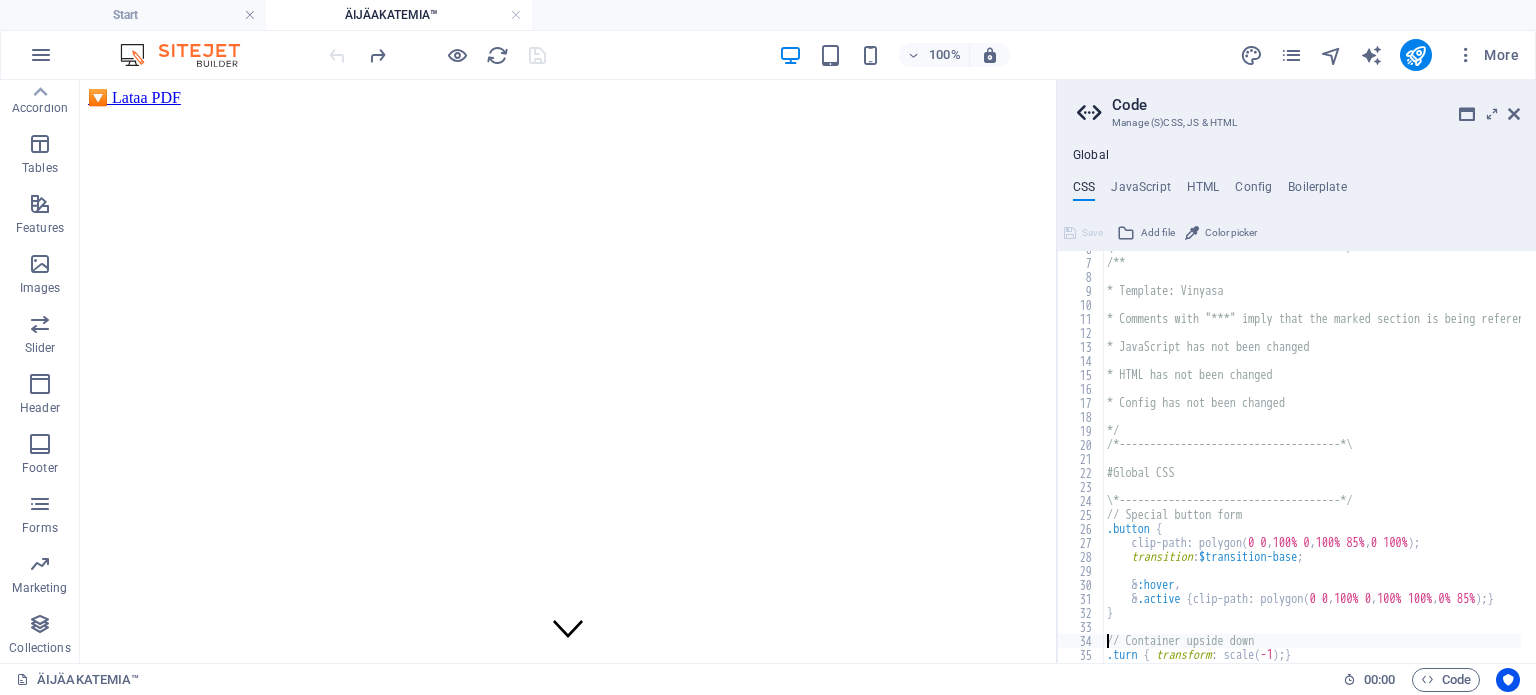 type on ".turn { transform: scale(-1); }" 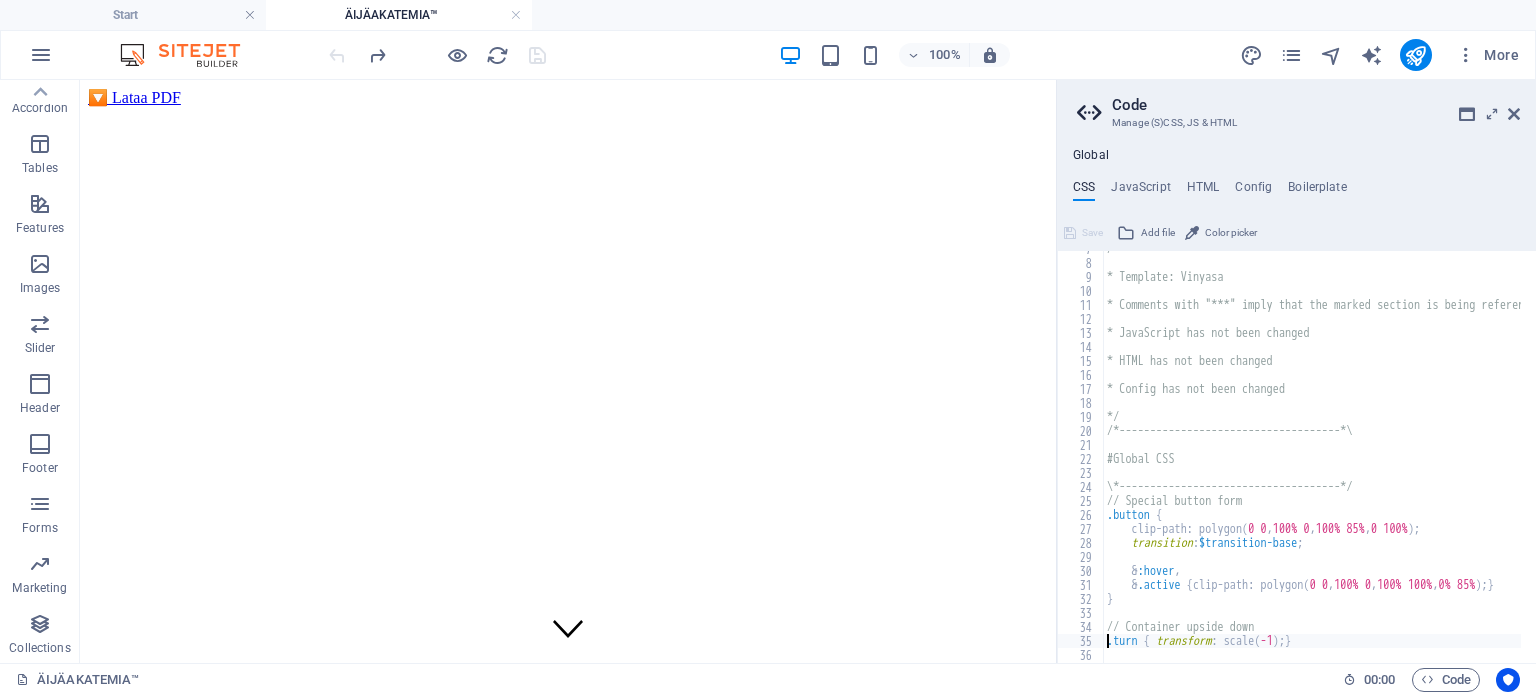 type 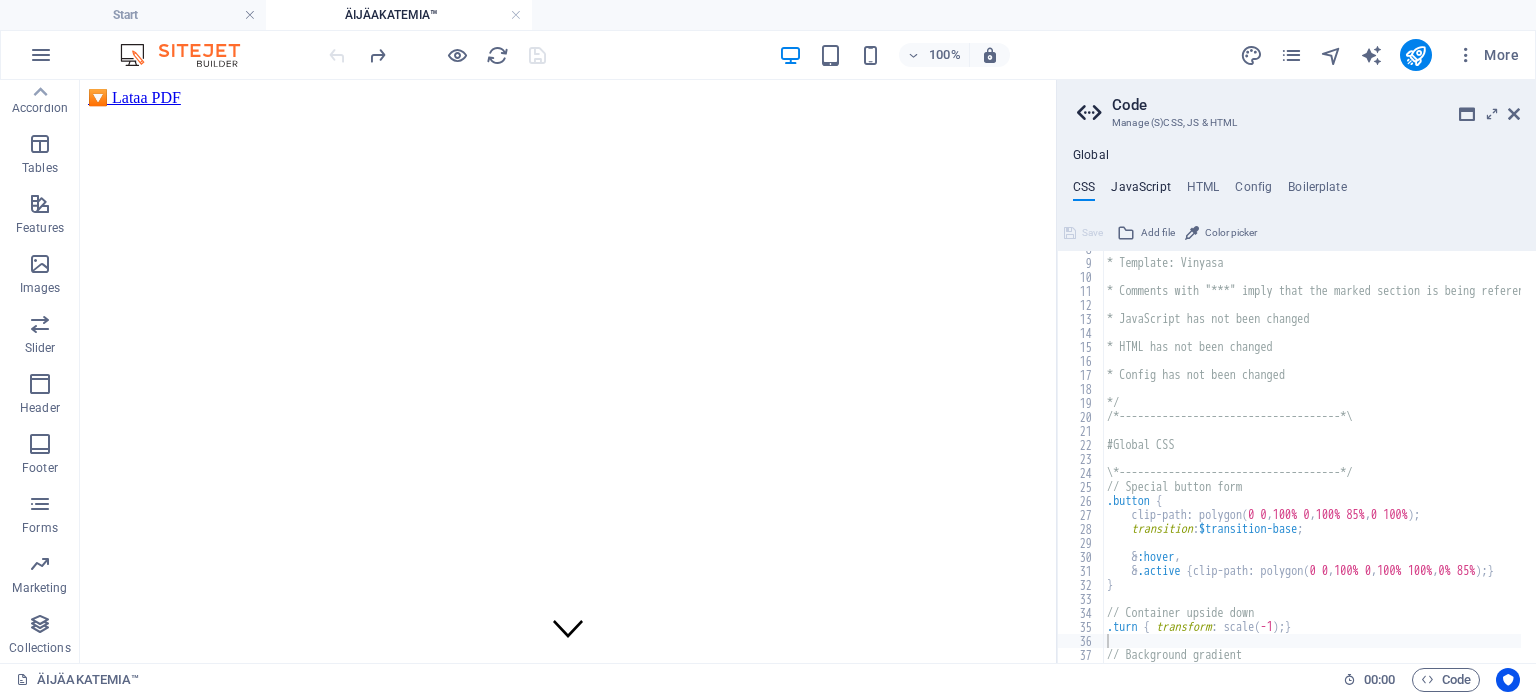 click on "JavaScript" at bounding box center [1140, 191] 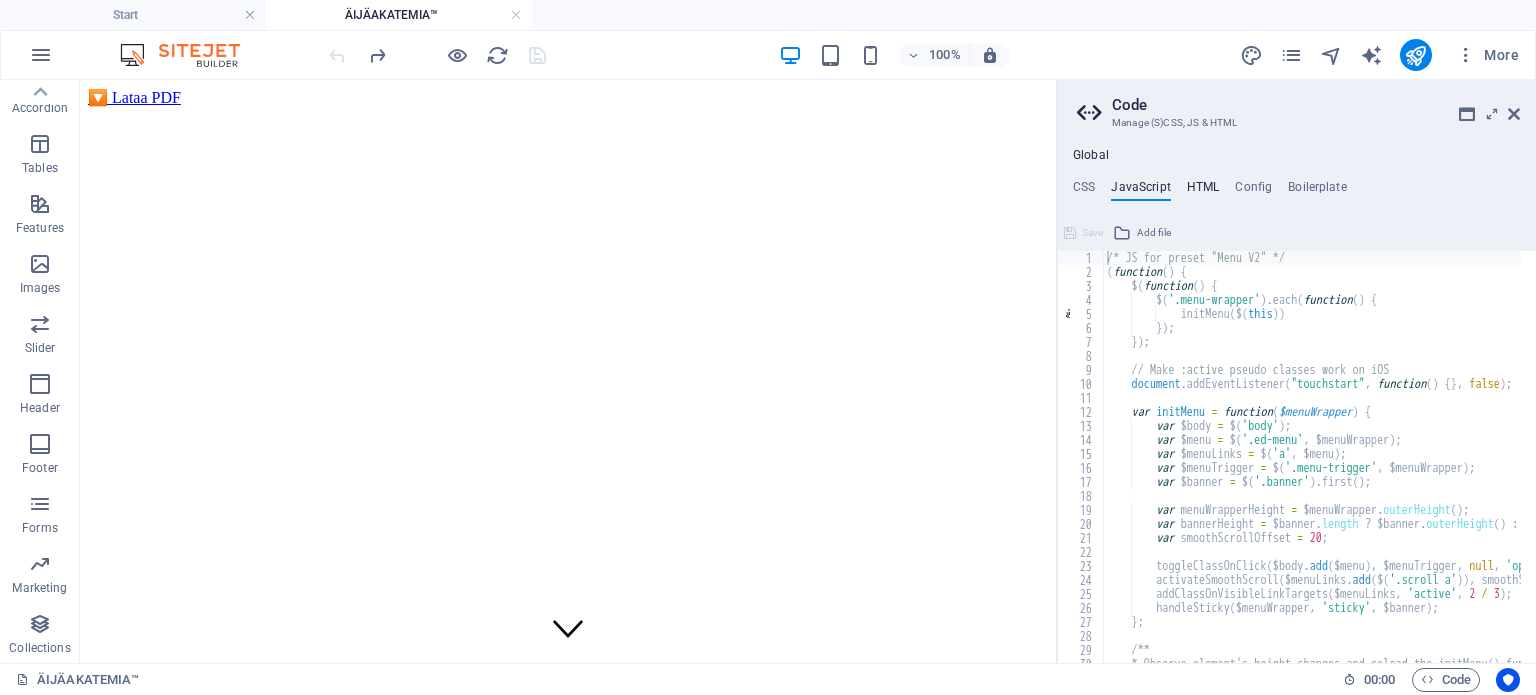 click on "HTML" at bounding box center (1203, 191) 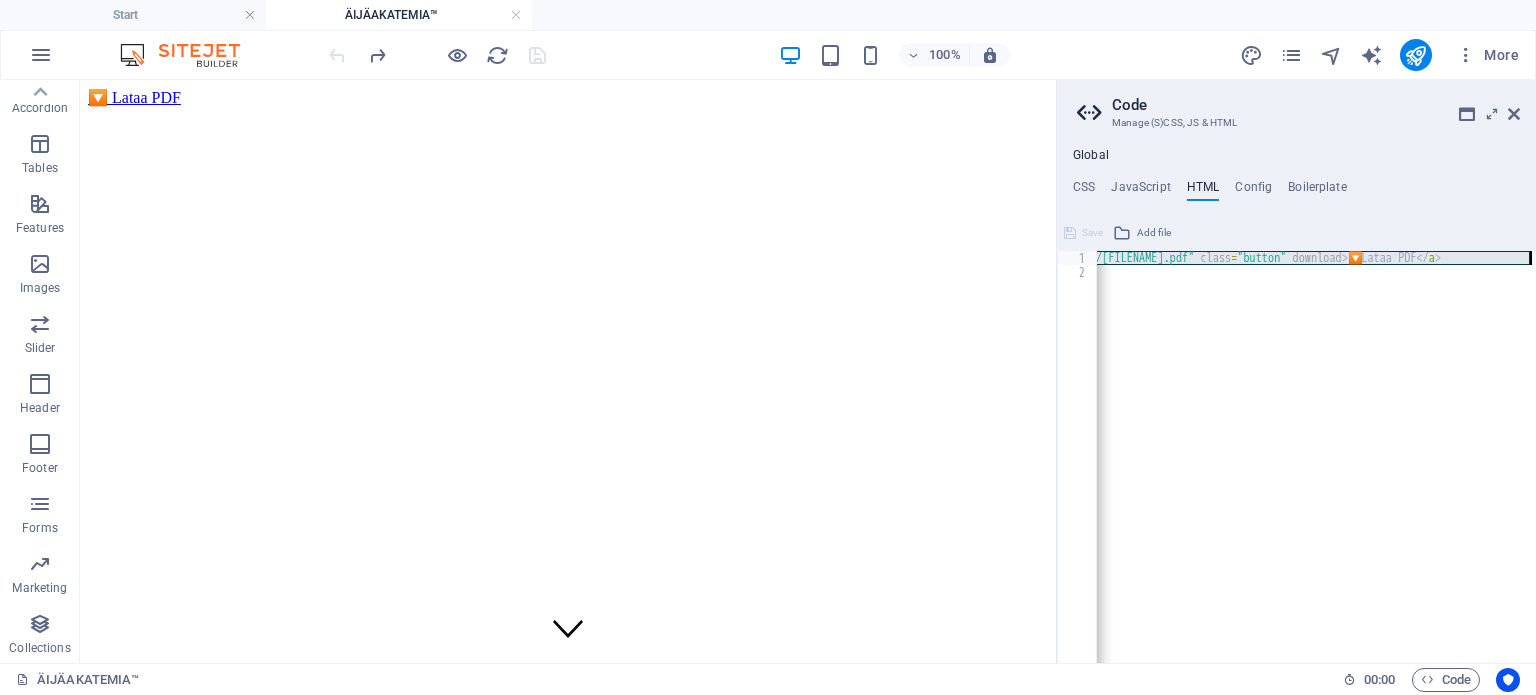 scroll, scrollTop: 0, scrollLeft: 108, axis: horizontal 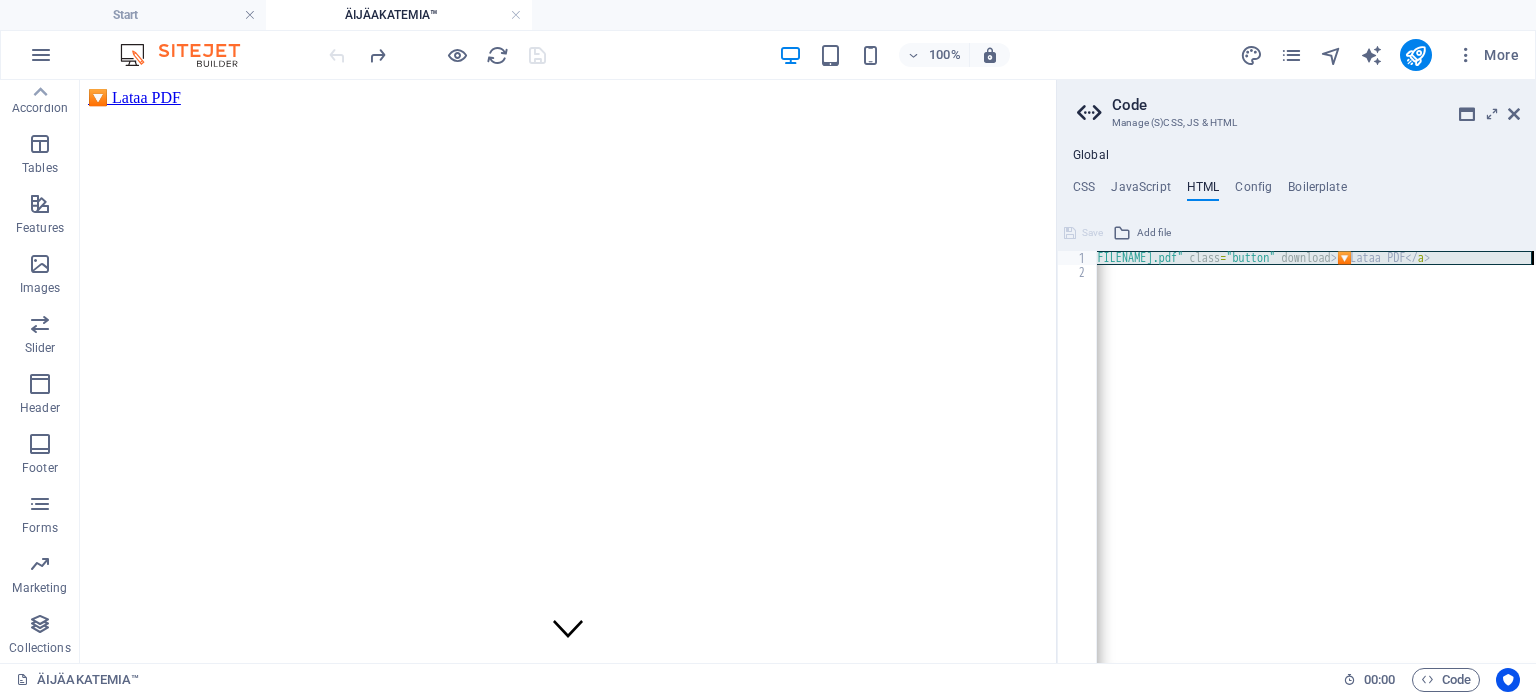 drag, startPoint x: 1100, startPoint y: 253, endPoint x: 1533, endPoint y: 264, distance: 433.1397 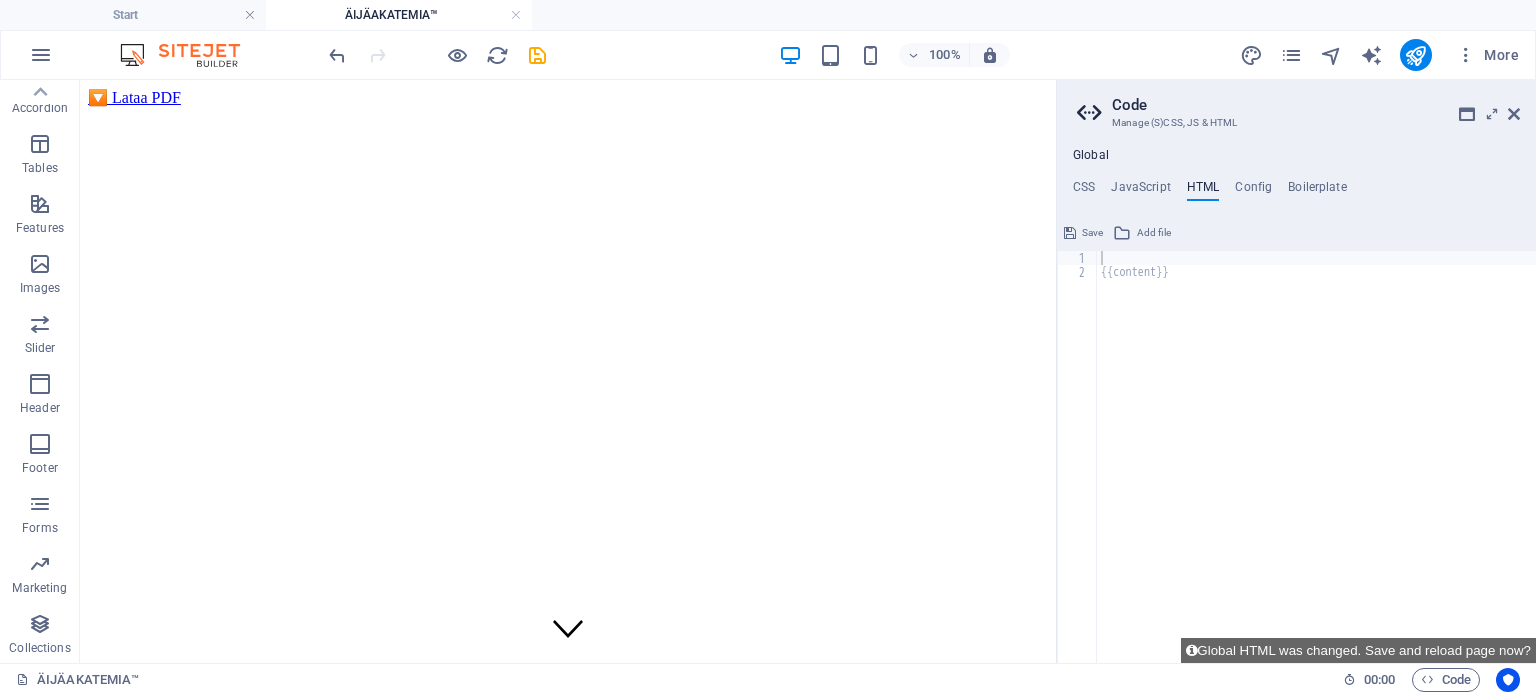 click on "100% More" at bounding box center (926, 55) 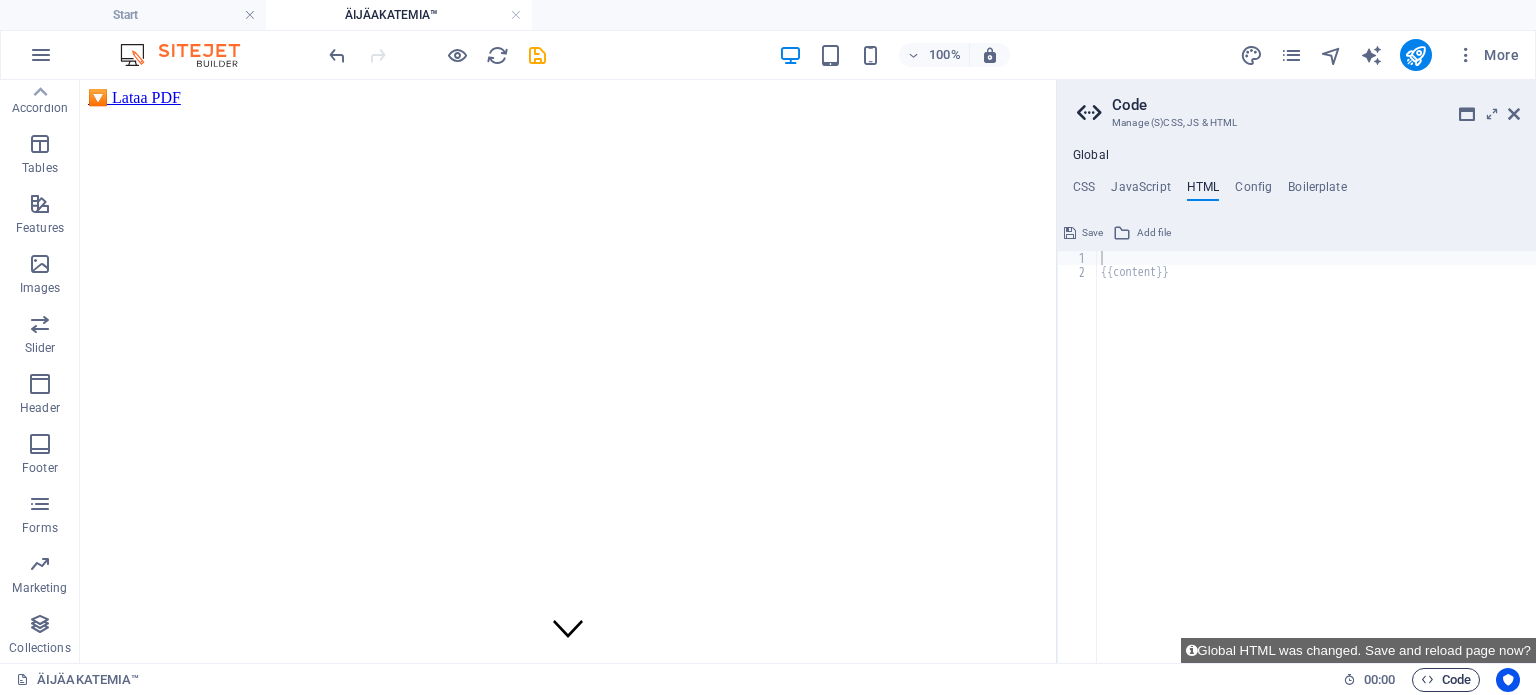 click on "Code" at bounding box center [1446, 680] 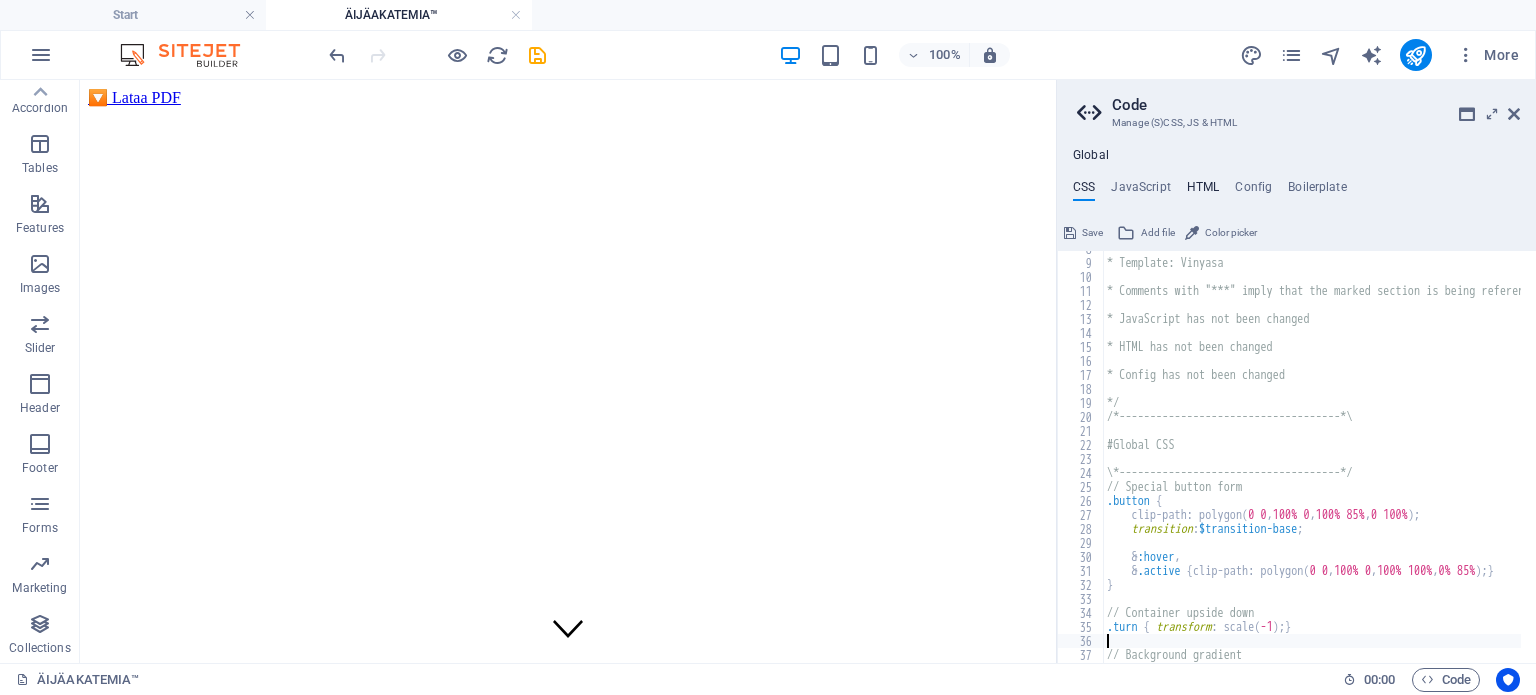 click on "HTML" at bounding box center (1203, 191) 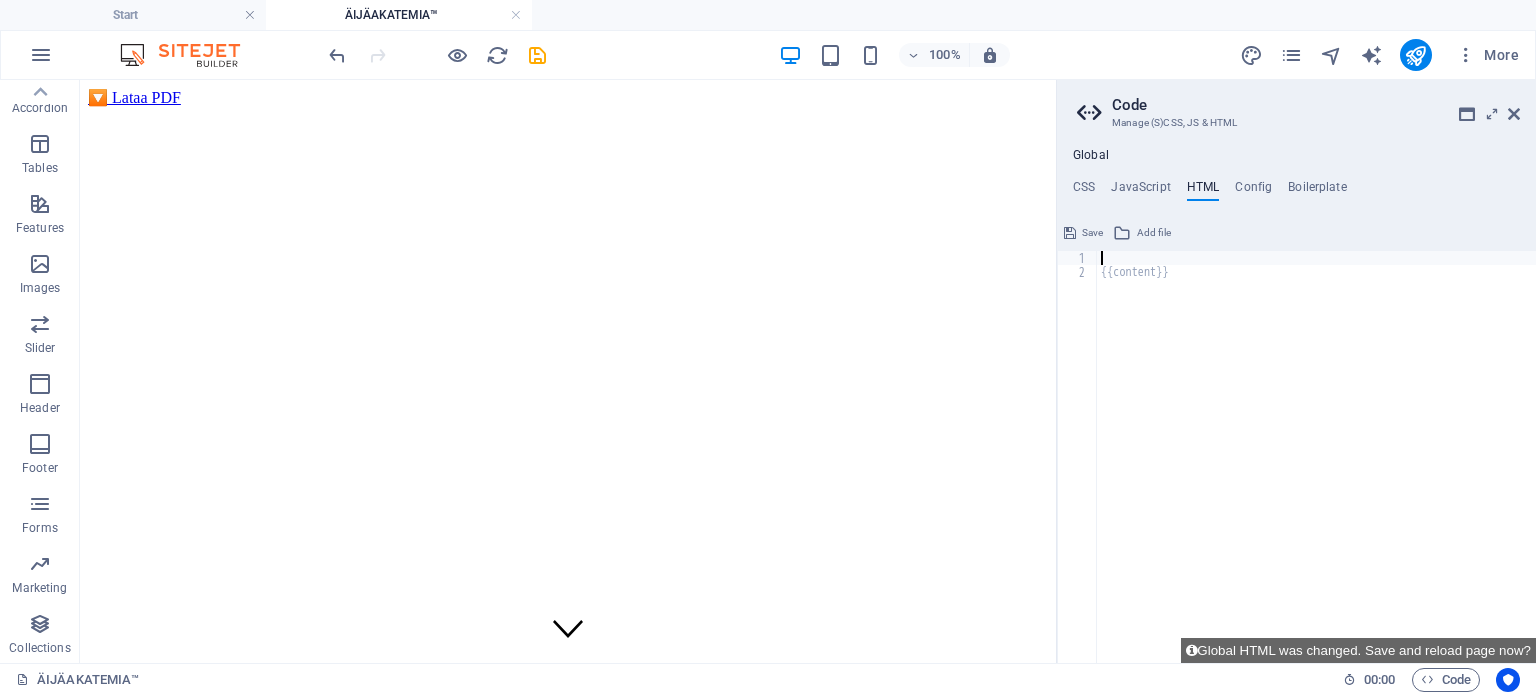 click at bounding box center (1070, 233) 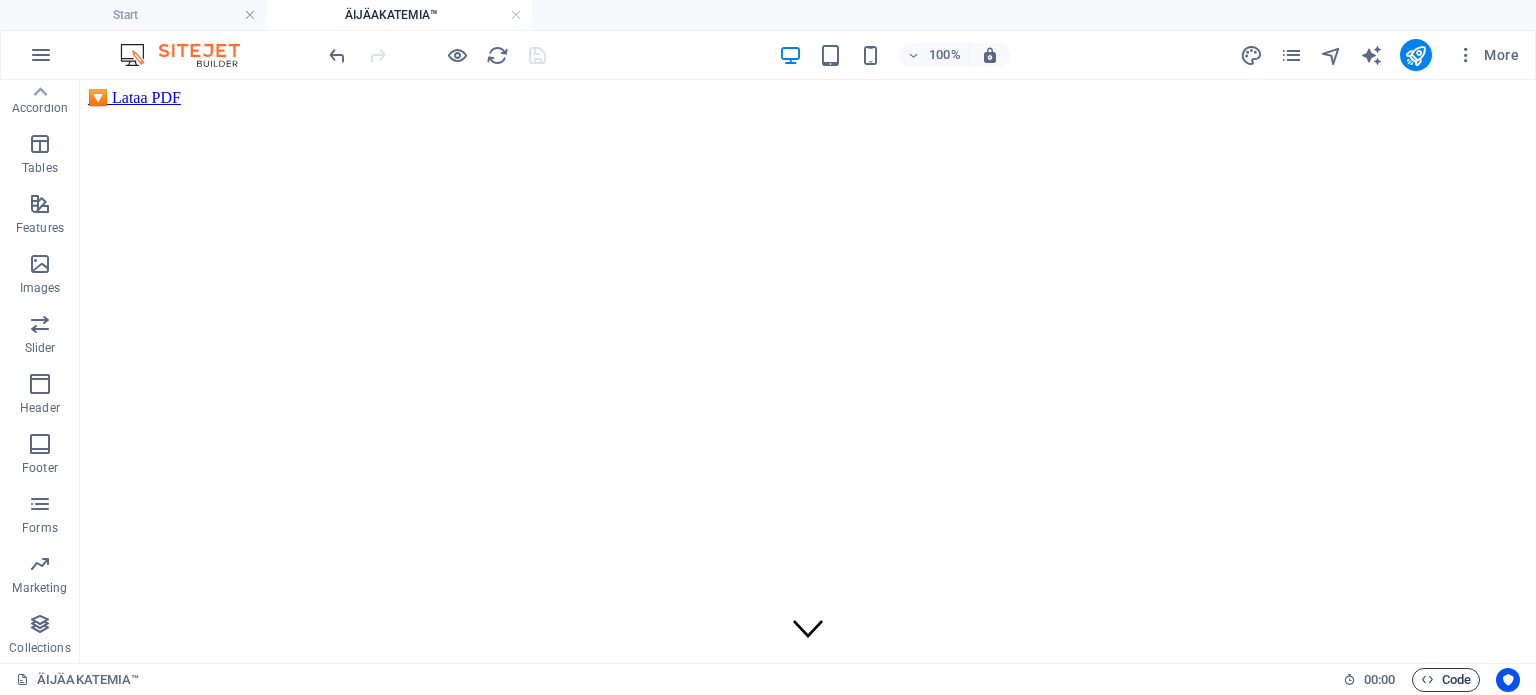 click on "Code" at bounding box center (1446, 680) 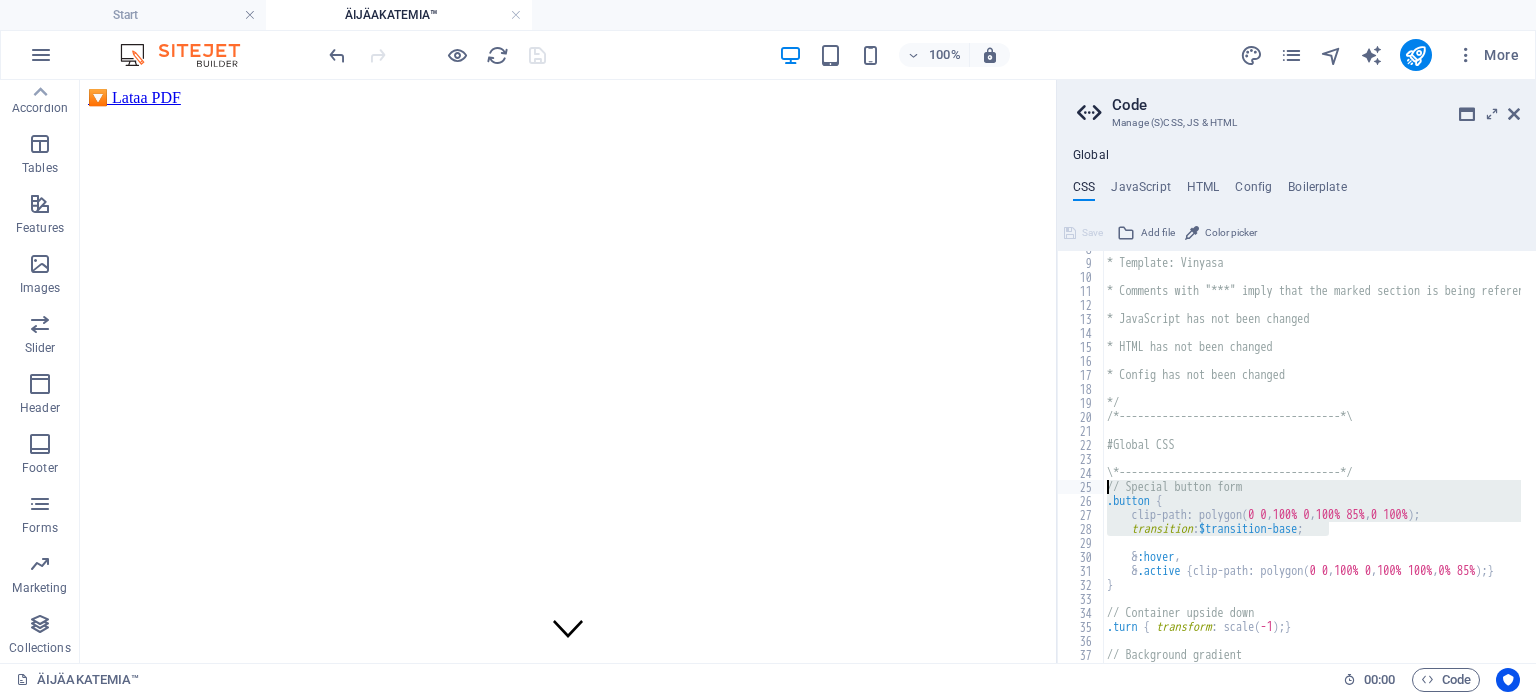 drag, startPoint x: 1348, startPoint y: 529, endPoint x: 1082, endPoint y: 485, distance: 269.61453 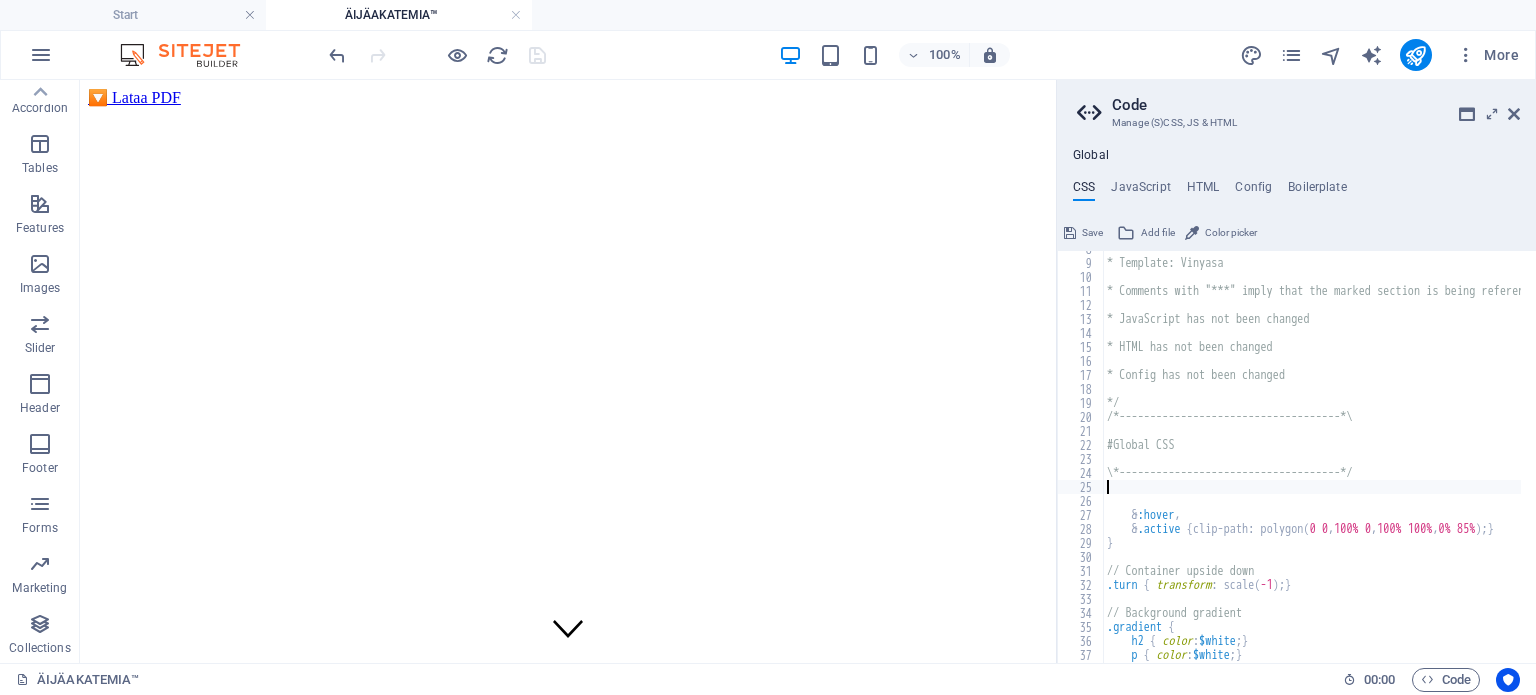 click on "Save" at bounding box center [1092, 233] 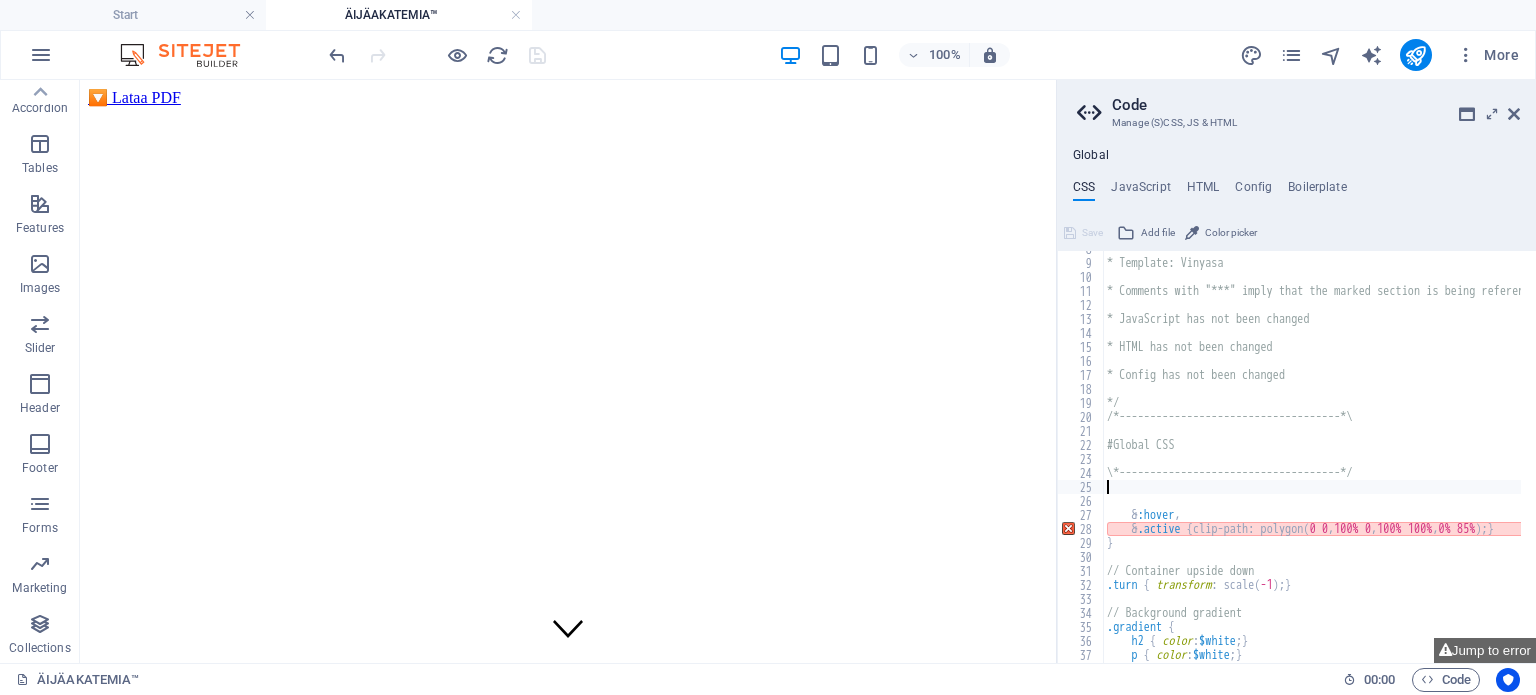 type on "transition: $transition-base;" 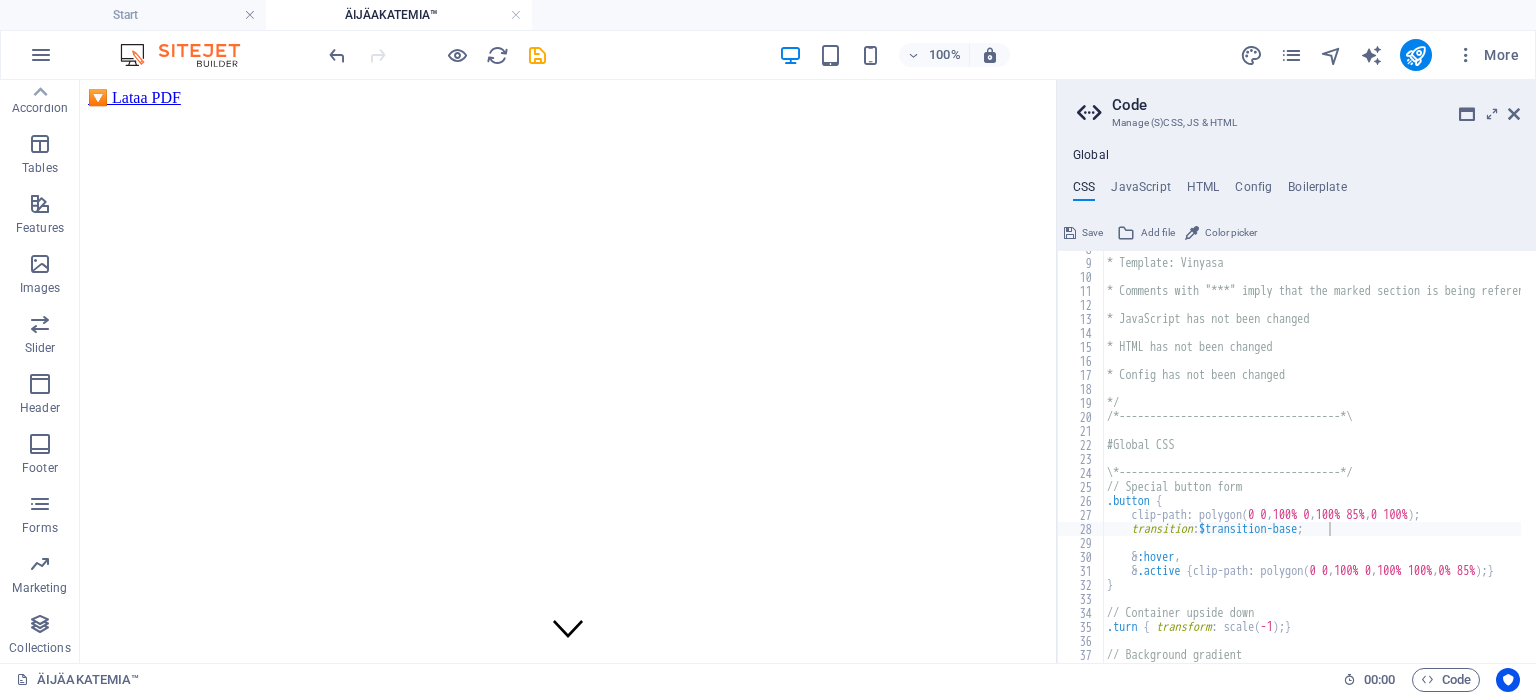 click on "Save" at bounding box center [1092, 233] 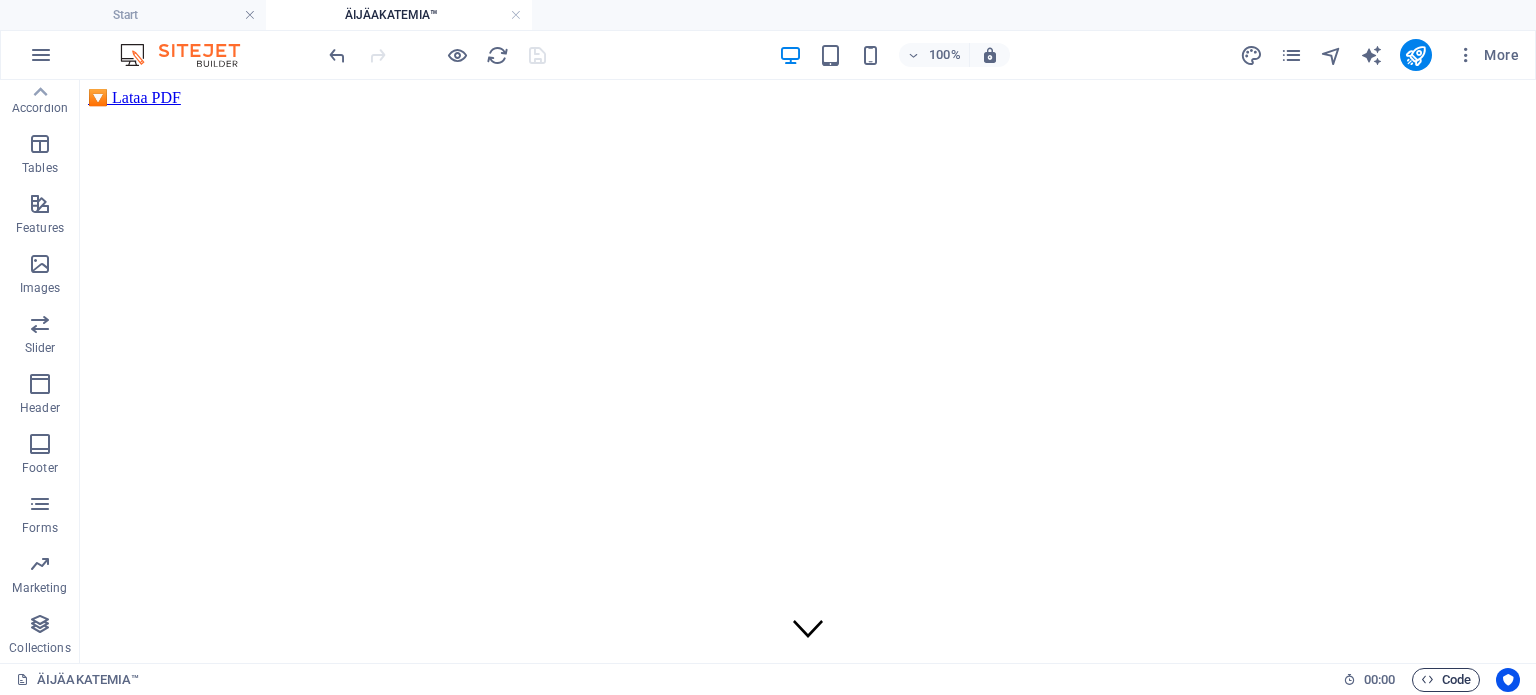 click on "Code" at bounding box center (1446, 680) 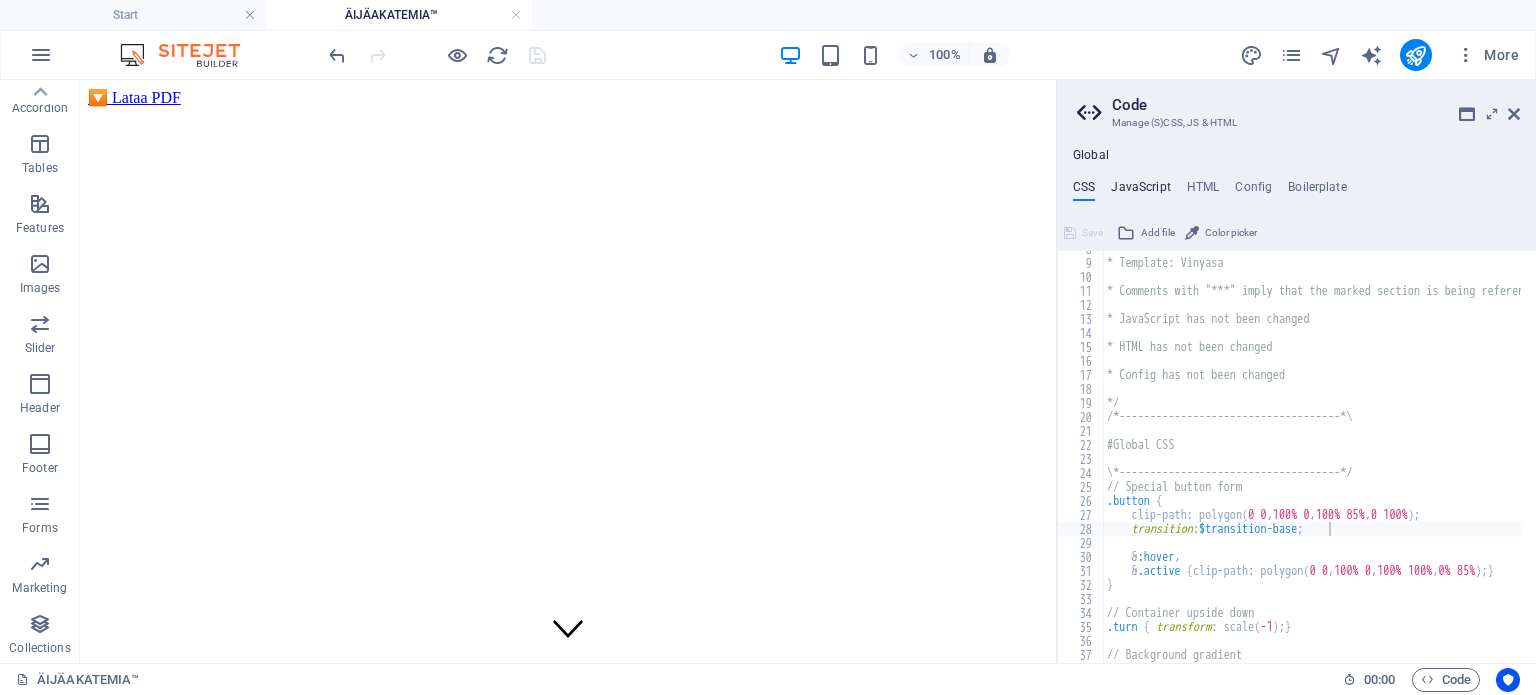 click on "JavaScript" at bounding box center [1140, 191] 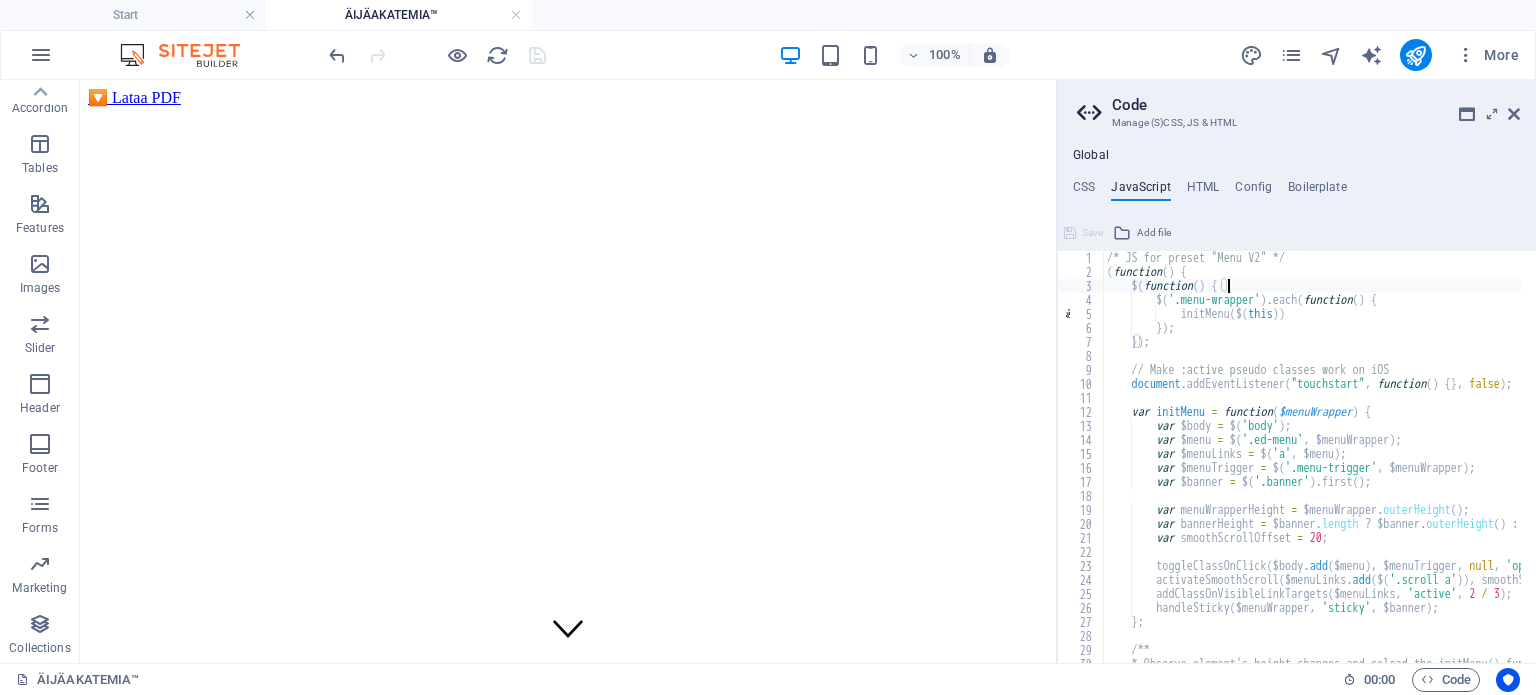 click at bounding box center (1526, 2225) 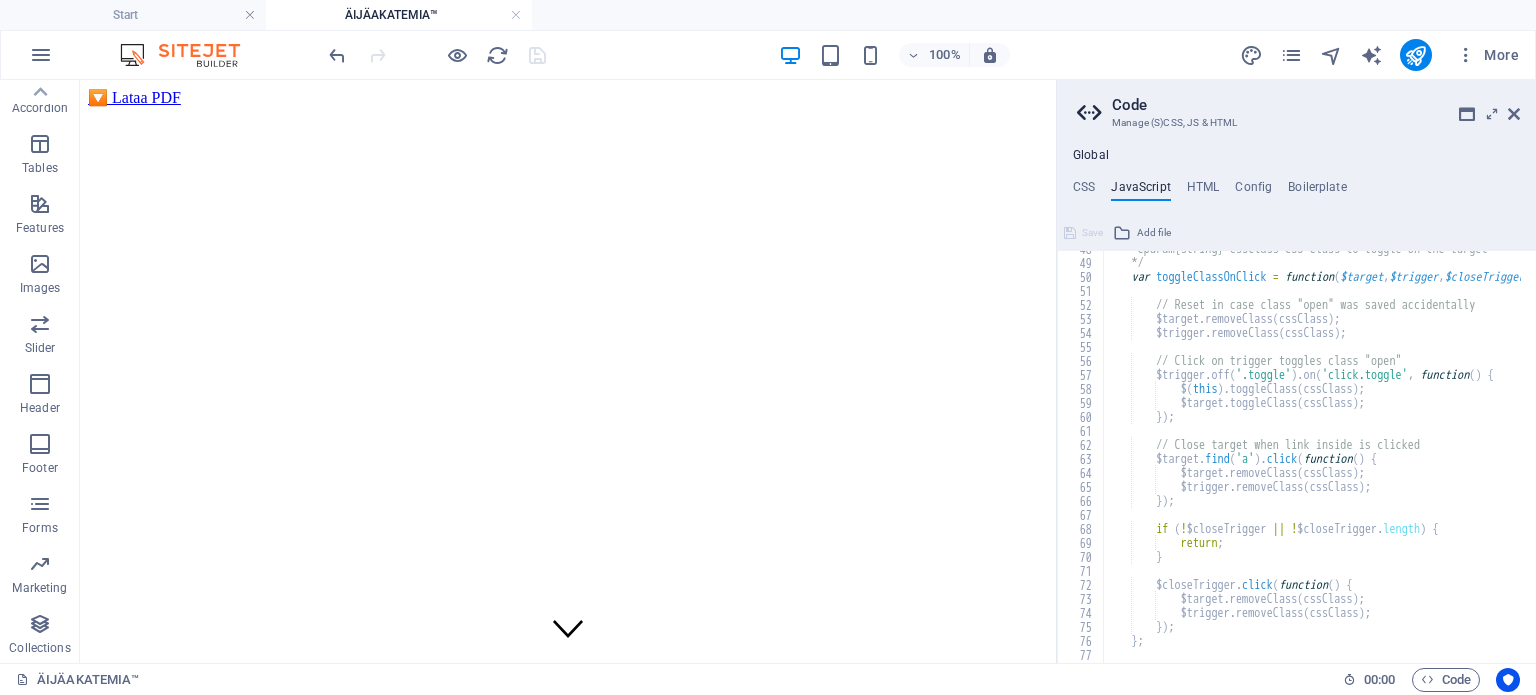 scroll, scrollTop: 0, scrollLeft: 0, axis: both 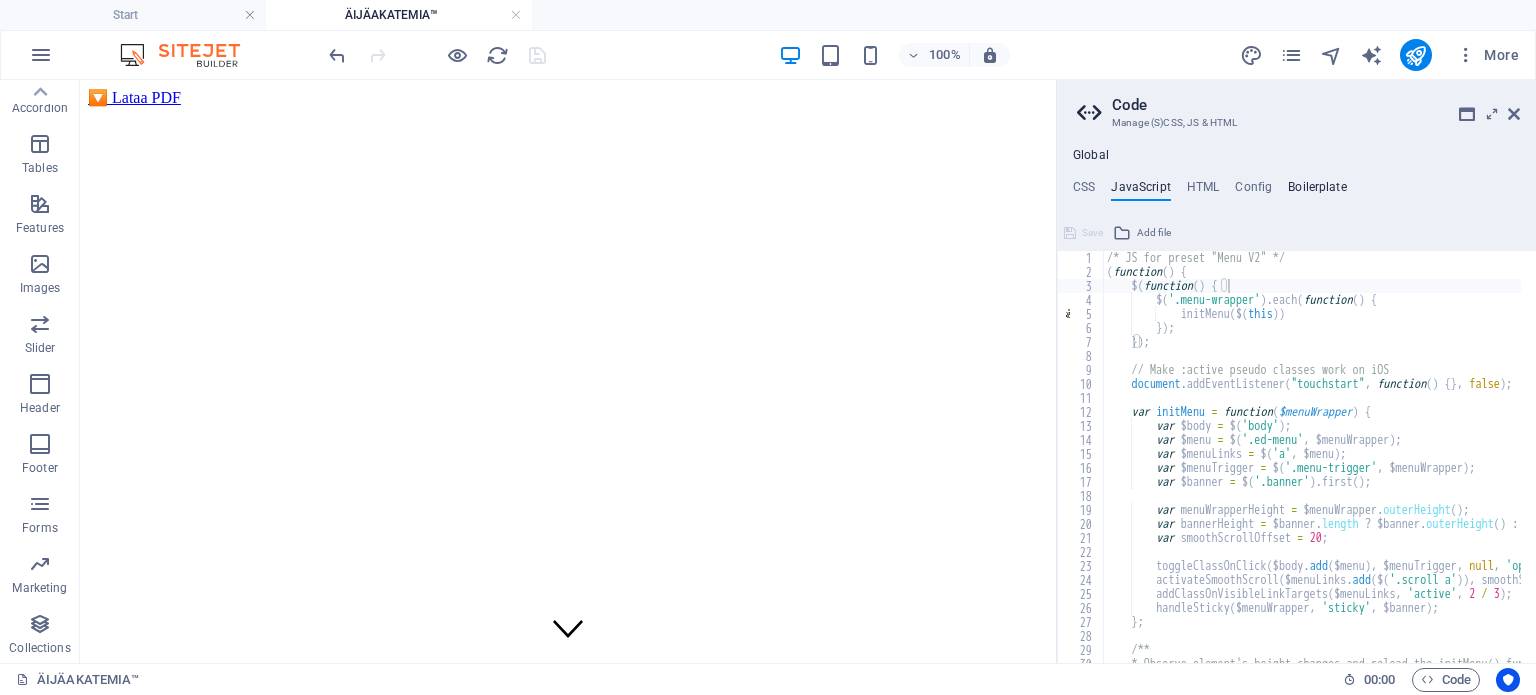 click on "Boilerplate" at bounding box center [1317, 191] 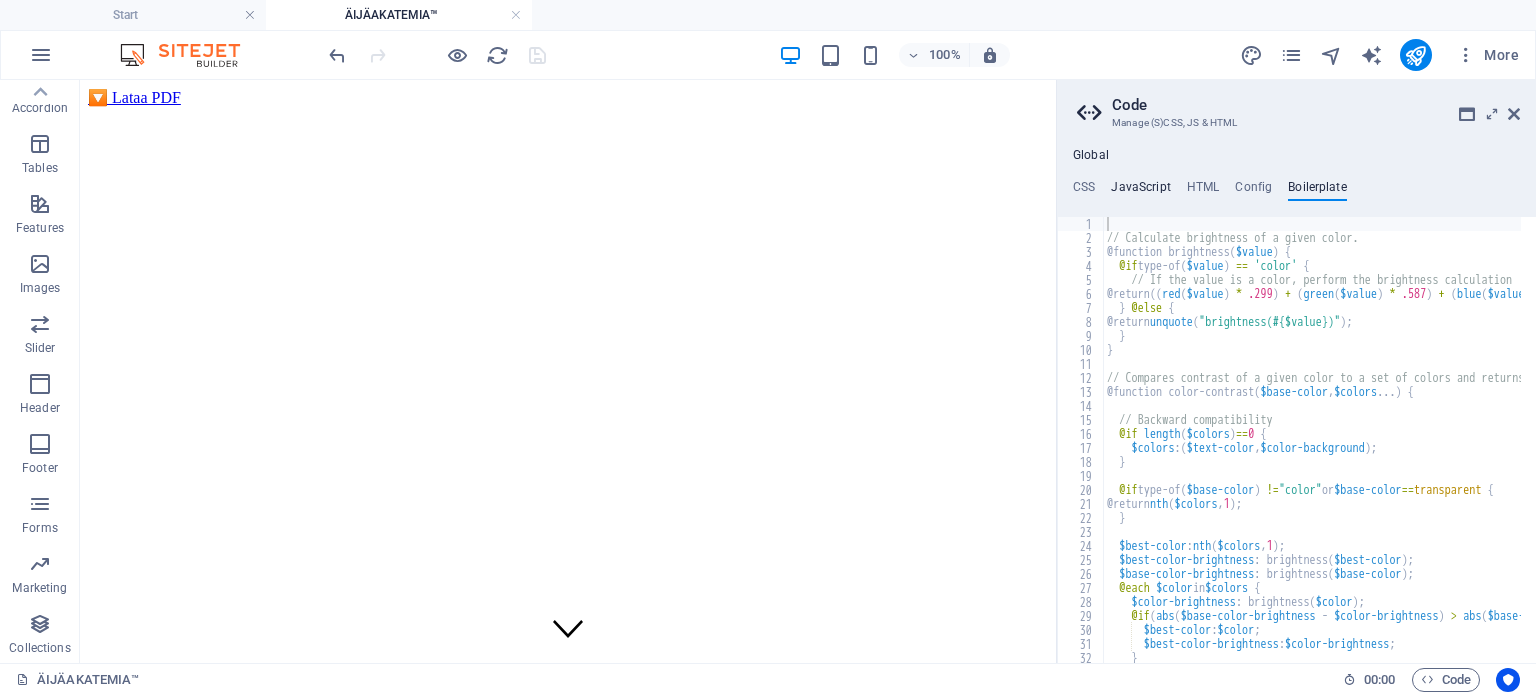 click on "JavaScript" at bounding box center [1140, 191] 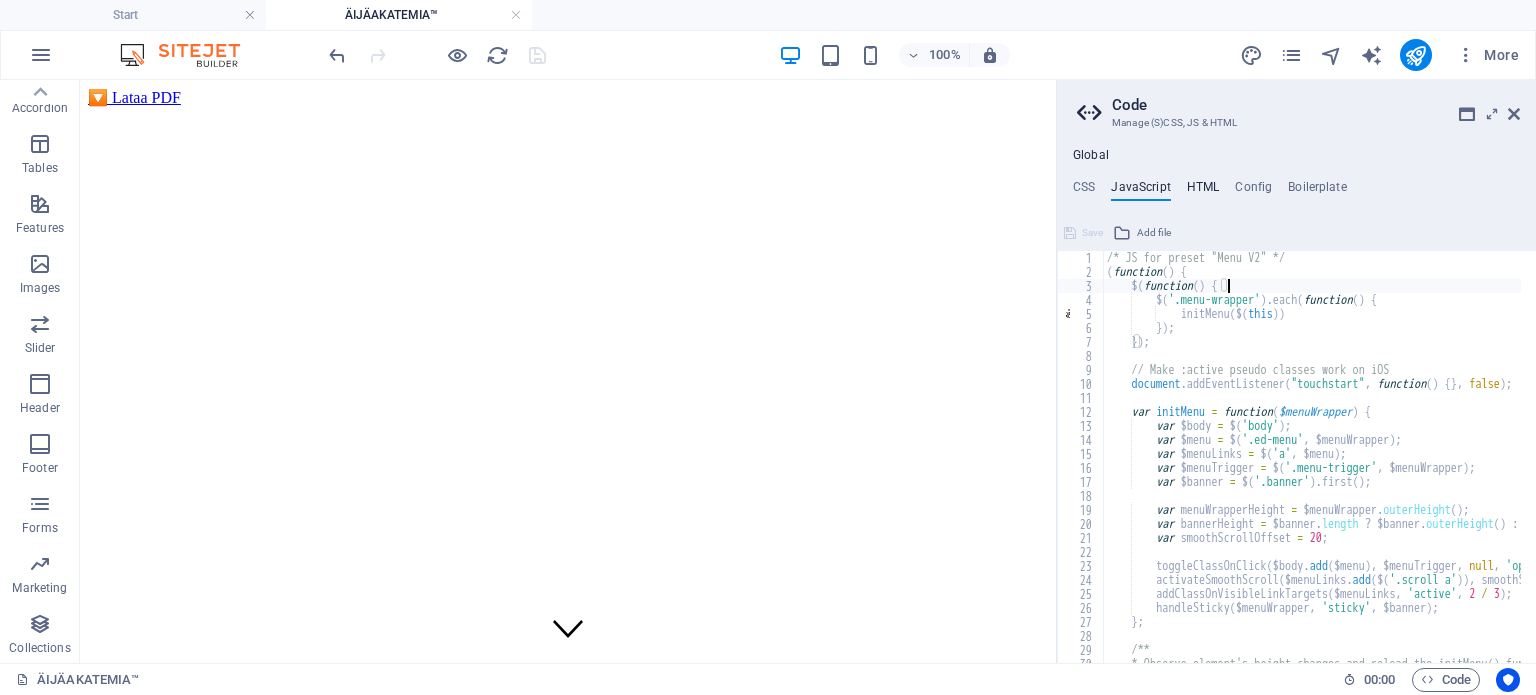 click on "HTML" at bounding box center [1203, 191] 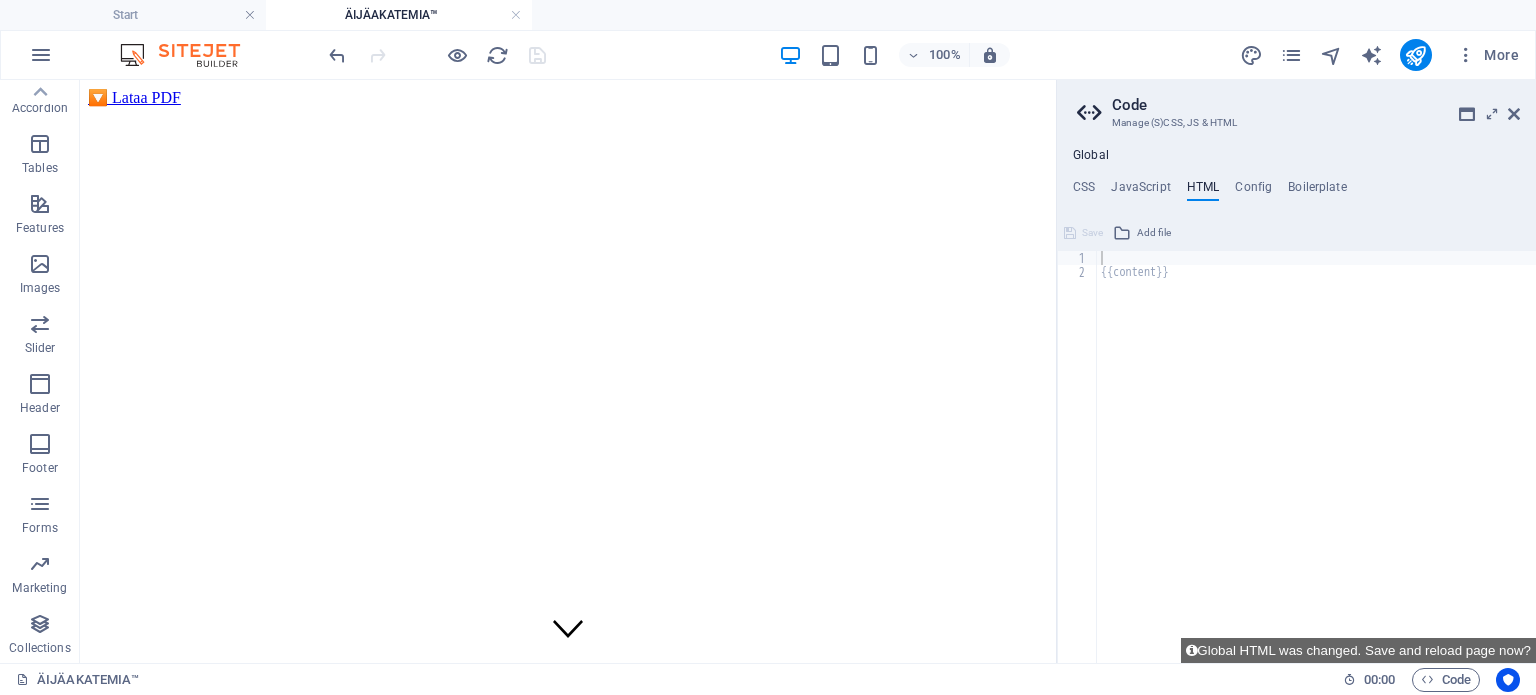 click on "Global CSS JavaScript HTML Config Boilerplate transition: $transition-base; 8 9 10 11 12 13 14 15 16 17 18 19 20 21 22 23 24 25 26 27 28 29 30 31 32 33 34 35 36 37 38 39   * Template: Vinyasa   * Comments with "***" imply that the marked section is being referenced somewhere else   * JavaScript has not been changed   * HTML has not been changed   * Config has not been changed   */ /*------------------------------------*\     #Global CSS \*------------------------------------*/ // Special button form .button   {      clip-path: polygon ( 0   0 ,  100%   0 ,  100%   85% ,  0   100% ) ;      transition :  $transition-base ;      & :hover ,      & .active   {  clip-path: polygon ( 0   0 ,  100%   0 ,  100%   100% ,  0%   85% ) ;  } } // Container upside down .turn   {   transform : scale ( -1 ) ;  } // Background gradient     Save Add file Color picker $(function() { 1 2 3 4 5 6 7 8 9 10 11 12 13 14 15 16 17 18 19 20 21 22 23 24 25 26 27 28 29 30 31 32 /* JS for preset "Menu V2" */ ( function ( )   {      $ ( (" at bounding box center (1296, 405) 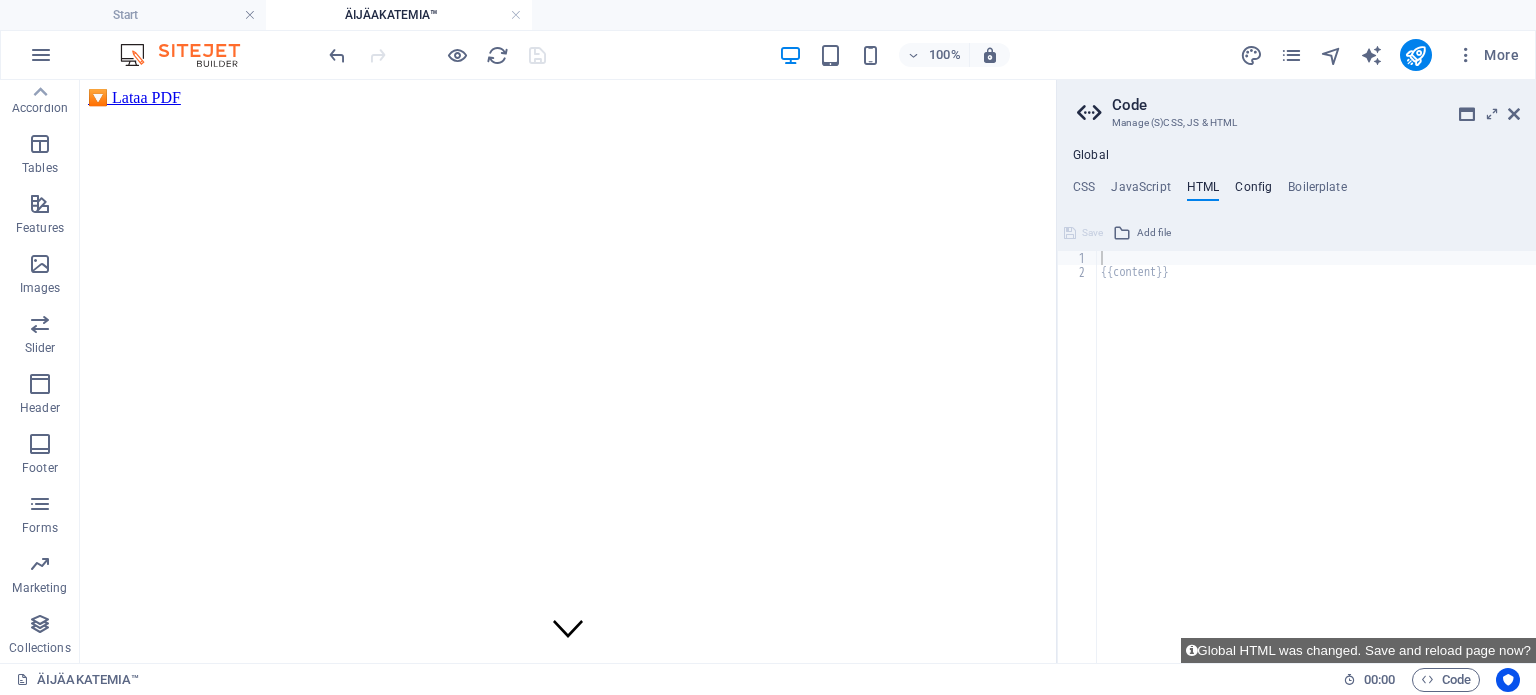 click on "Config" at bounding box center (1253, 191) 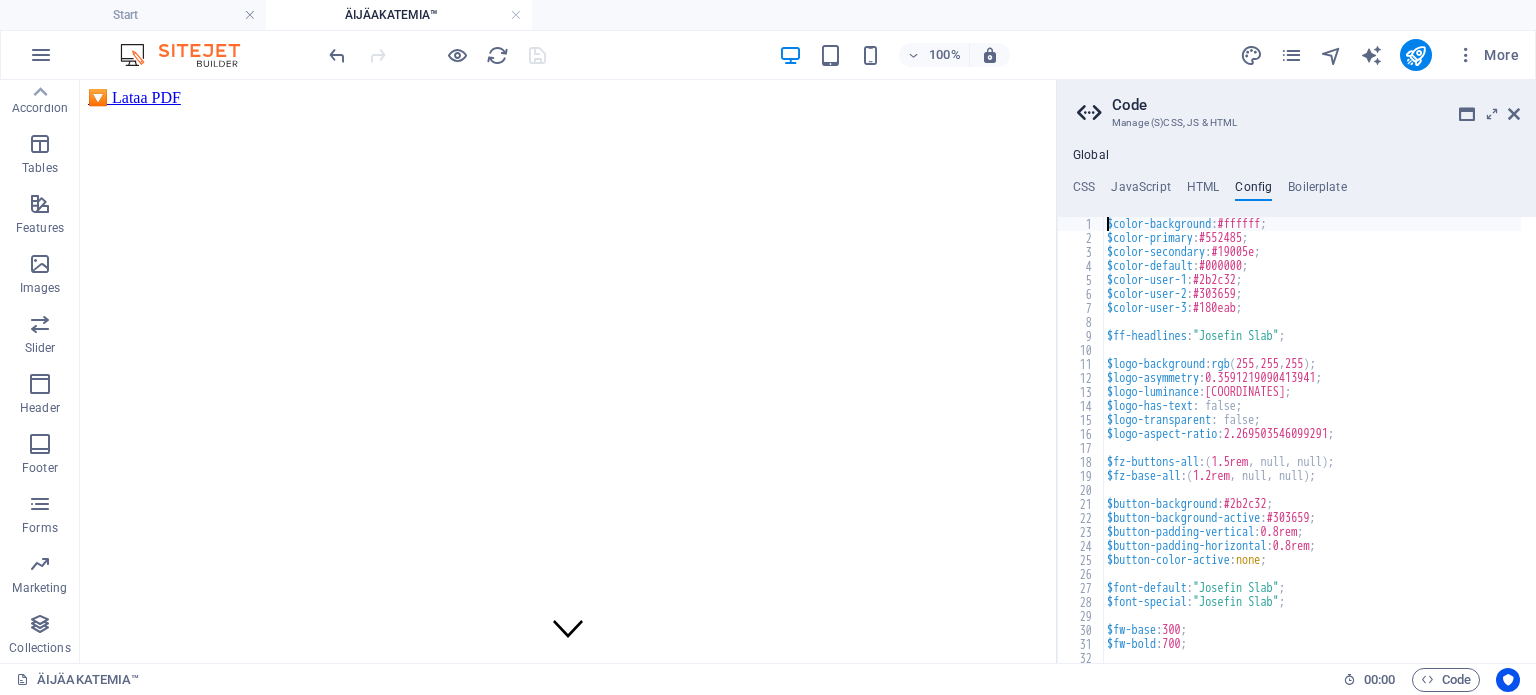 click on "🔽 Lataa PDF
ÄIJÄAKATEMIA™ – Tie vahvaksi mieheksi ilman kovuutta Tämä ei ole mikään tissiposkien temppurata. Tää on matka todelliseen miehuuteen – ja siihen, että opit ymmärtämään naista jopa ilman sanoja.    :"Musta tuntuu että naiset ei ymmärrä kuinka vaikeaa on olla mies tänä päivänä."    Noni, mees ny lataa toi opus tai ota yhteyttä niin päästää eteenpäin tästä lässyttämästä! Lataa ilmainen opas tästä Johdanto Hei! Olen  Eve [LAST]  - psykologinen life coach, nainen, jolla on miehen aivot ja naisen keho. Tiedän, kuinka vaikeaa voi olla ymmärtää naisia - ja tiedän, mitä kaikkea miehen pään sisällä oikeasti liikkuu. Siksi synnytin ÄIJÄAKATEMIAN™ - miehille, jotka haluavat: ymmärtää naisen mieltä ja kehoa löytää syvemmän yhteyden itseensä rakentaa itsevarmuutta ja miehuutta  ilman toksista maskuliinisuutta saada sen "win-win" -parisuhteen, missä kumpikin sulaa toistensa käsiin Ilmainen PDF-lataus Sisältää myös:" at bounding box center [568, 5260] 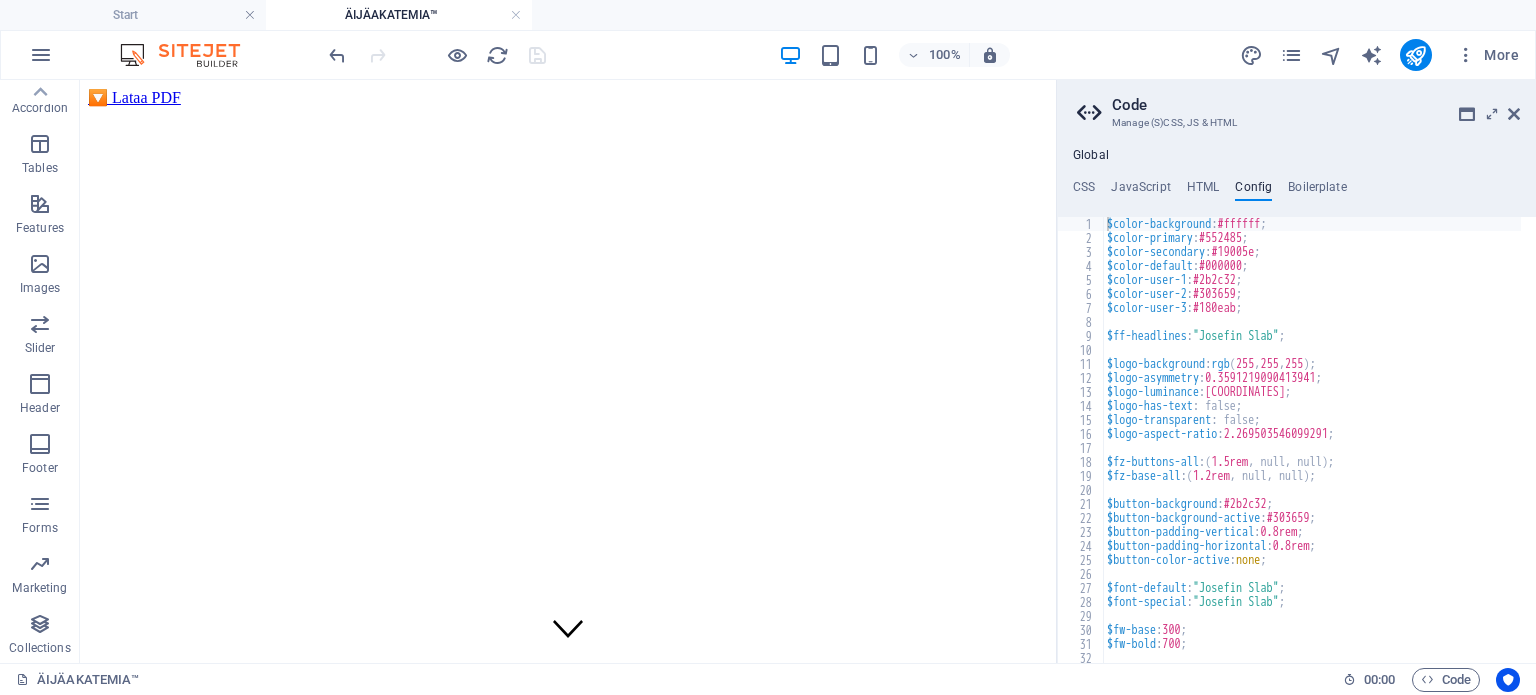 click on "🔽 Lataa PDF
ÄIJÄAKATEMIA™ – Tie vahvaksi mieheksi ilman kovuutta Tämä ei ole mikään tissiposkien temppurata. Tää on matka todelliseen miehuuteen – ja siihen, että opit ymmärtämään naista jopa ilman sanoja.    :"Musta tuntuu että naiset ei ymmärrä kuinka vaikeaa on olla mies tänä päivänä."    Noni, mees ny lataa toi opus tai ota yhteyttä niin päästää eteenpäin tästä lässyttämästä! Lataa ilmainen opas tästä Johdanto Hei! Olen  Eve [LAST]  - psykologinen life coach, nainen, jolla on miehen aivot ja naisen keho. Tiedän, kuinka vaikeaa voi olla ymmärtää naisia - ja tiedän, mitä kaikkea miehen pään sisällä oikeasti liikkuu. Siksi synnytin ÄIJÄAKATEMIAN™ - miehille, jotka haluavat: ymmärtää naisen mieltä ja kehoa löytää syvemmän yhteyden itseensä rakentaa itsevarmuutta ja miehuutta  ilman toksista maskuliinisuutta saada sen "win-win" -parisuhteen, missä kumpikin sulaa toistensa käsiin Ilmainen PDF-lataus Sisältää myös:" at bounding box center (568, 5260) 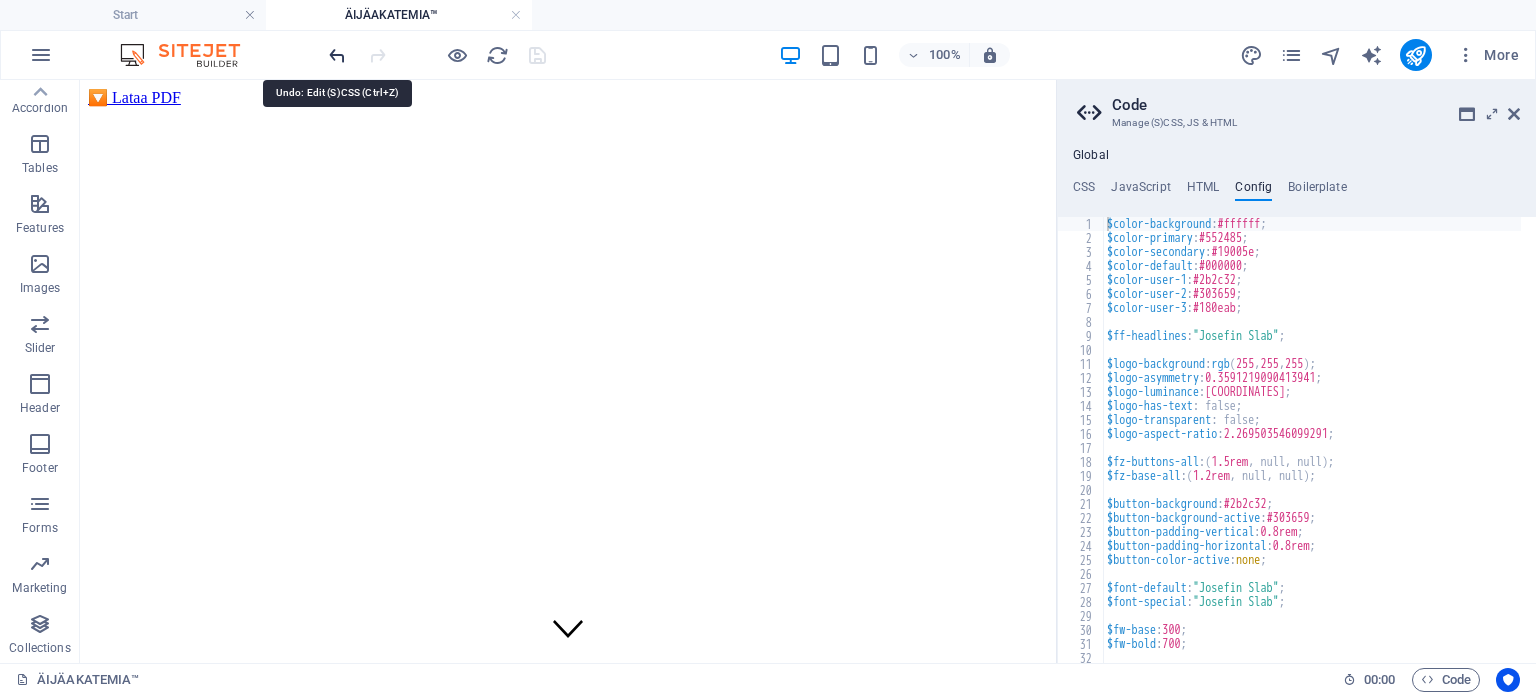 click at bounding box center [337, 55] 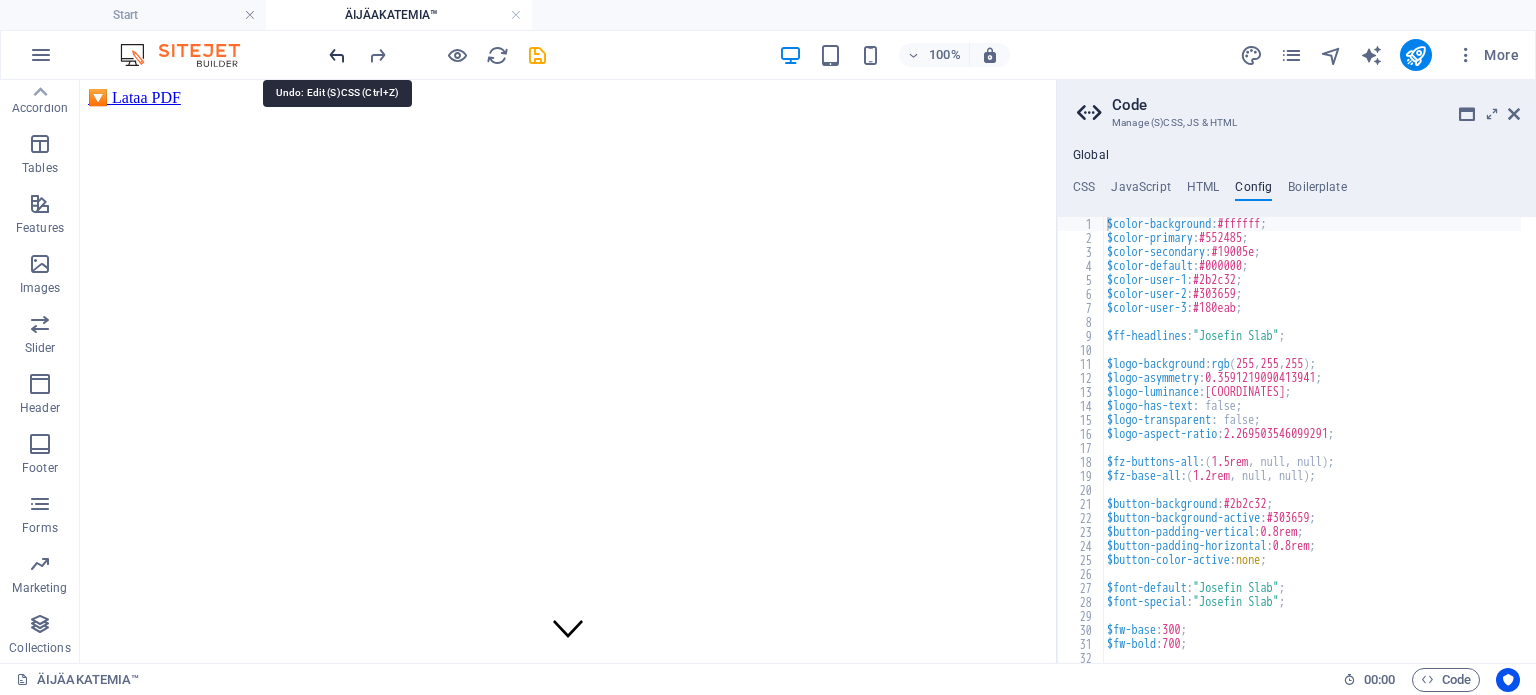 click at bounding box center (337, 55) 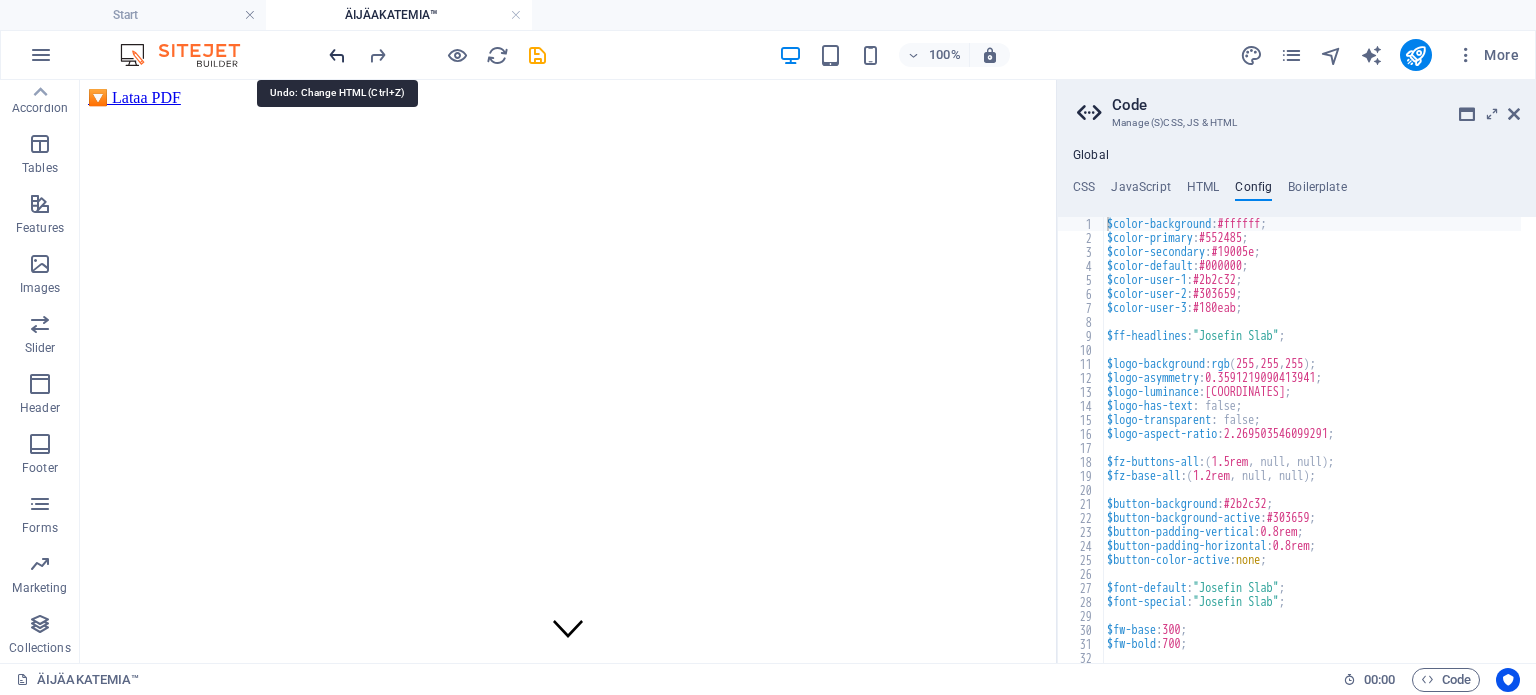 click at bounding box center (337, 55) 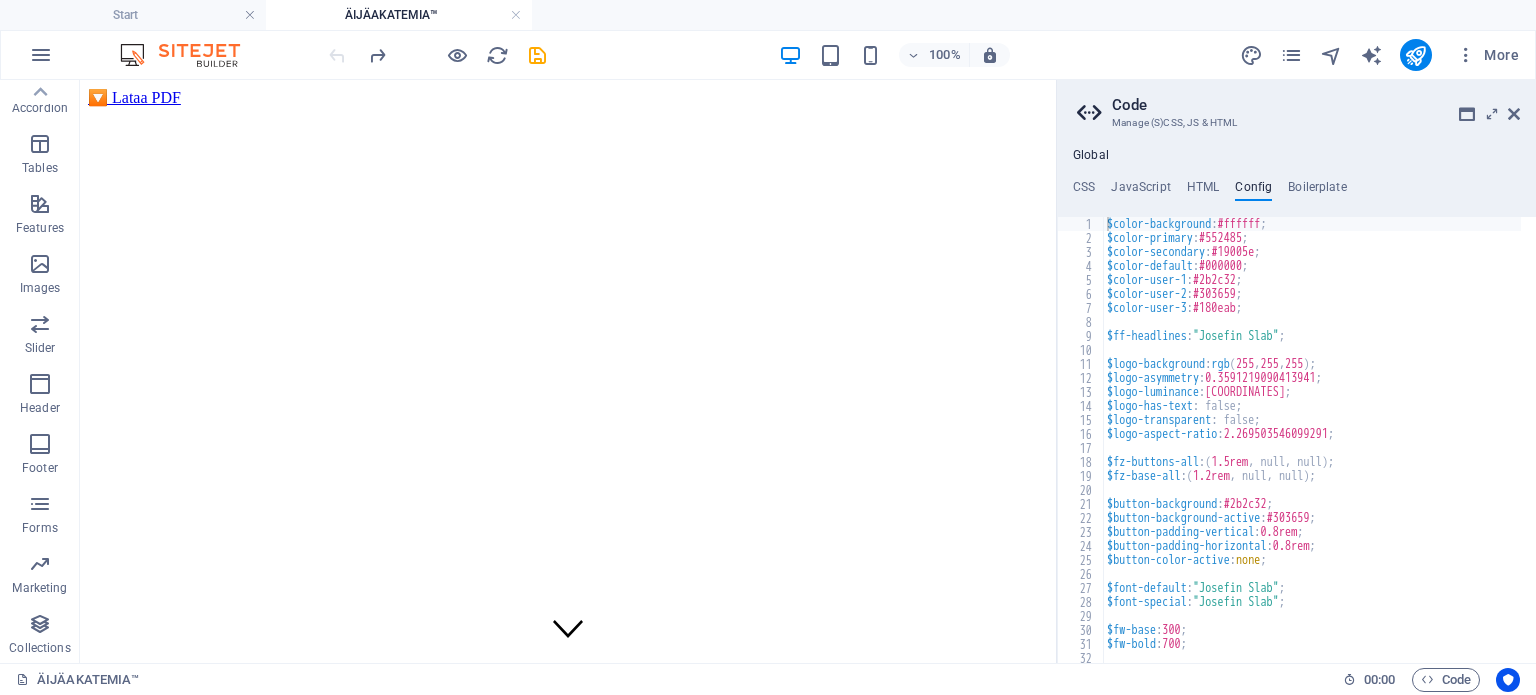 click at bounding box center (437, 55) 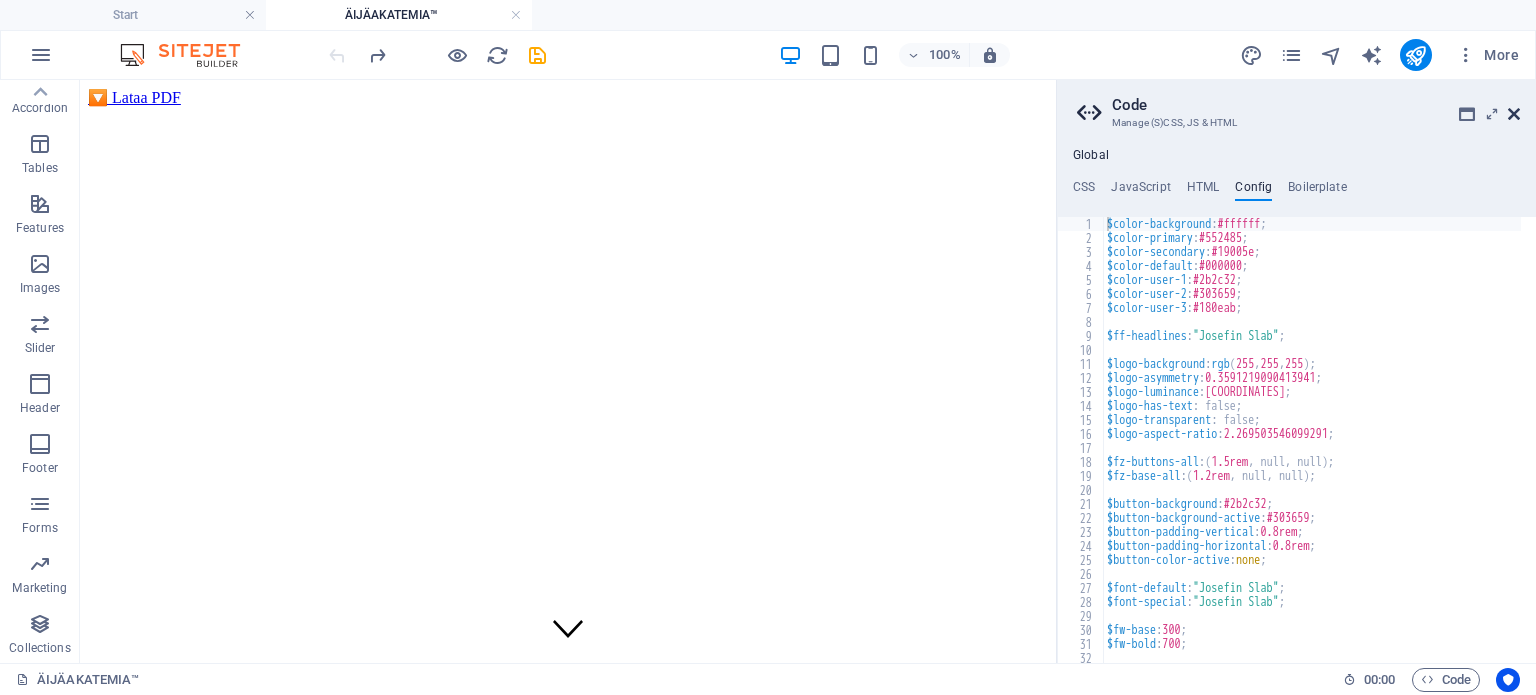 click at bounding box center [1514, 114] 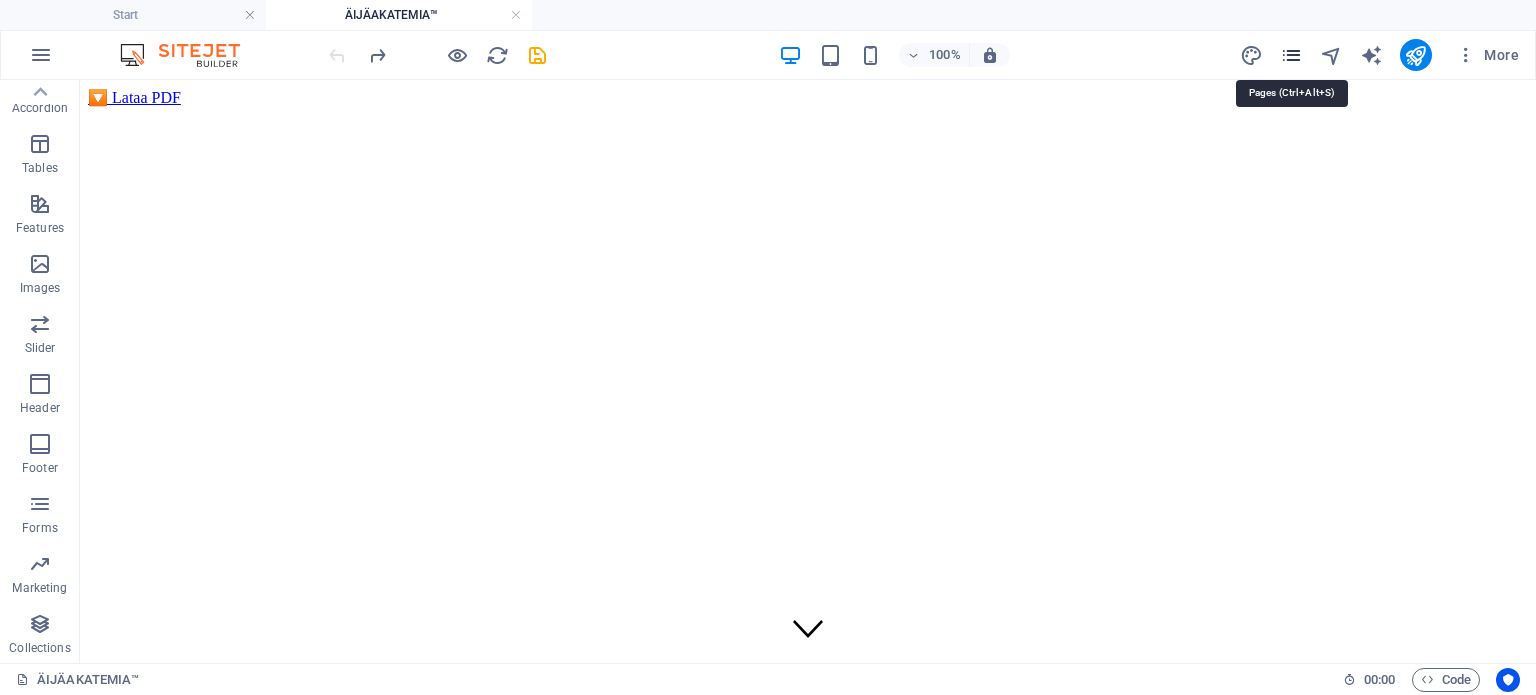 click at bounding box center [1291, 55] 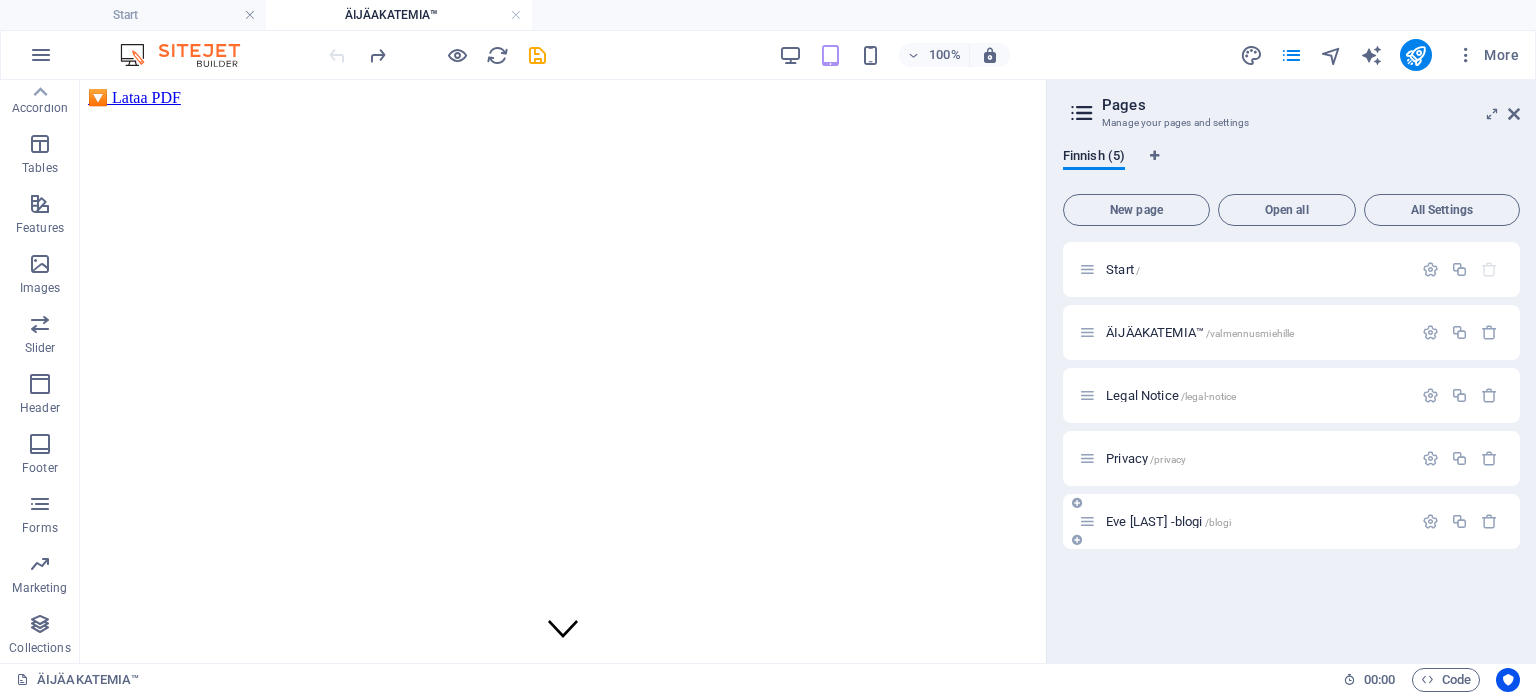 click on "[FIRST] [LAST] -blogi /blogi" at bounding box center [1245, 521] 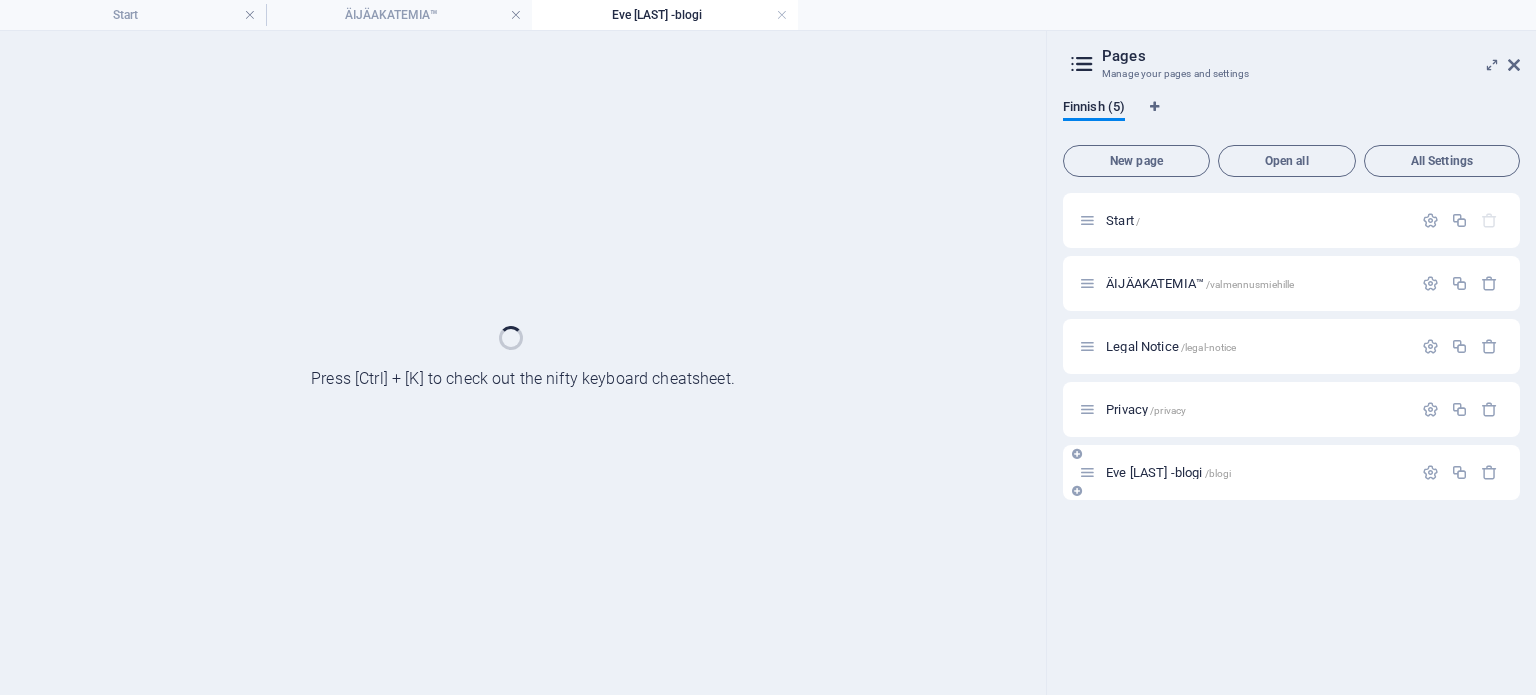 click on "Start / ÄIJÄAKATEMIA™ /valmennusmiehille Legal Notice /legal-notice Privacy /privacy [FIRST] [LAST] -blogi /blogi" at bounding box center (1291, 436) 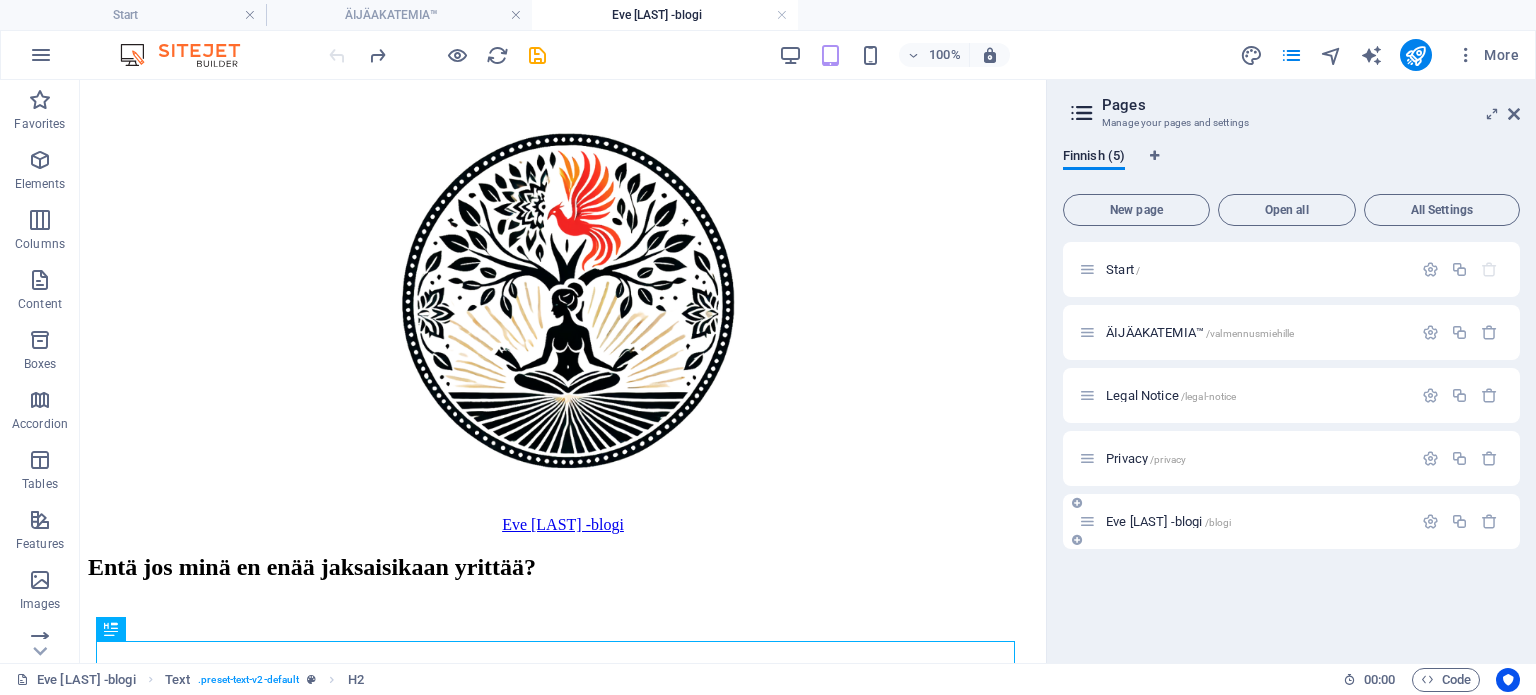 scroll, scrollTop: 0, scrollLeft: 0, axis: both 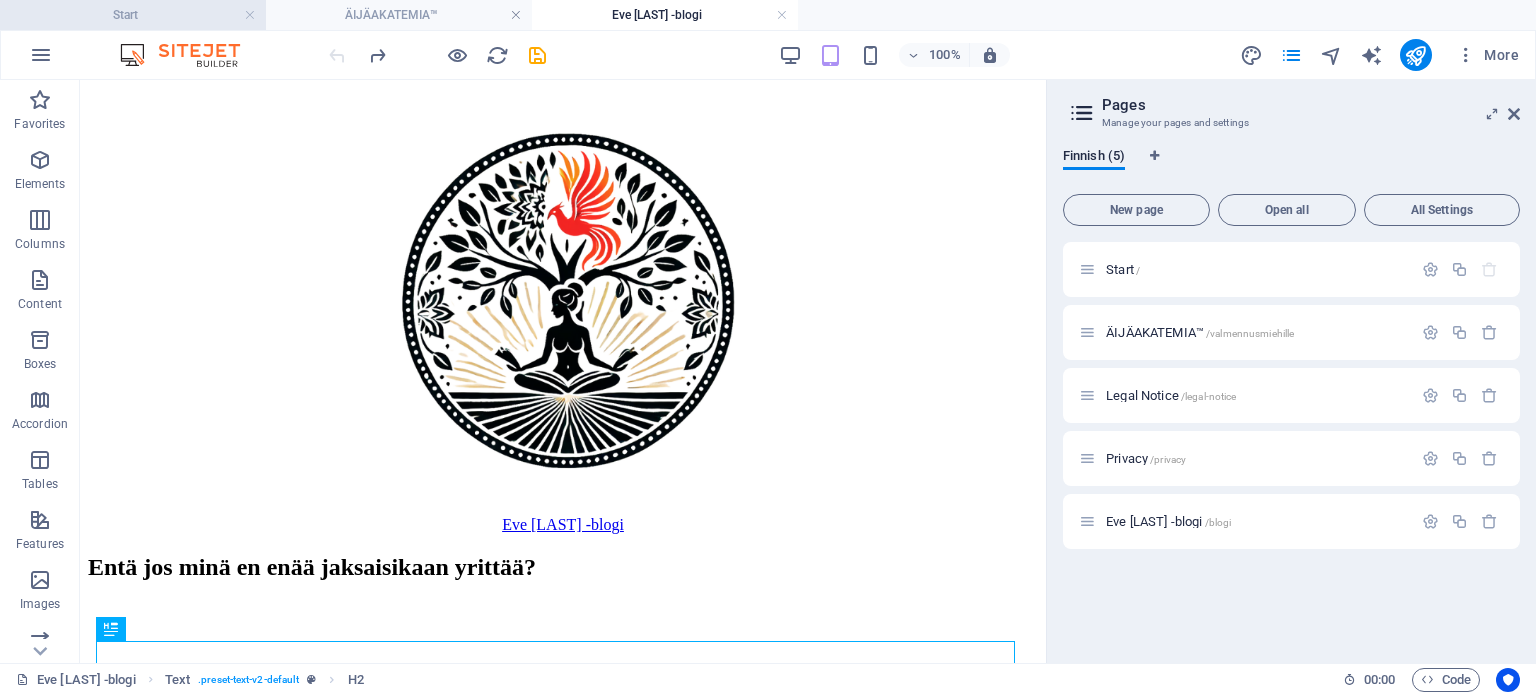 click on "Start" at bounding box center [133, 15] 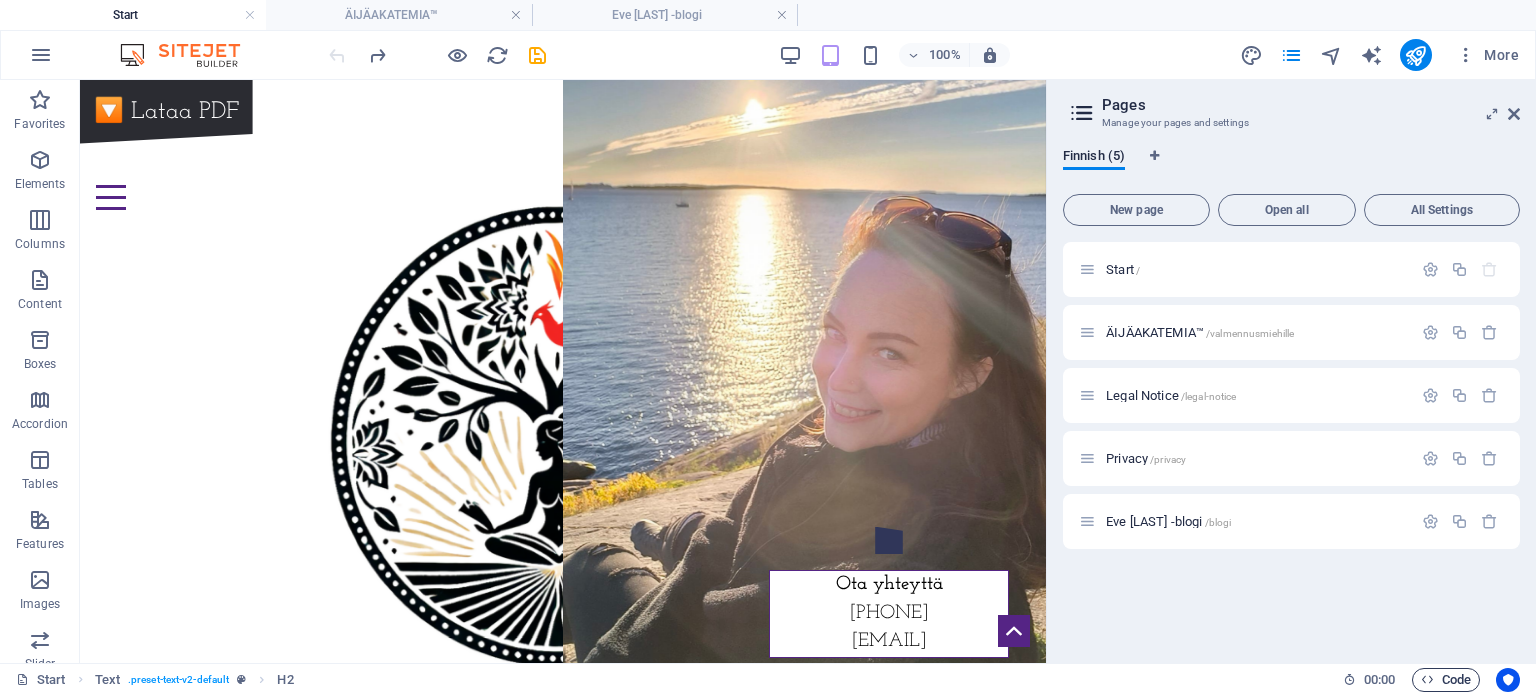 click on "Code" at bounding box center [1446, 680] 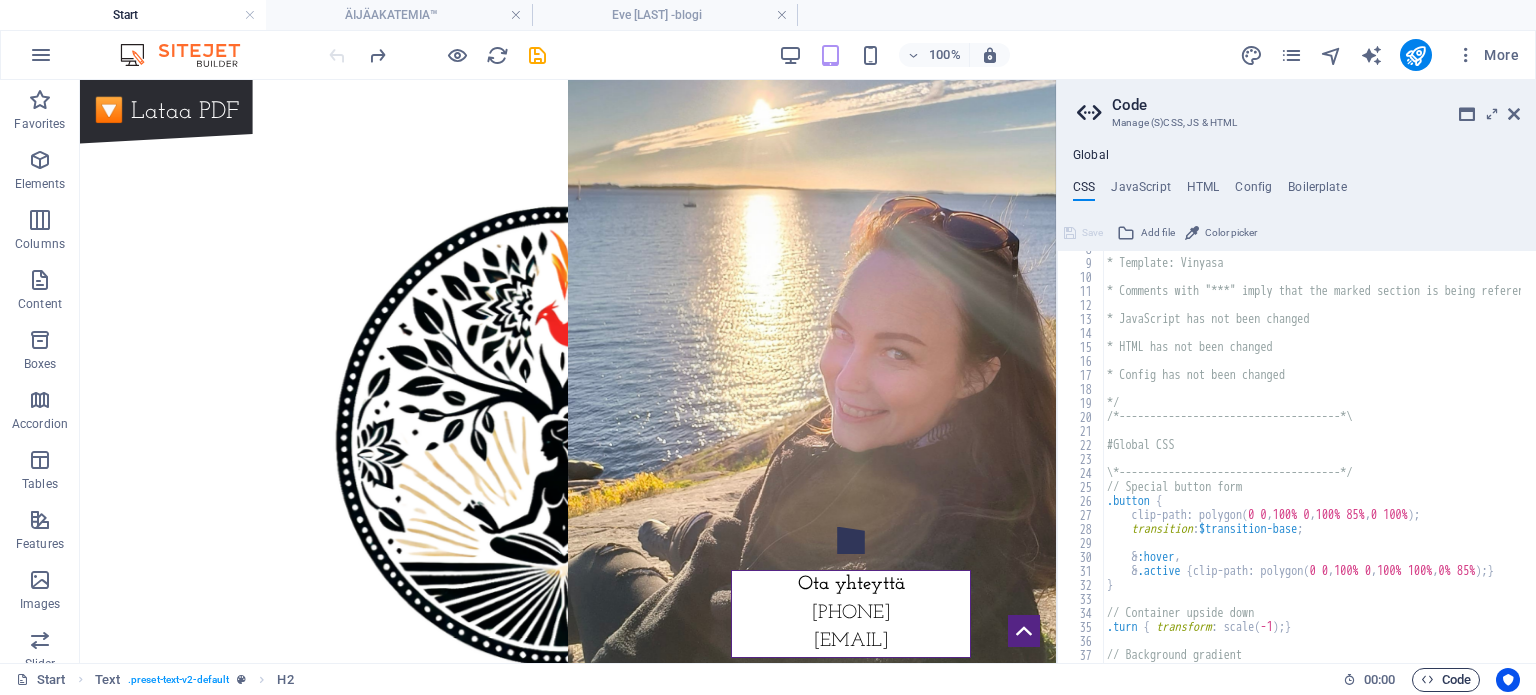 scroll, scrollTop: 107, scrollLeft: 0, axis: vertical 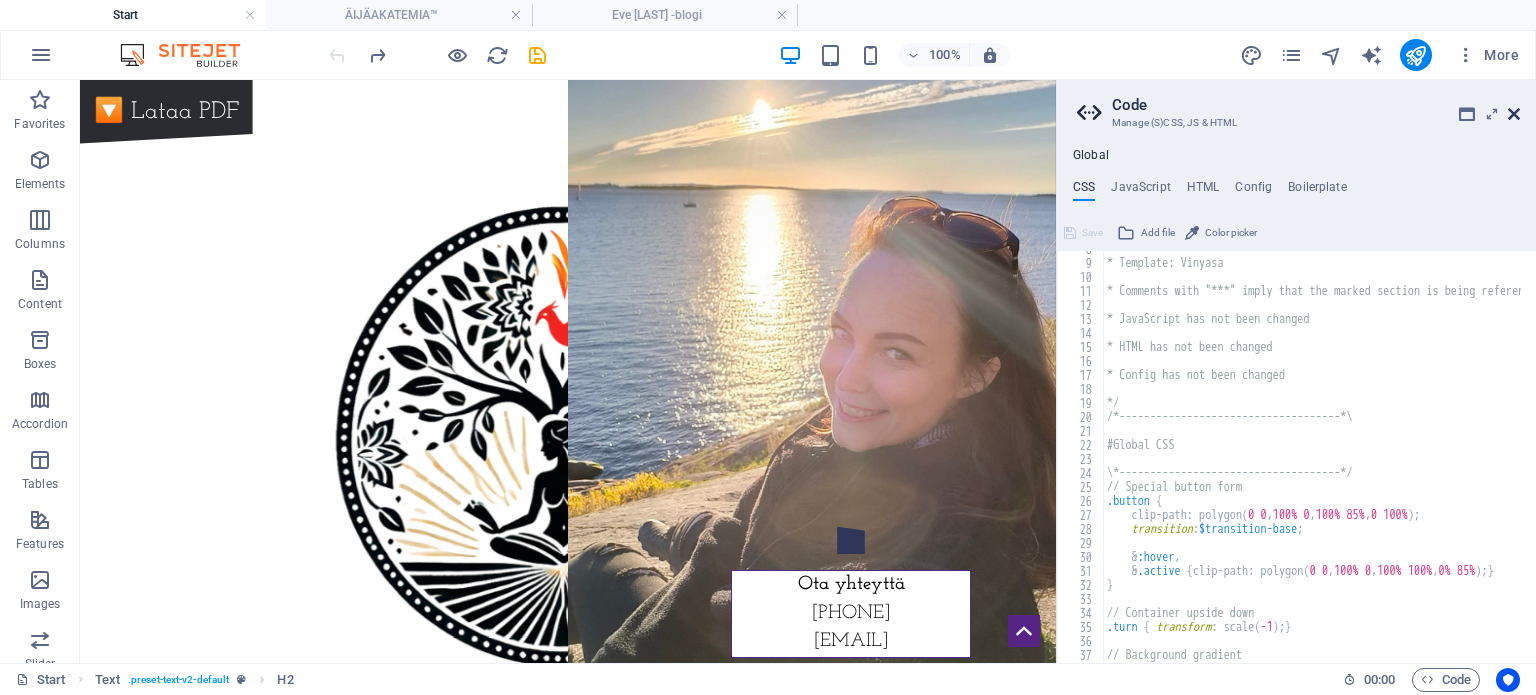 click at bounding box center [1514, 114] 